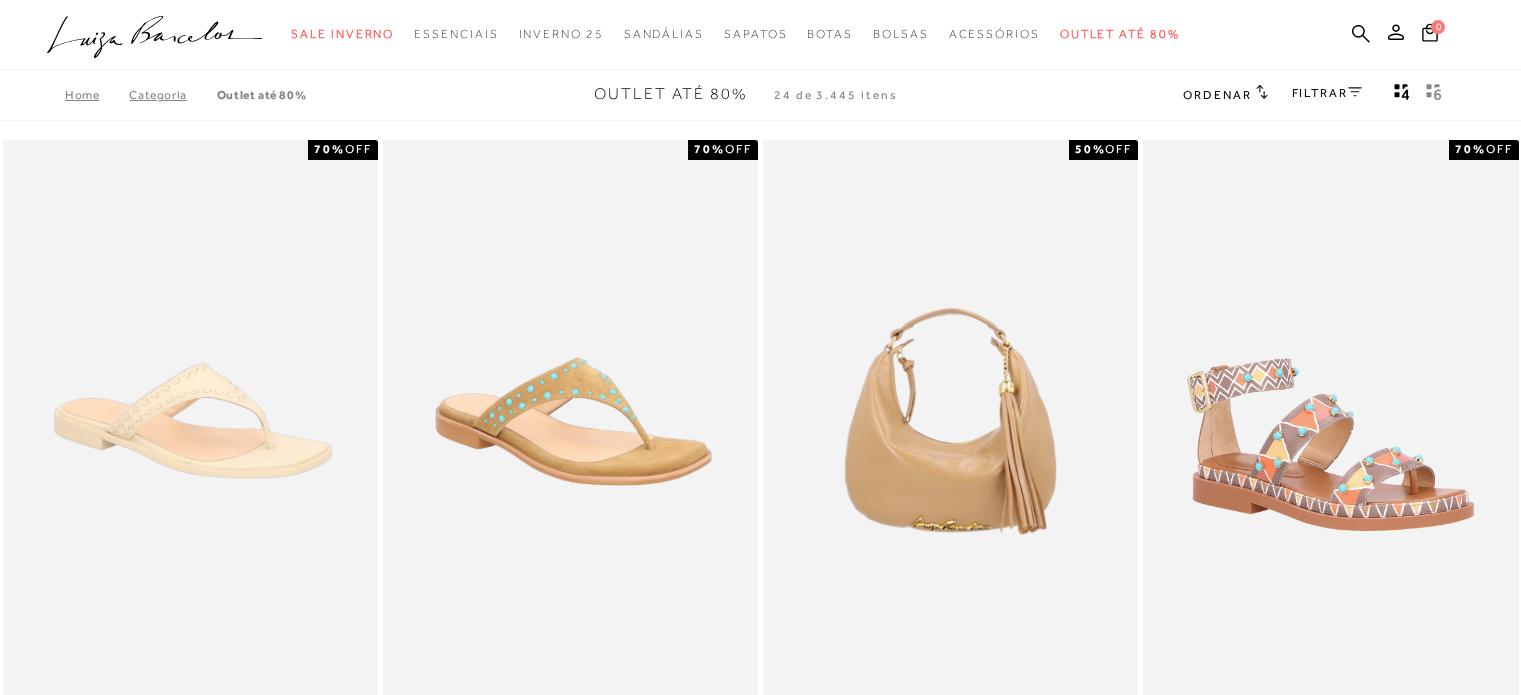 scroll, scrollTop: 0, scrollLeft: 0, axis: both 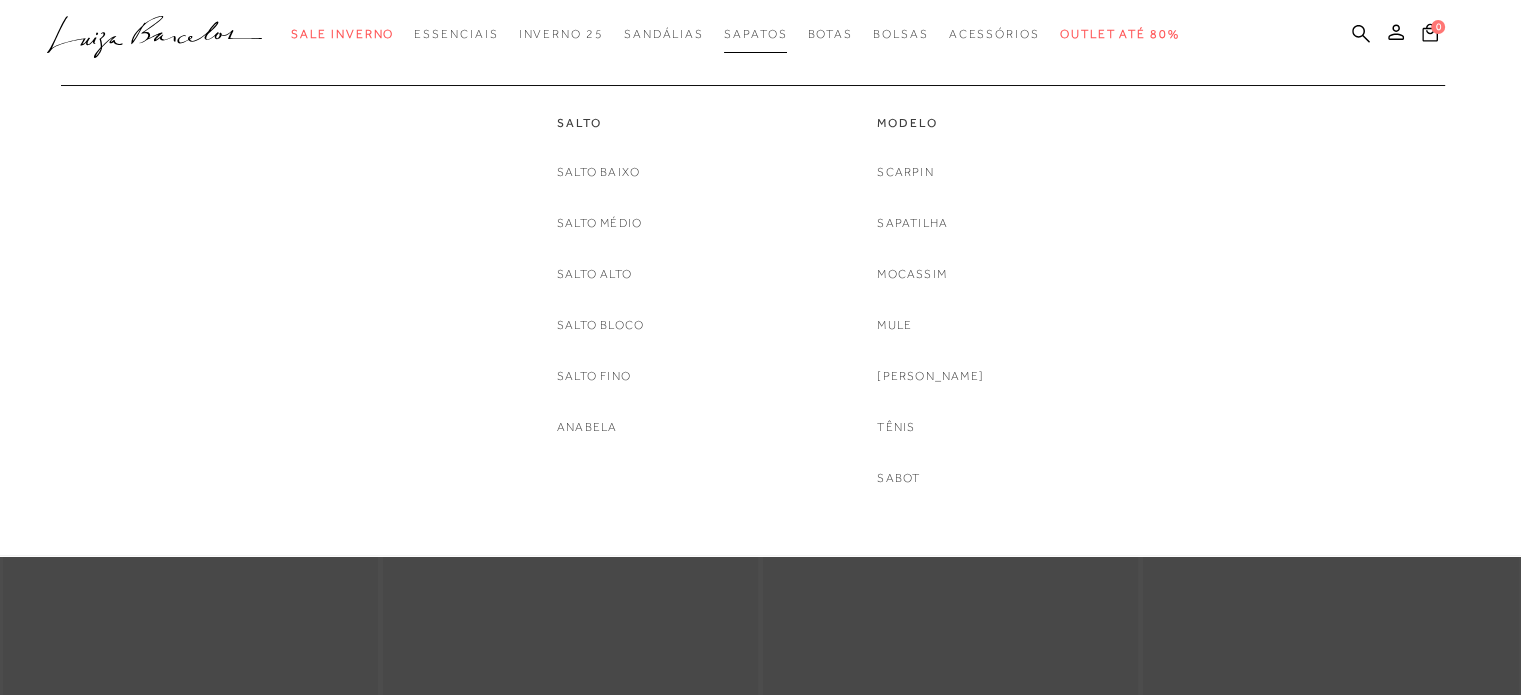 click on "Sapatos" at bounding box center [755, 34] 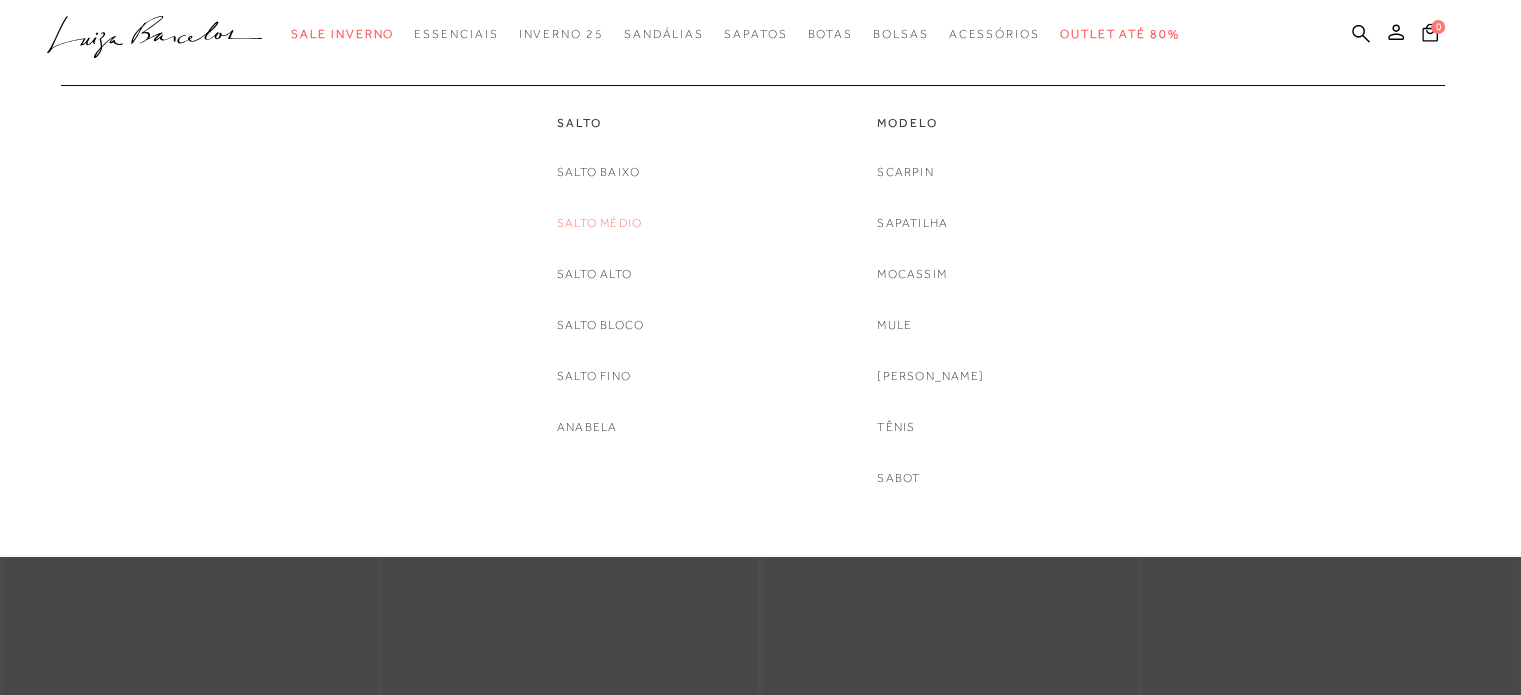 click on "Salto Médio" at bounding box center (599, 223) 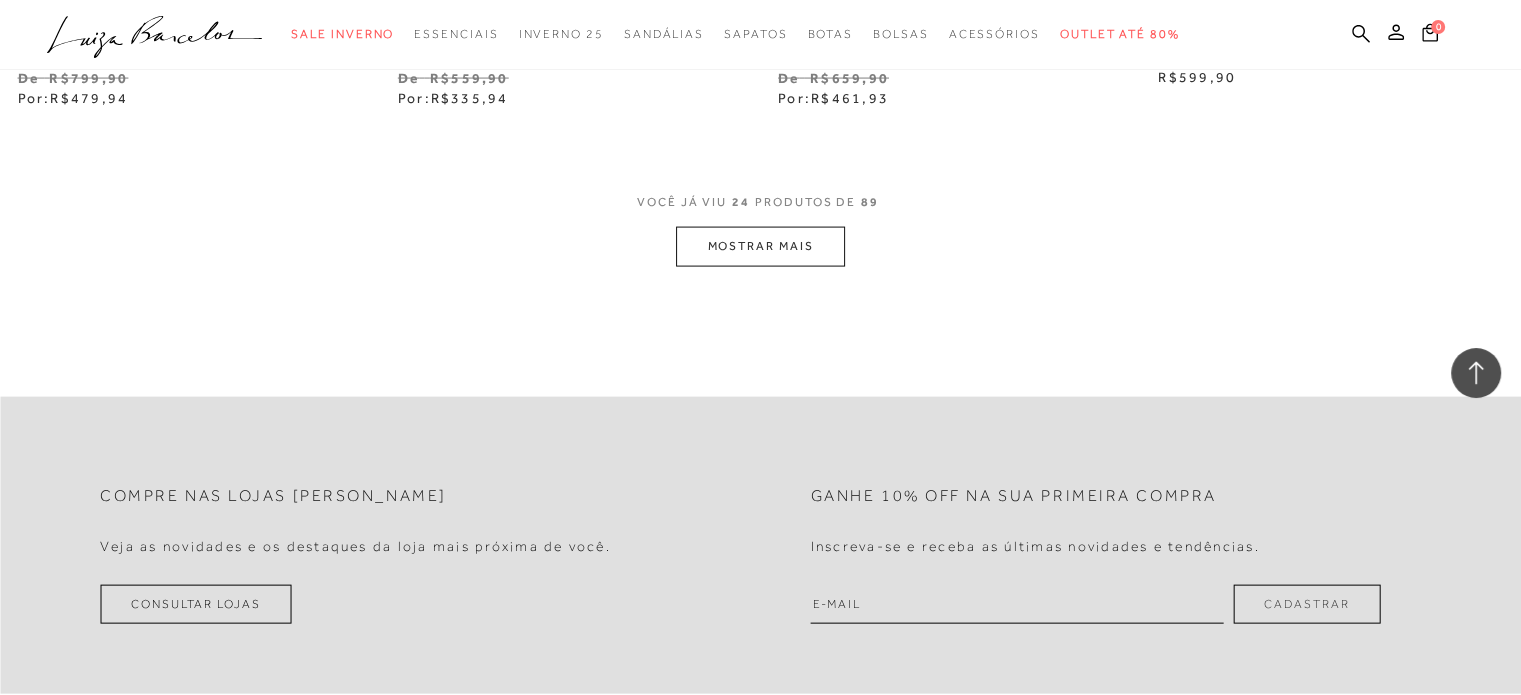 scroll, scrollTop: 4212, scrollLeft: 0, axis: vertical 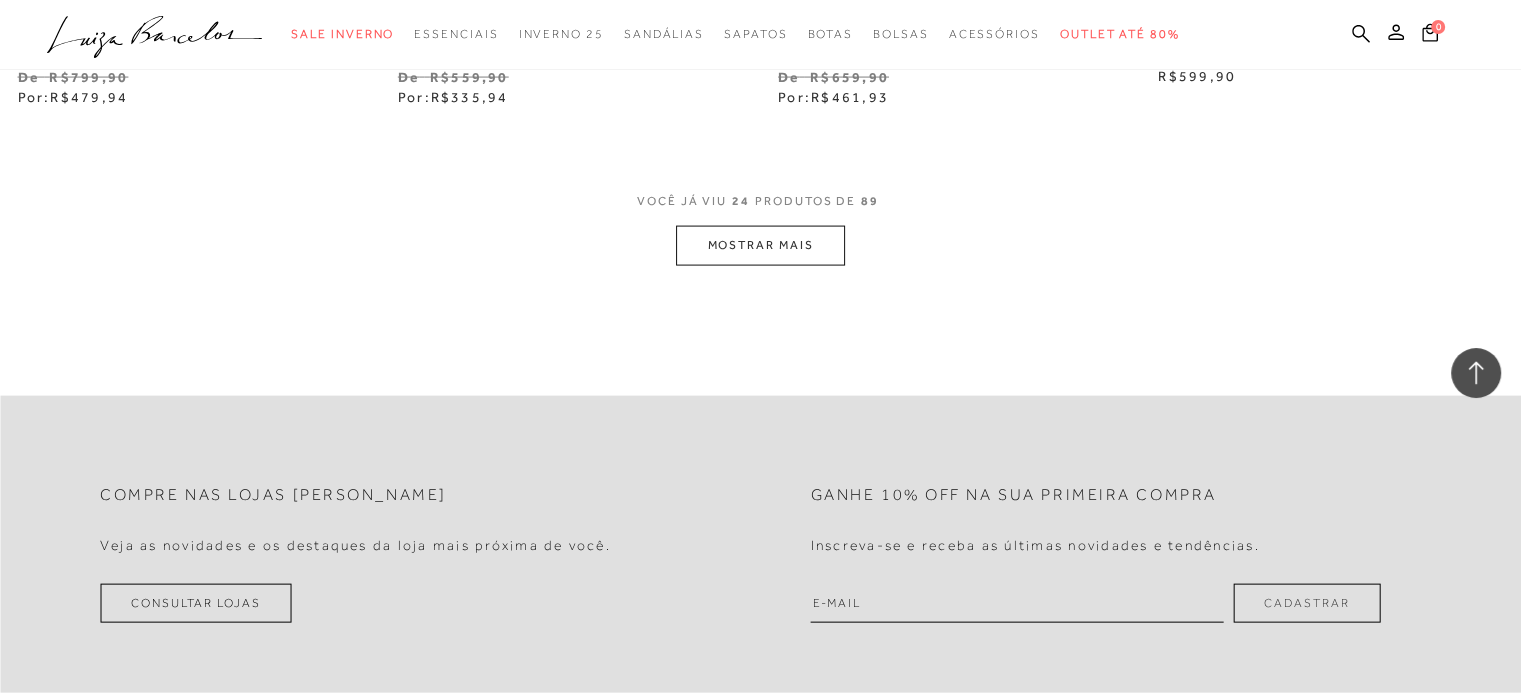 click on "MOSTRAR MAIS" at bounding box center [760, 245] 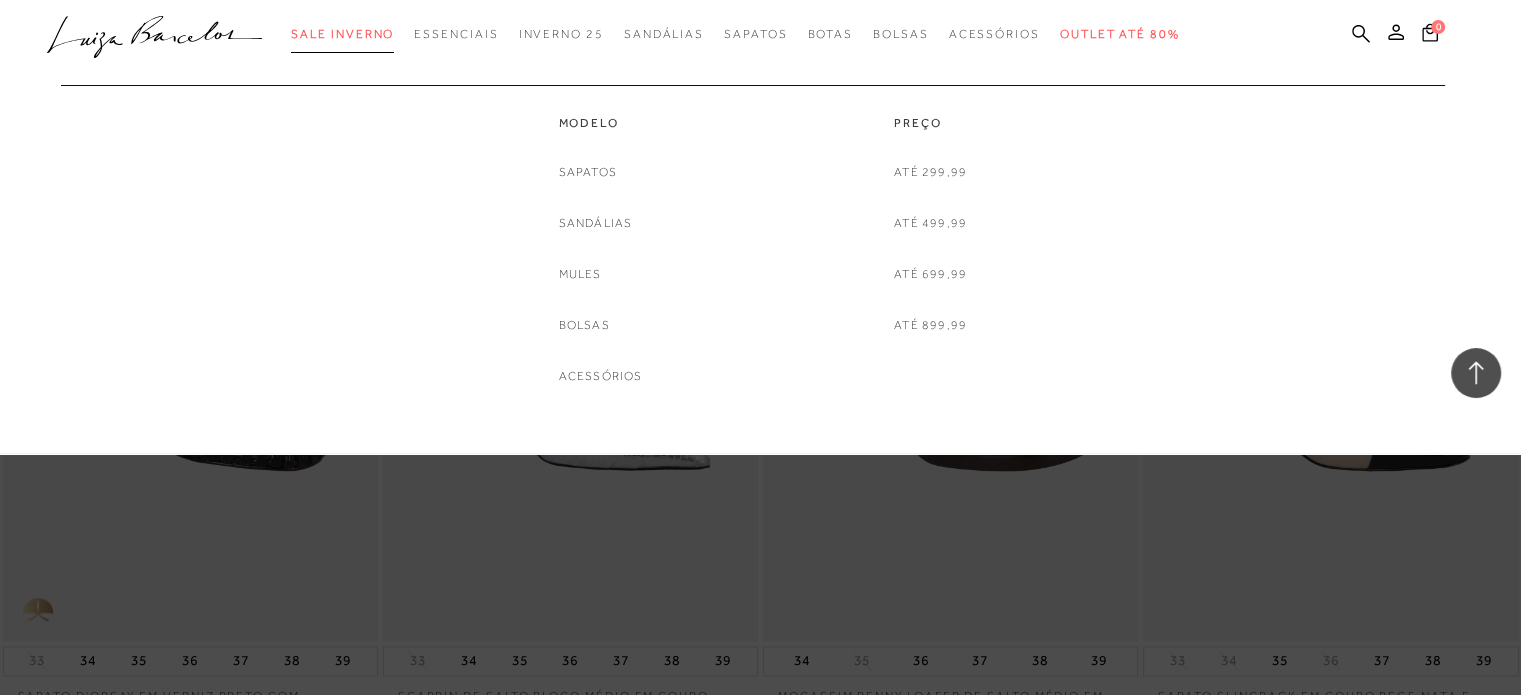scroll, scrollTop: 2832, scrollLeft: 0, axis: vertical 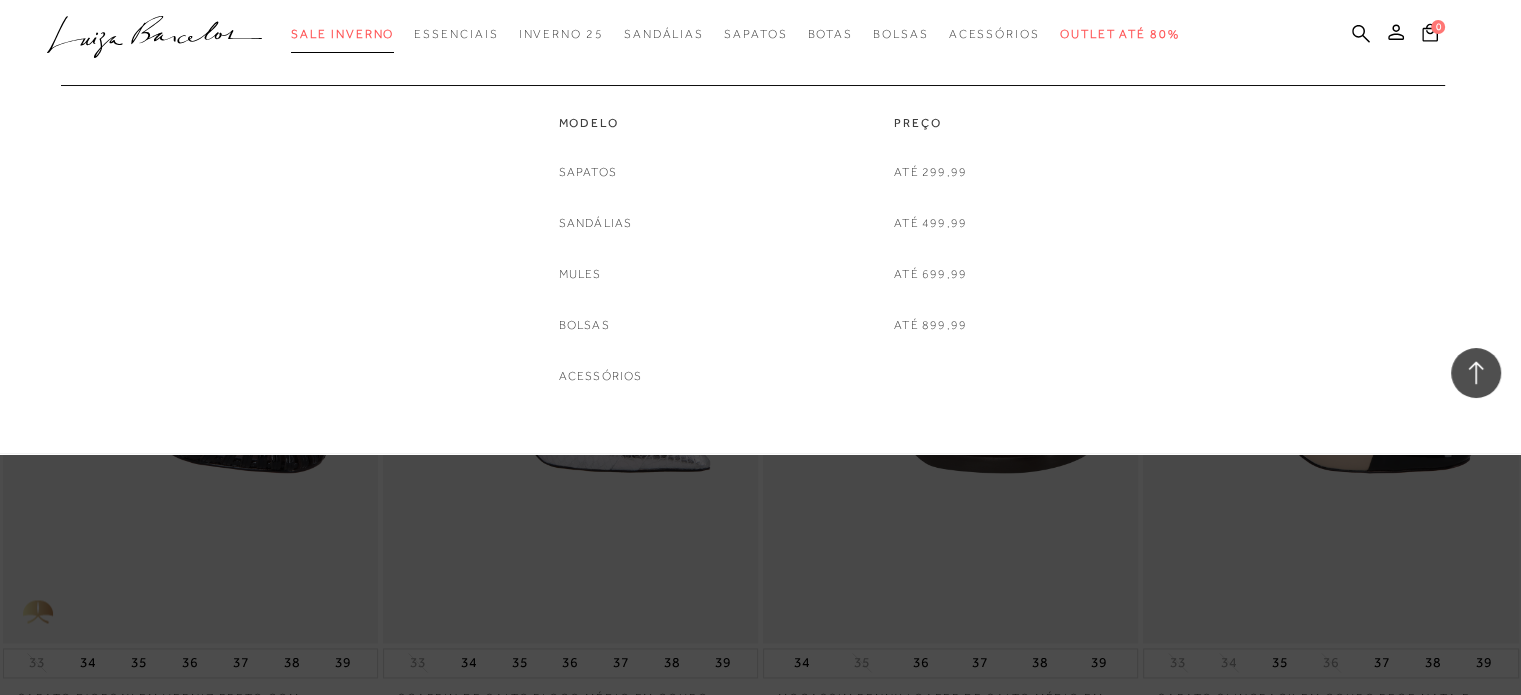 click on "Sale Inverno" at bounding box center [342, 34] 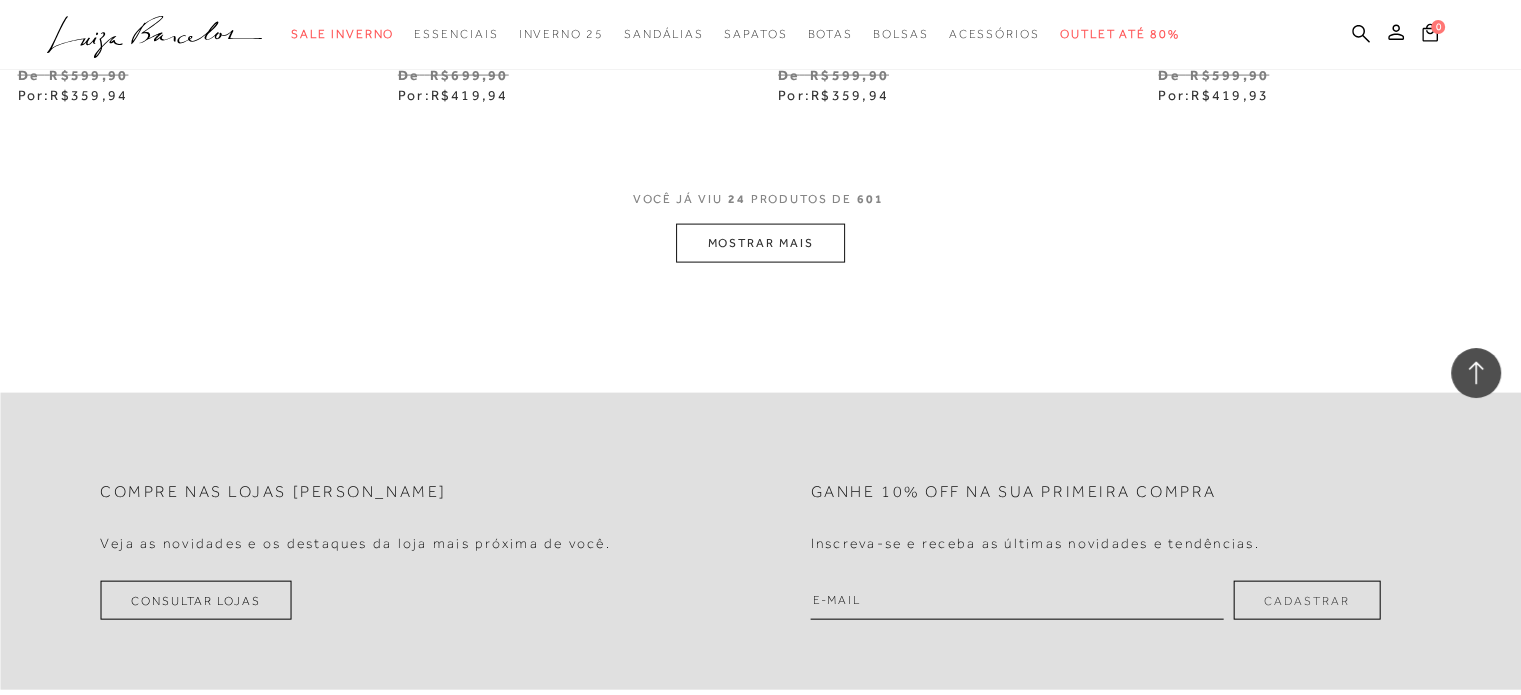 scroll, scrollTop: 4316, scrollLeft: 0, axis: vertical 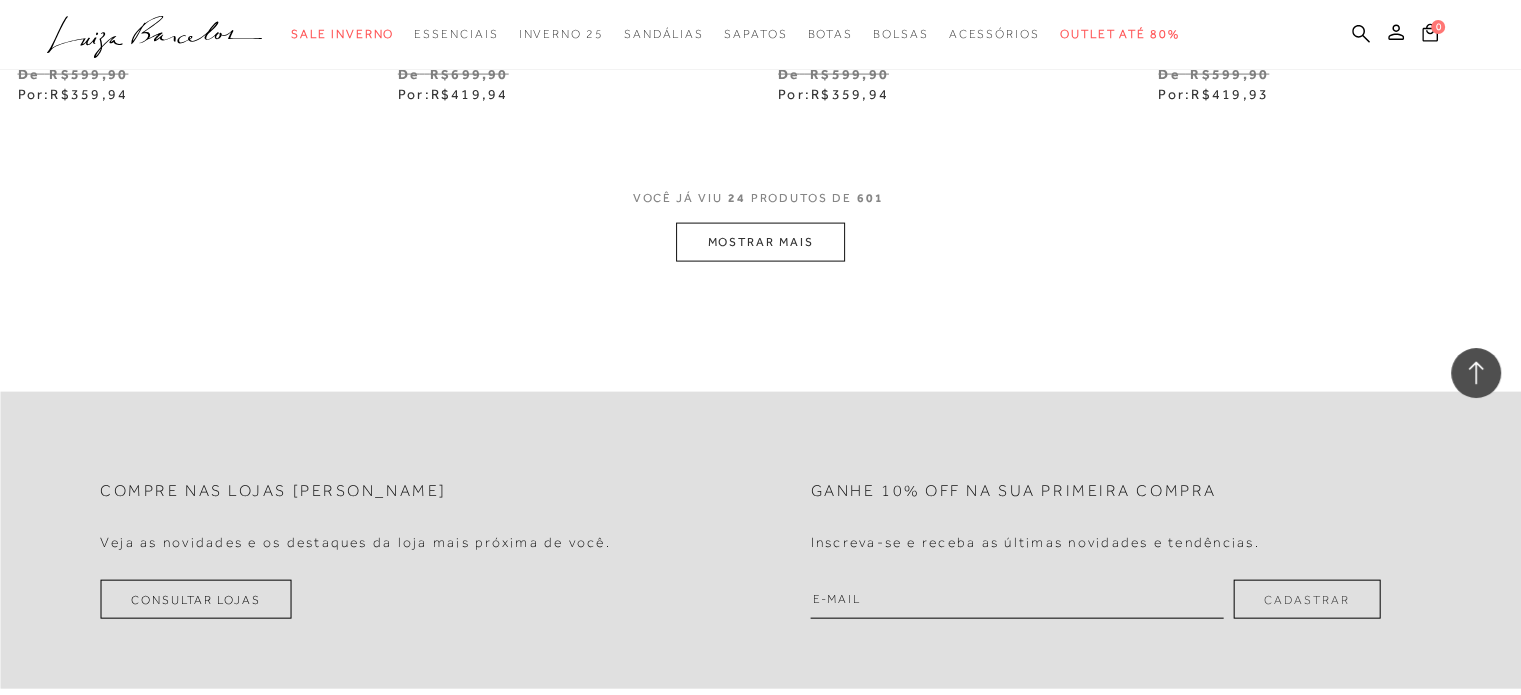 click on "MOSTRAR MAIS" at bounding box center (760, 242) 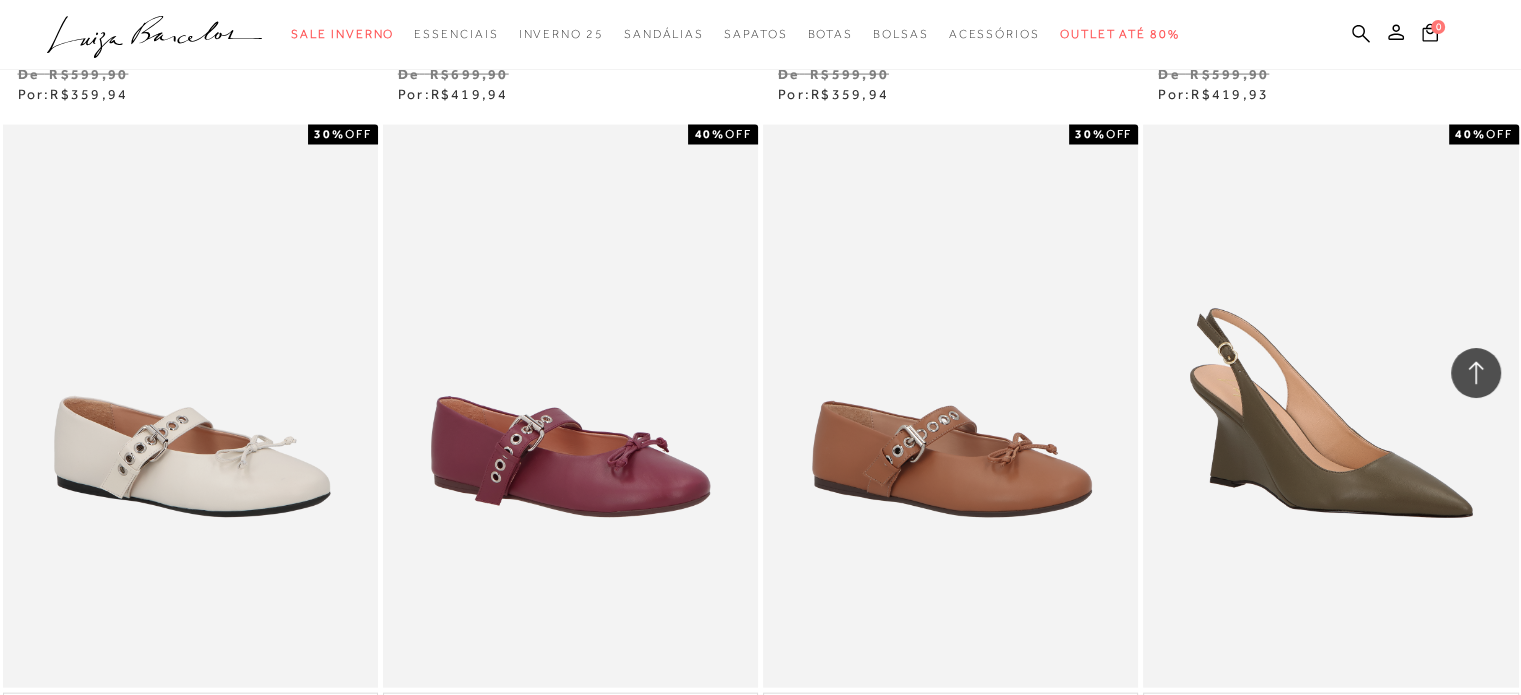 click on "SAPATILHA [PERSON_NAME] EM COURO CARAMELO COM TIRA DE ILHOSES
30% OFF 34 35 36 37 38 39" at bounding box center (951, 471) 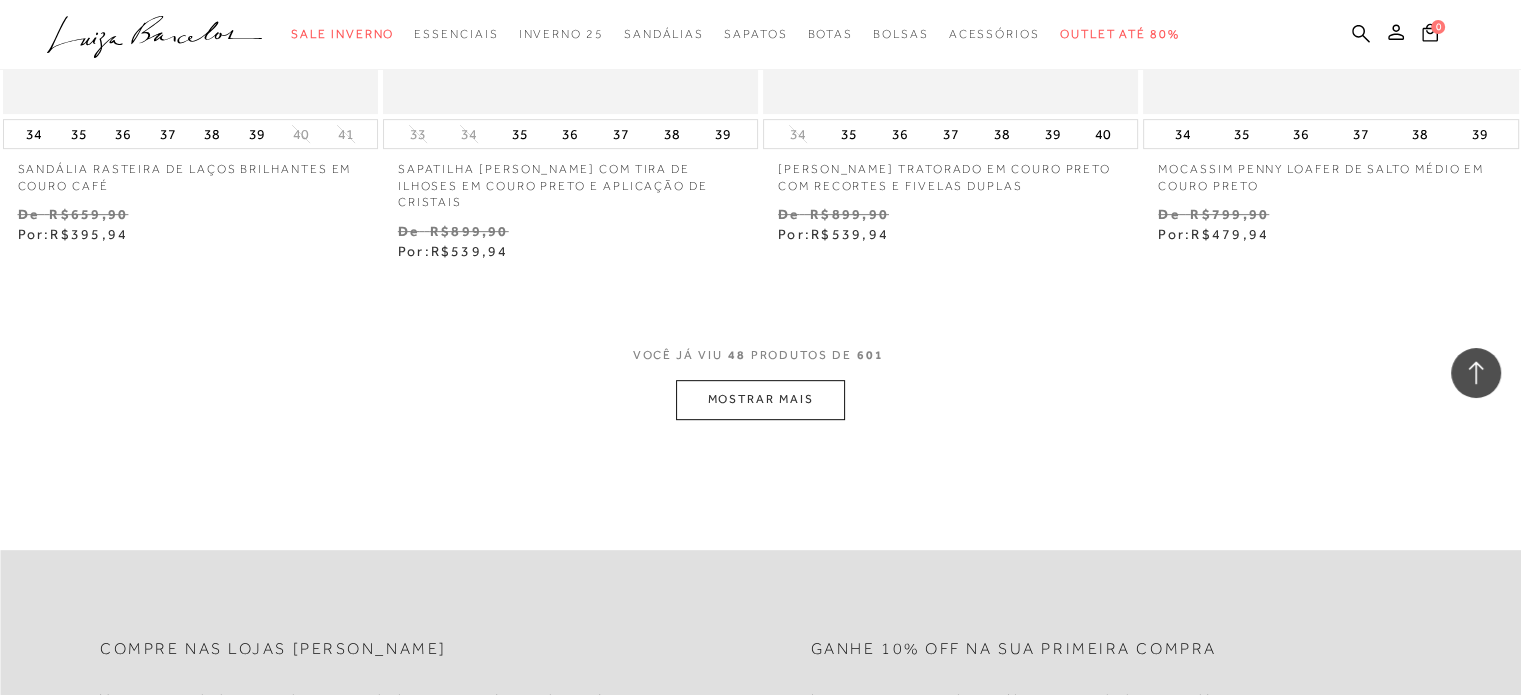 scroll, scrollTop: 8460, scrollLeft: 0, axis: vertical 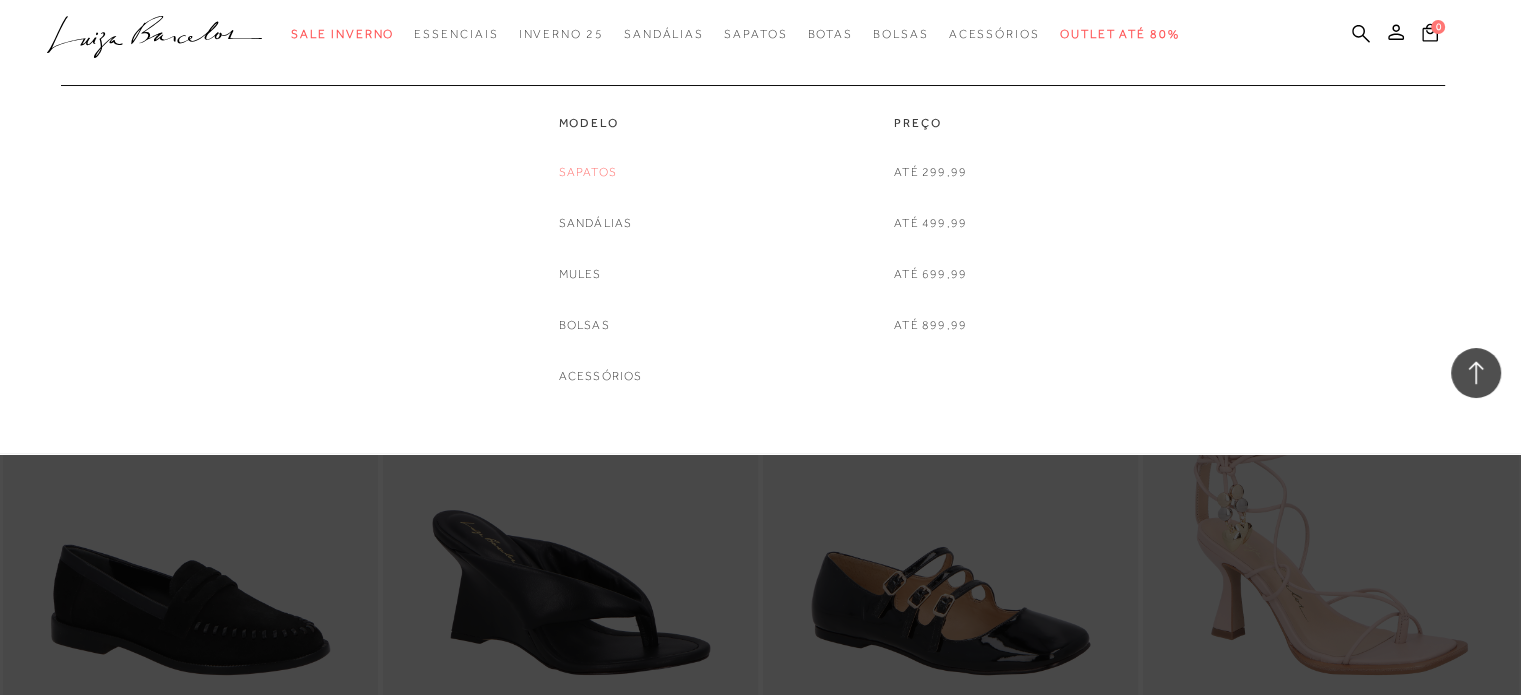 click on "Sapatos" at bounding box center (588, 172) 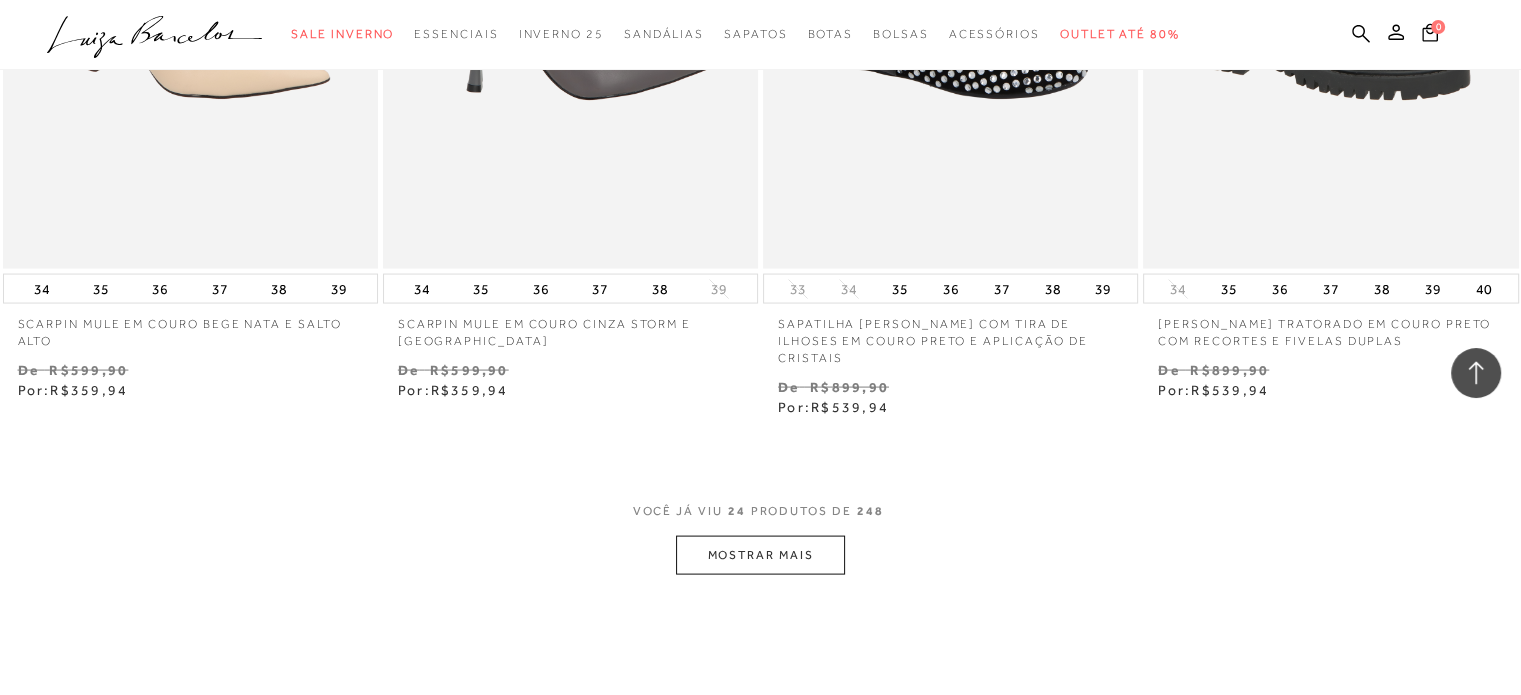 scroll, scrollTop: 4020, scrollLeft: 0, axis: vertical 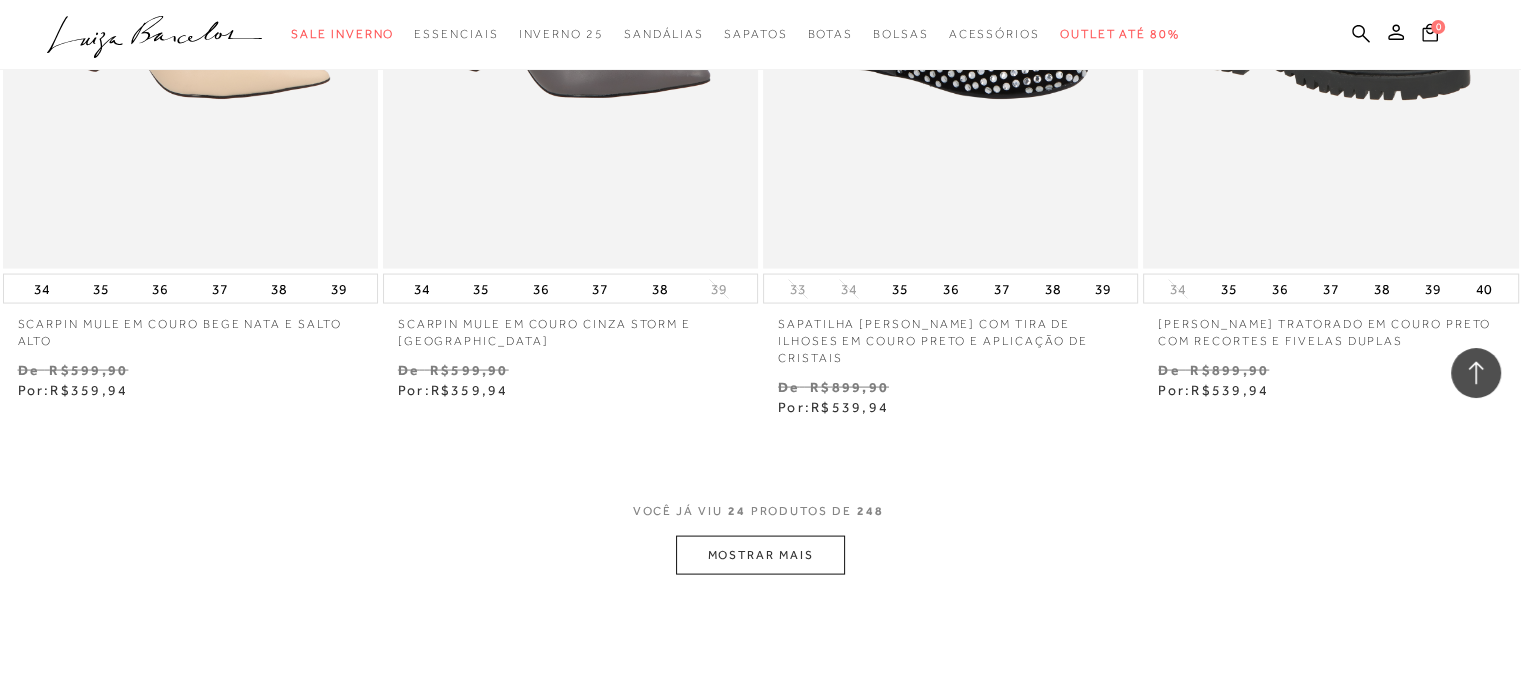 click on "MOSTRAR MAIS" at bounding box center [760, 555] 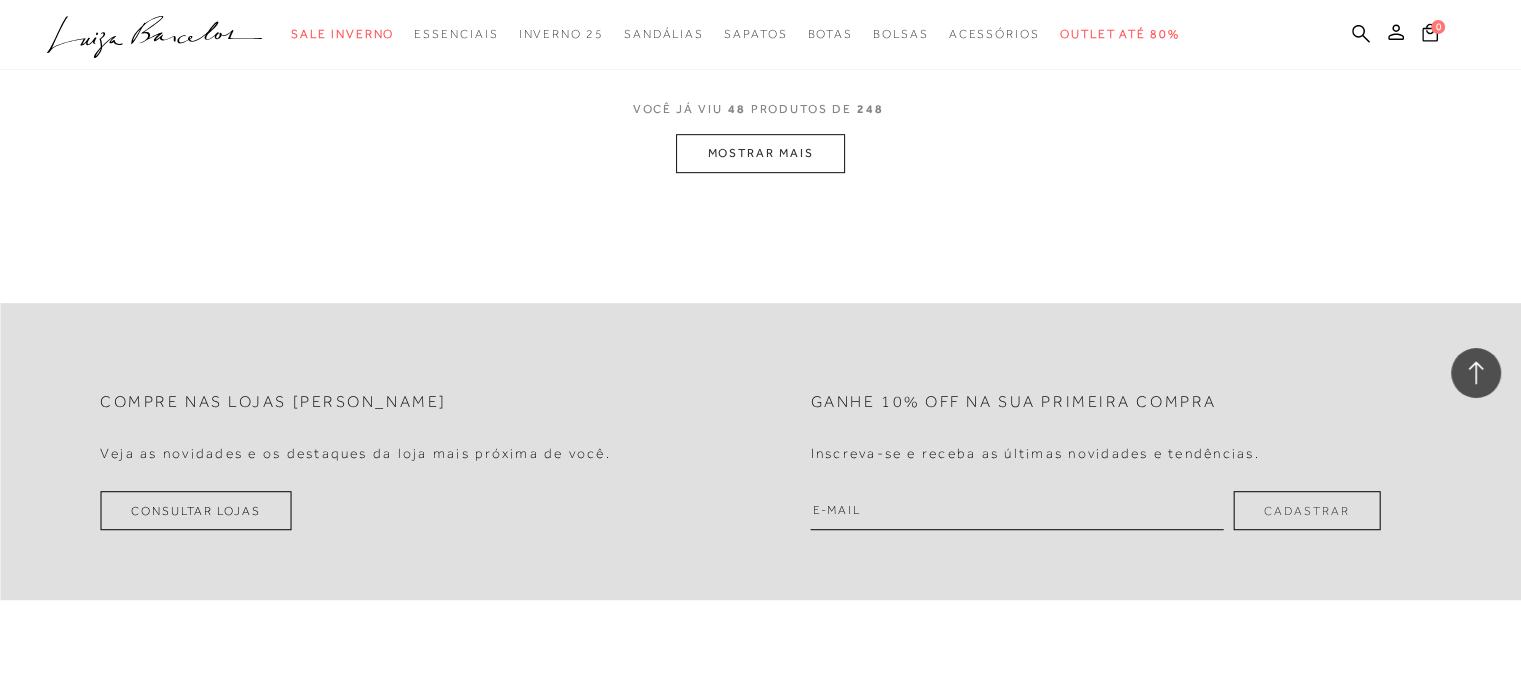 scroll, scrollTop: 8722, scrollLeft: 0, axis: vertical 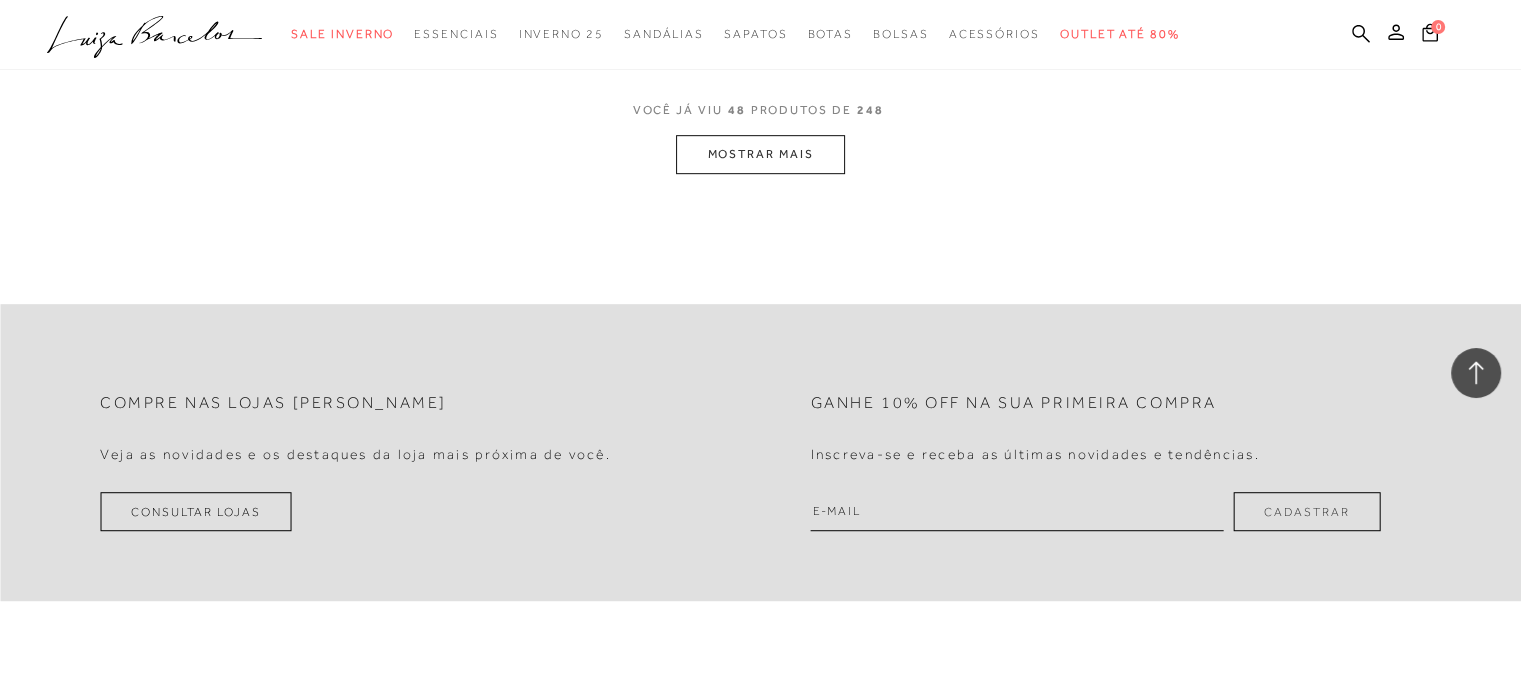 click on "MOSTRAR MAIS" at bounding box center [760, 154] 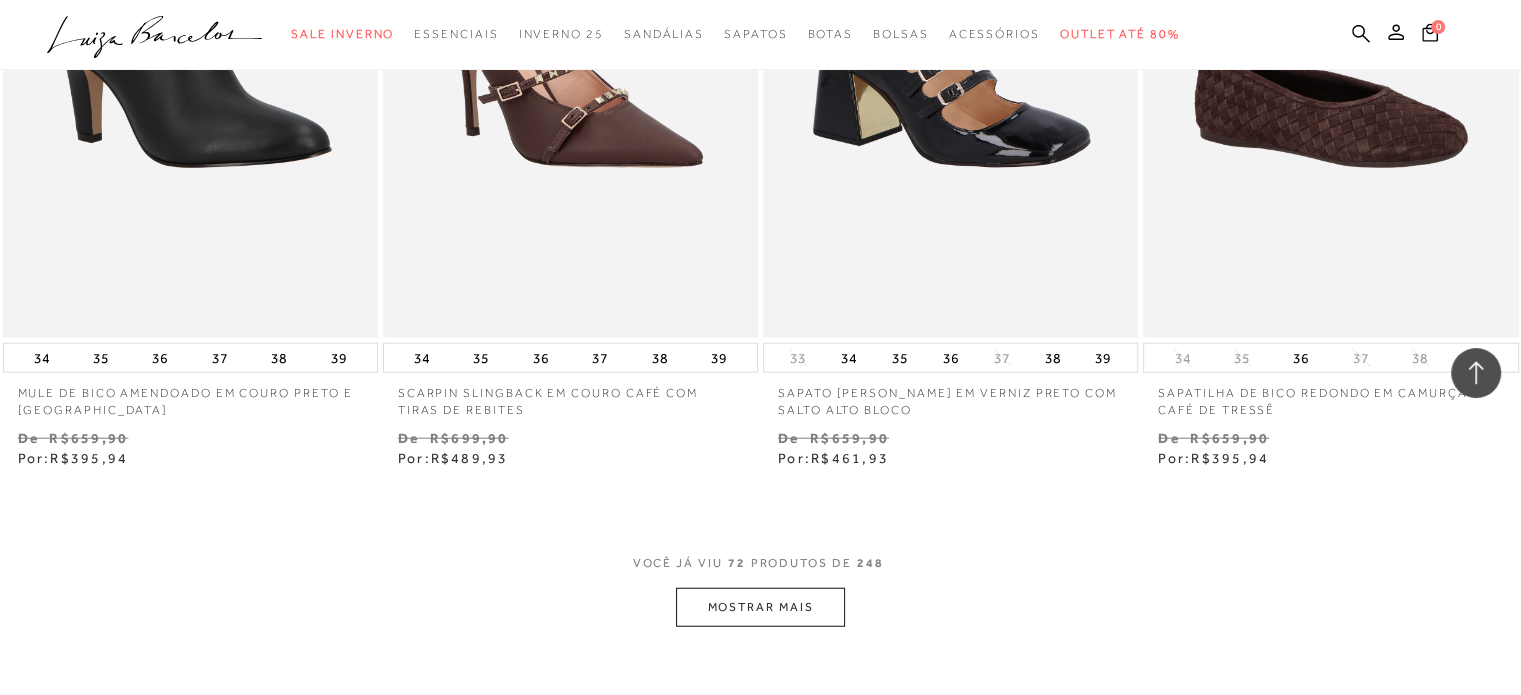 scroll, scrollTop: 12576, scrollLeft: 0, axis: vertical 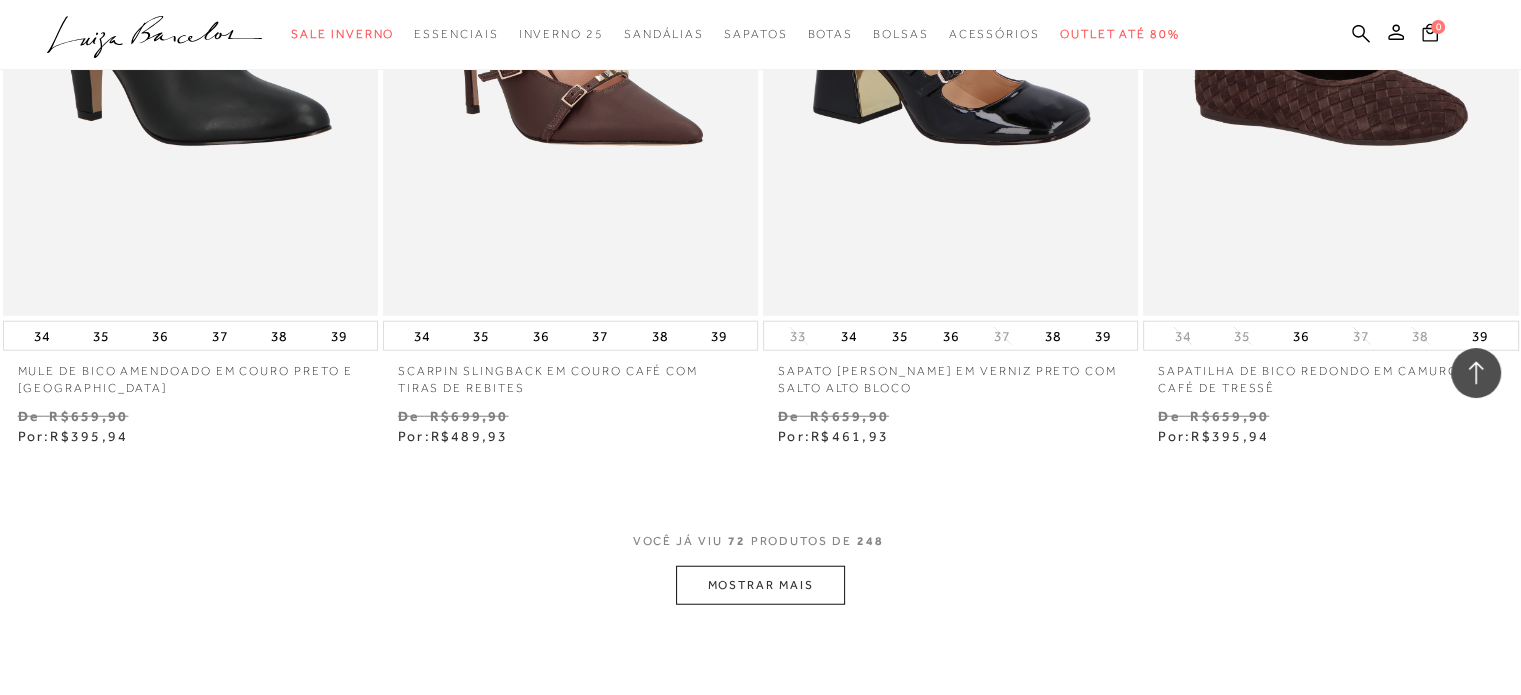 click on "MOSTRAR MAIS" at bounding box center [760, 585] 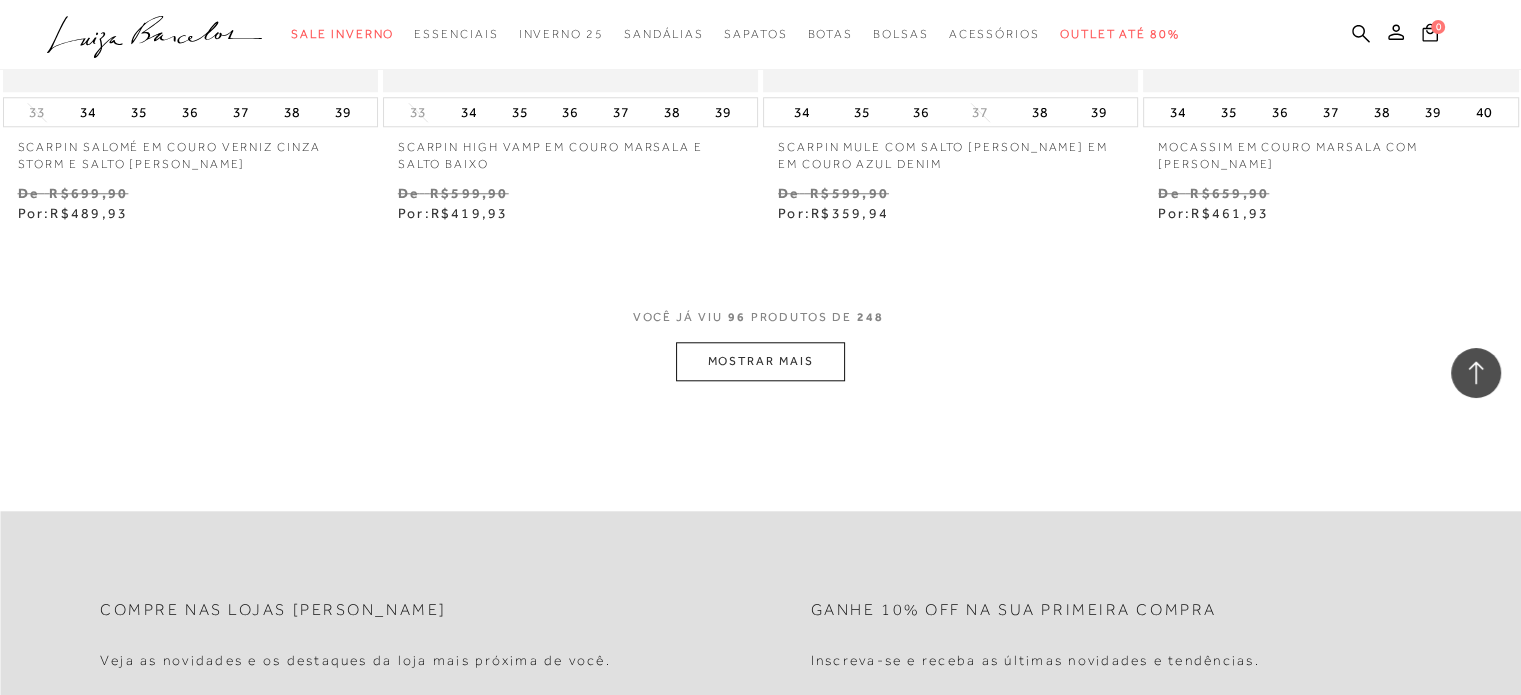 scroll, scrollTop: 17086, scrollLeft: 0, axis: vertical 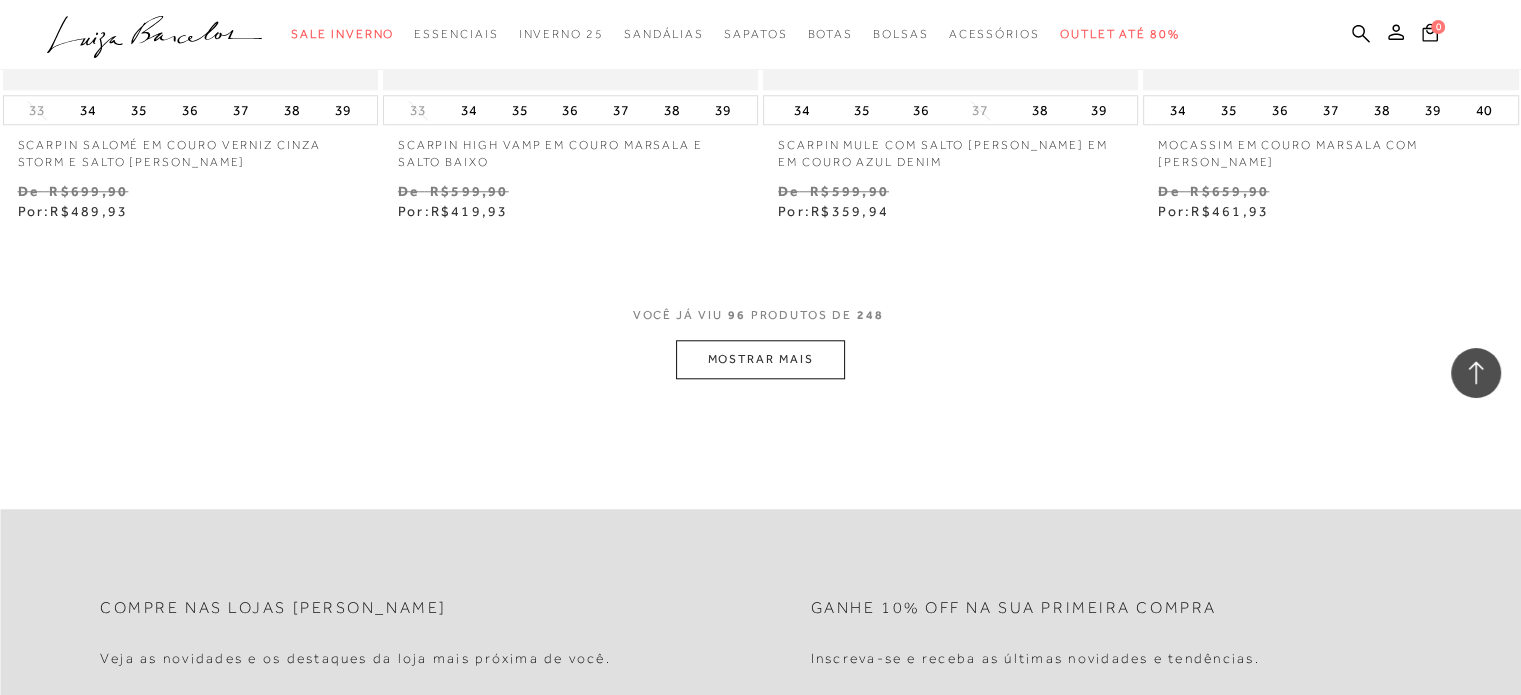 click on "MOSTRAR MAIS" at bounding box center [760, 359] 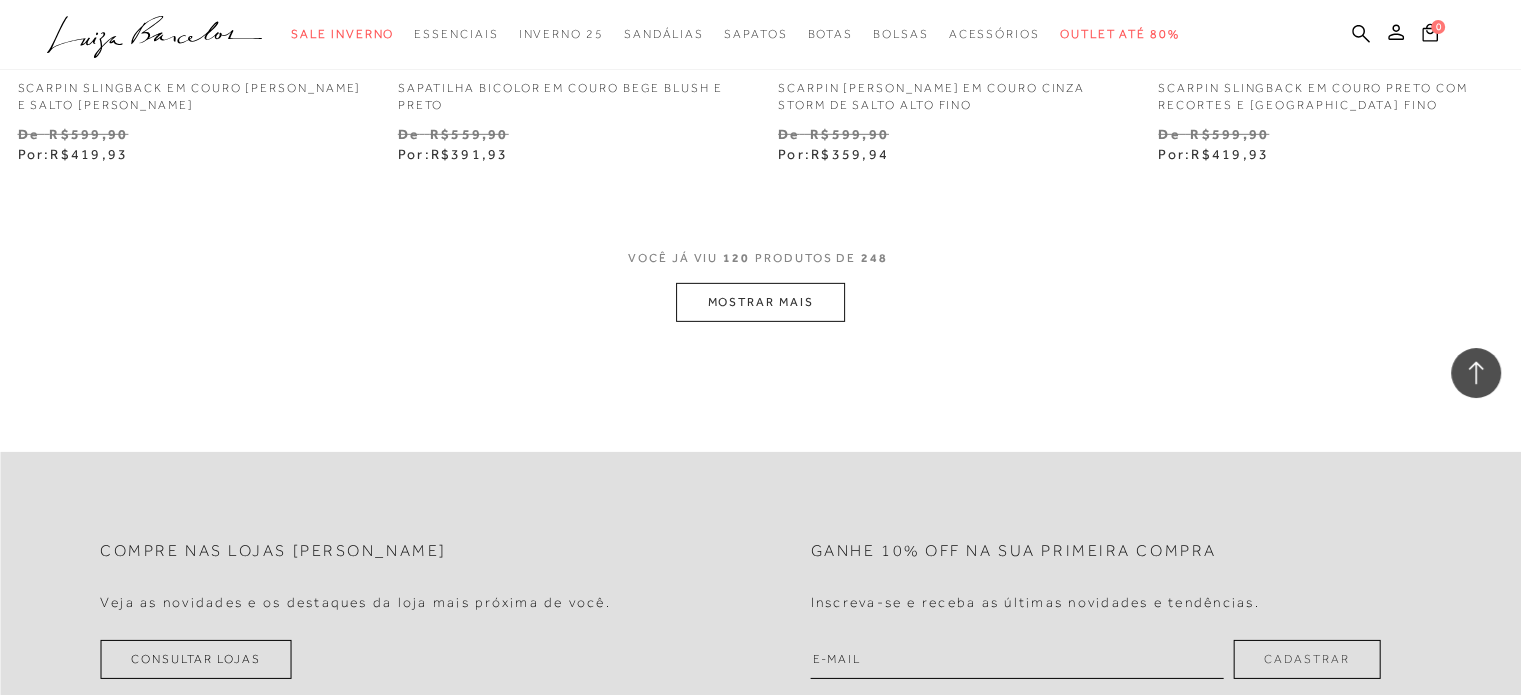 scroll, scrollTop: 21444, scrollLeft: 0, axis: vertical 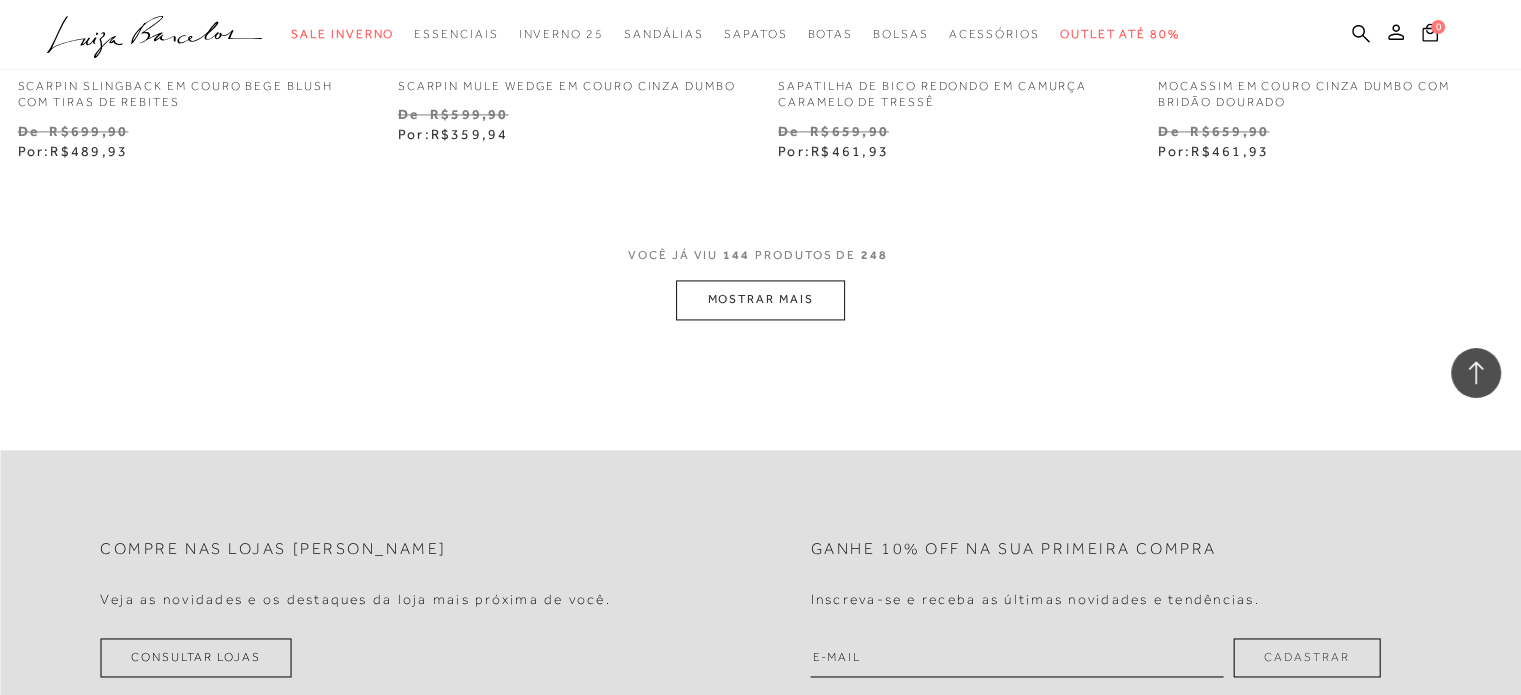 click on "MOSTRAR MAIS" at bounding box center [760, 299] 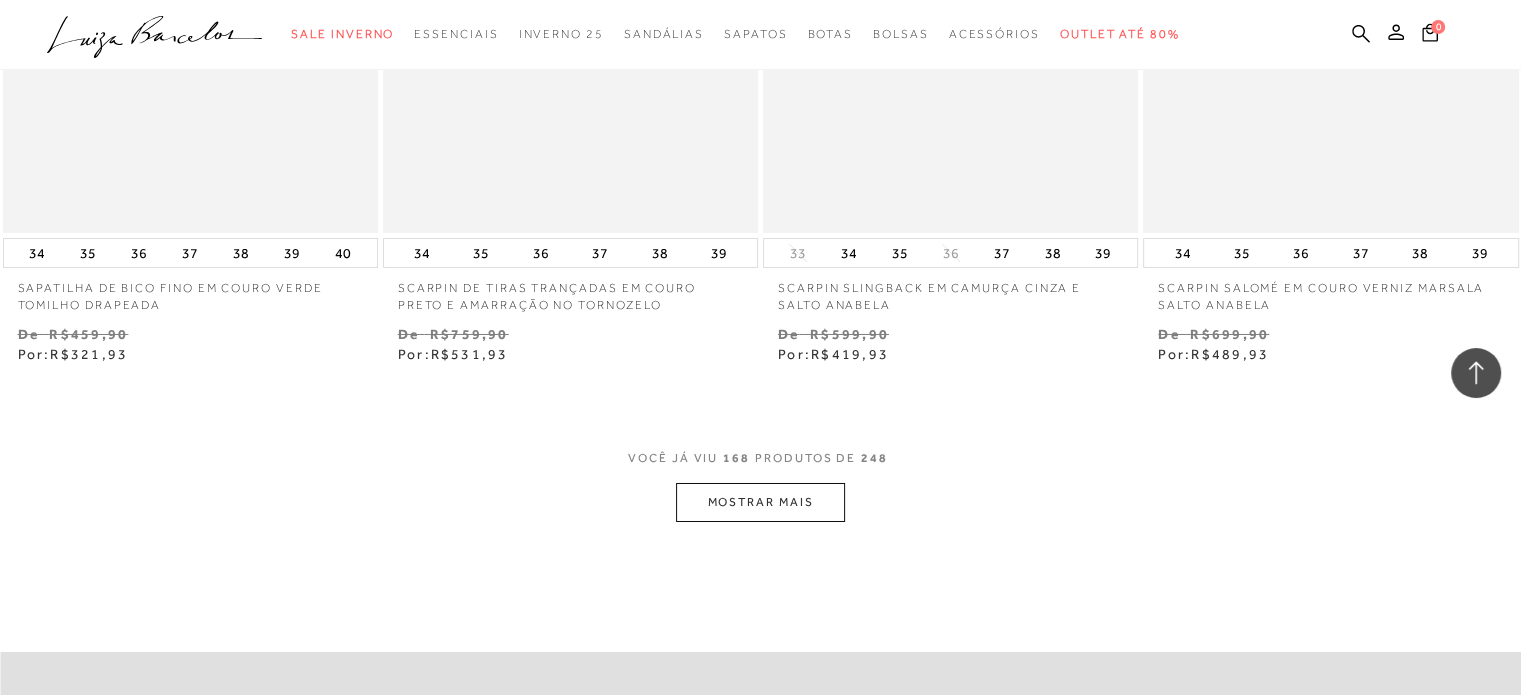 scroll, scrollTop: 29851, scrollLeft: 0, axis: vertical 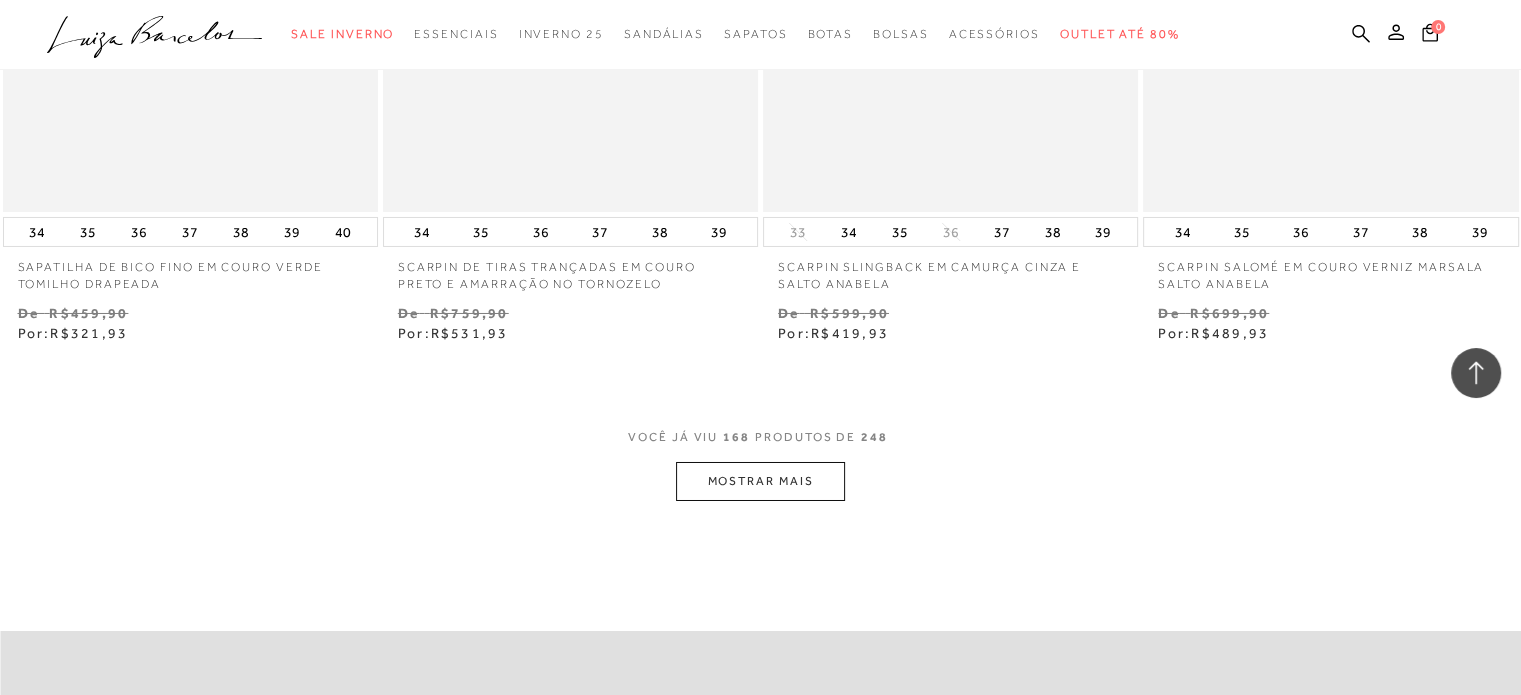 click on "MOSTRAR MAIS" at bounding box center (760, 481) 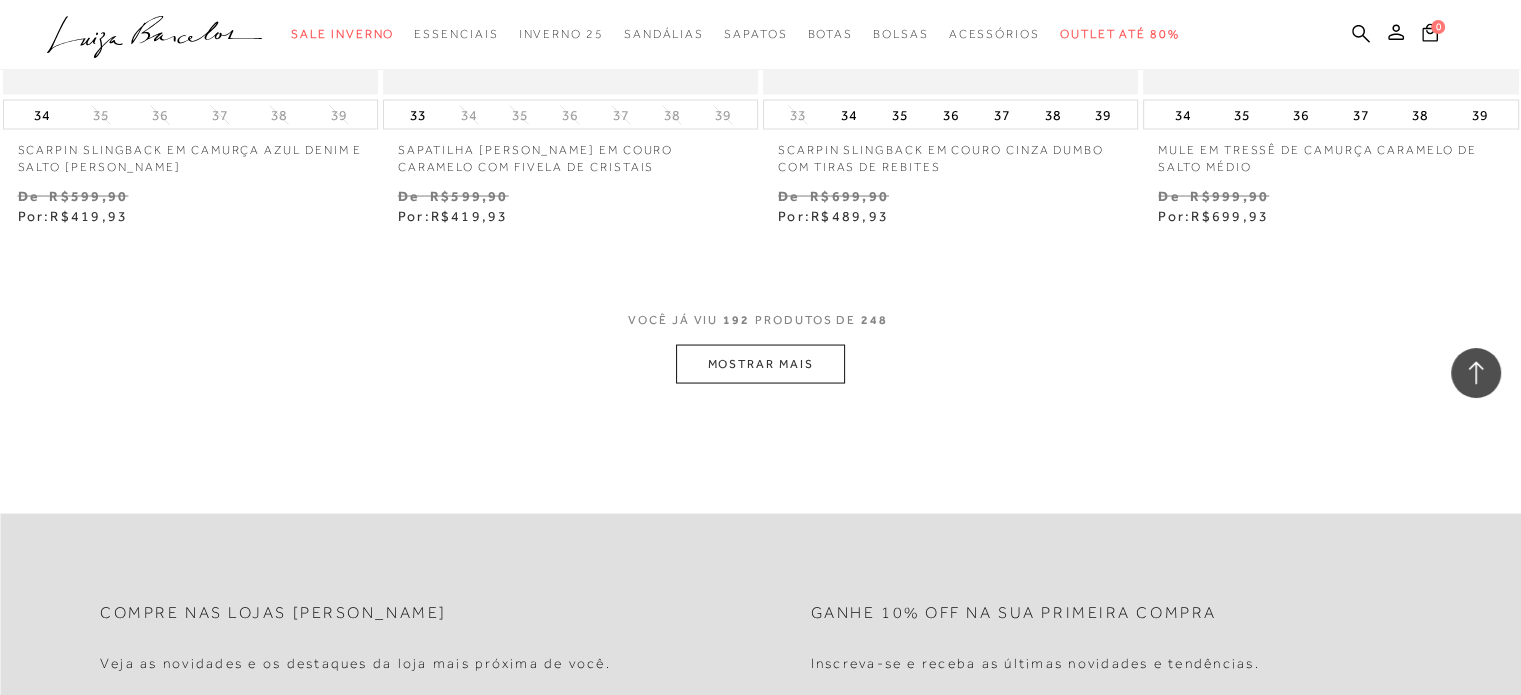 scroll, scrollTop: 34254, scrollLeft: 0, axis: vertical 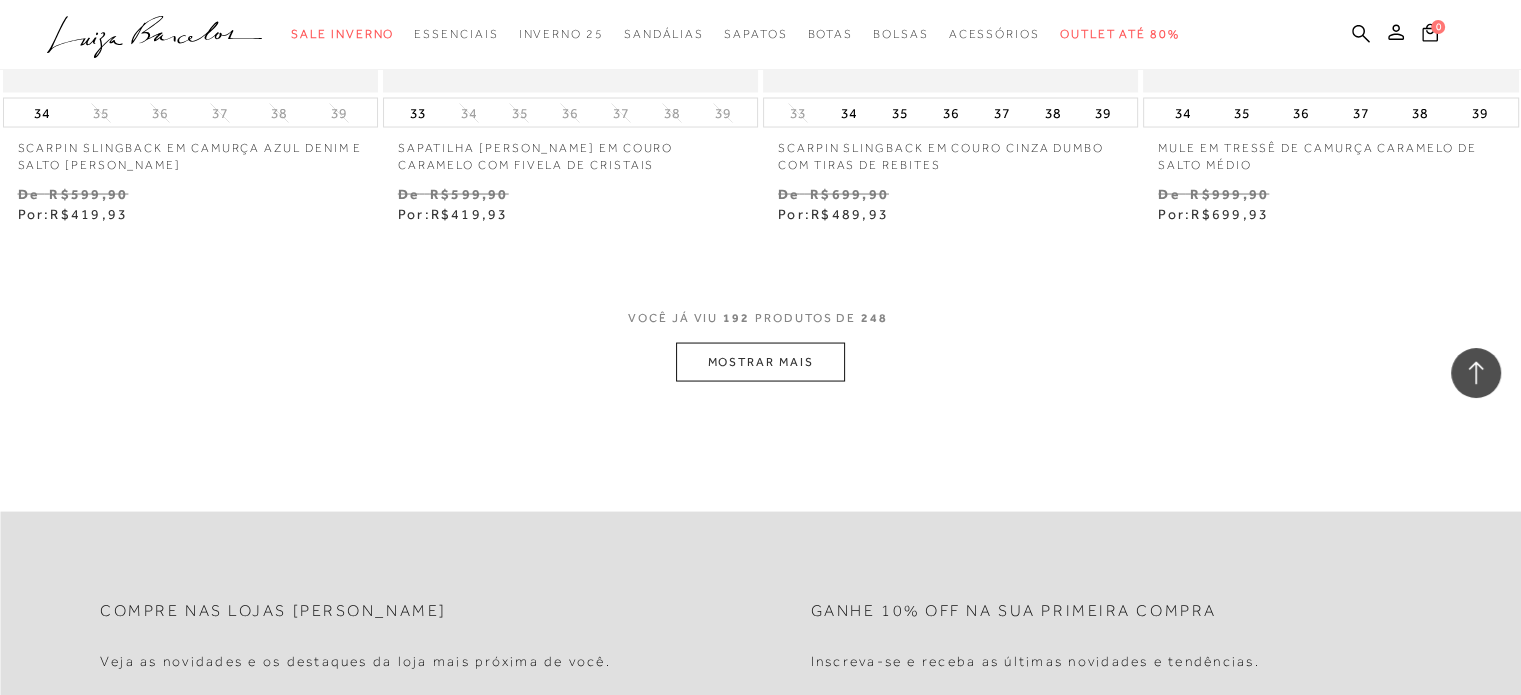 click on "MOSTRAR MAIS" at bounding box center (760, 362) 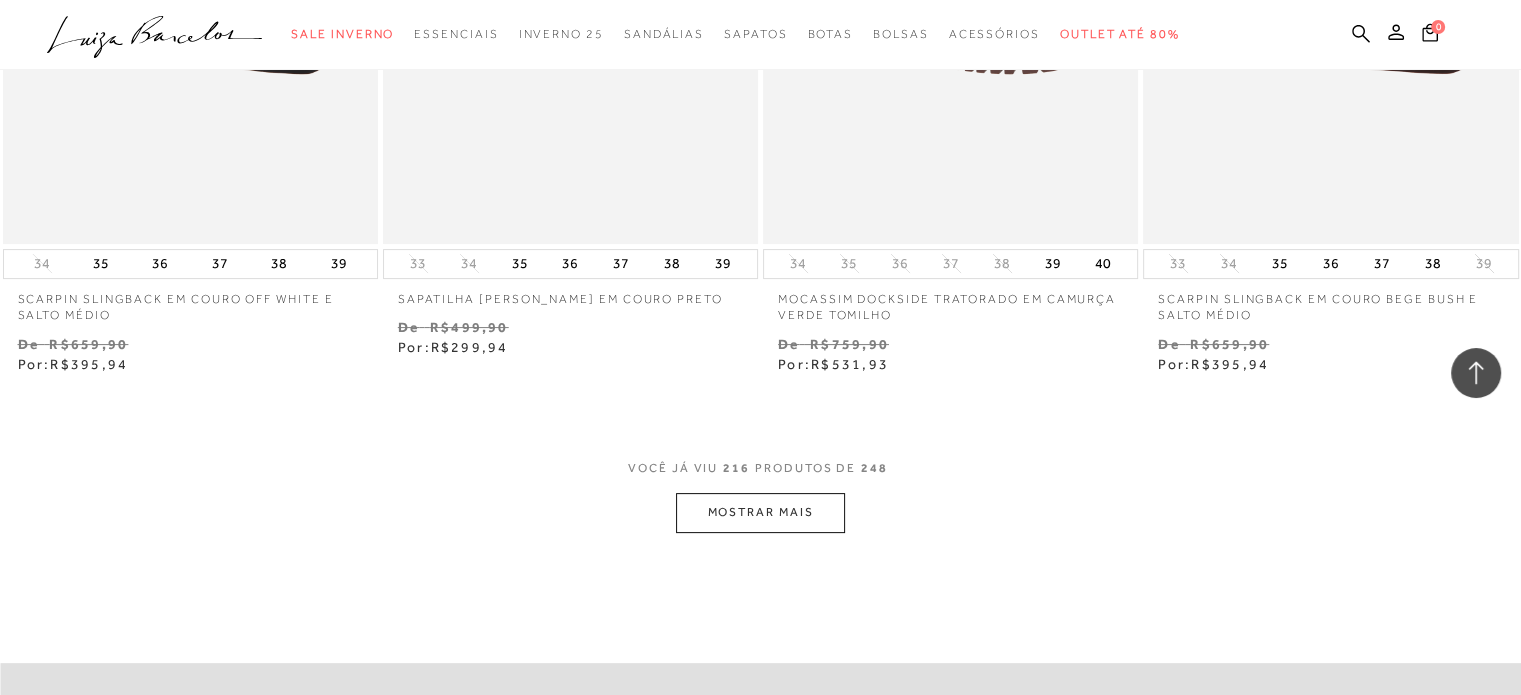 scroll, scrollTop: 38494, scrollLeft: 0, axis: vertical 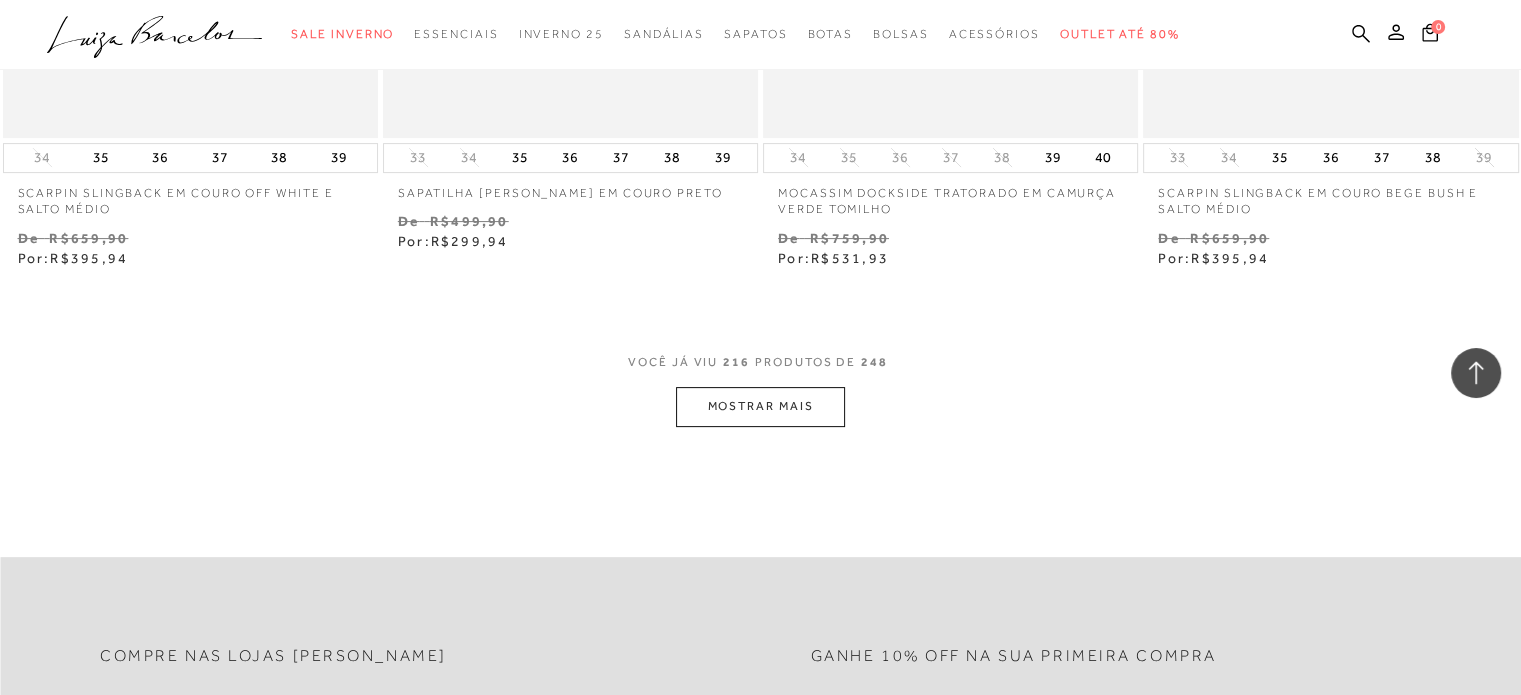 click on "MOSTRAR MAIS" at bounding box center (760, 406) 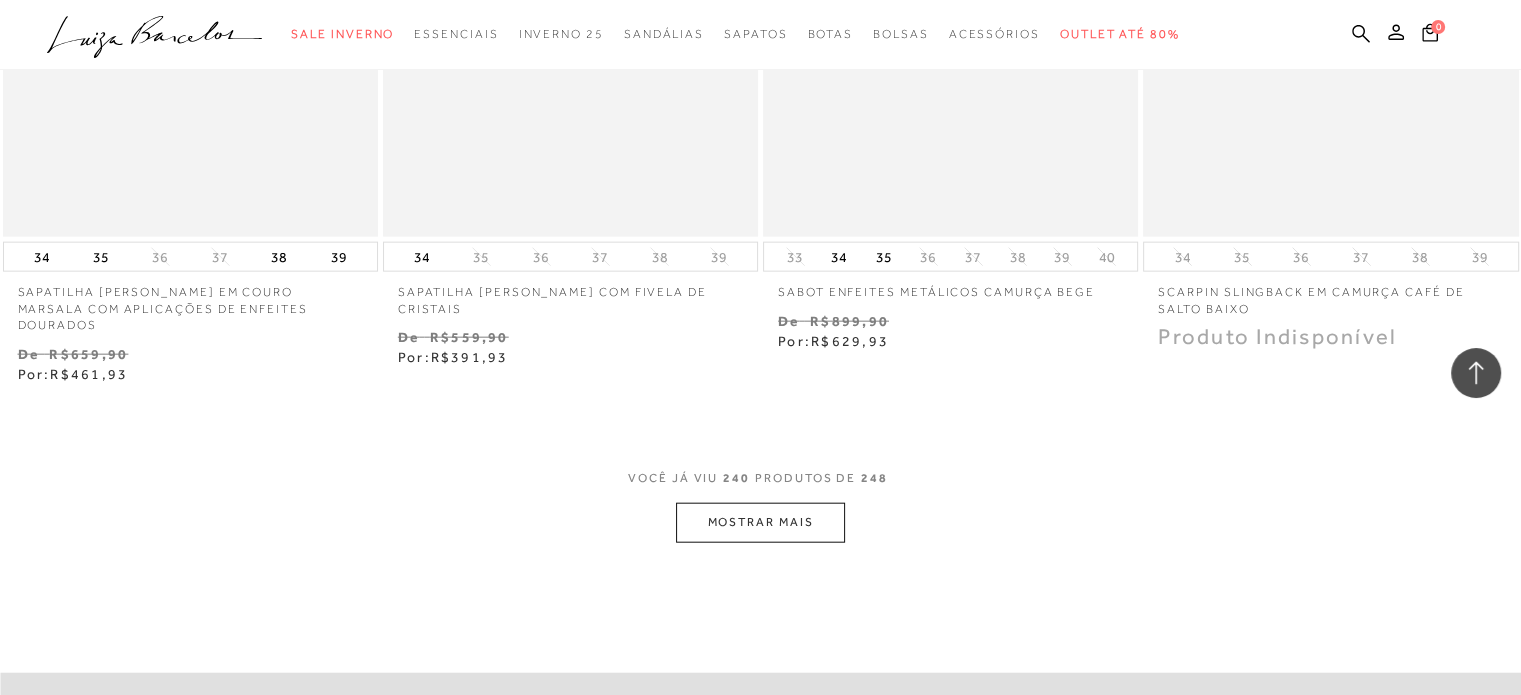 scroll, scrollTop: 42698, scrollLeft: 0, axis: vertical 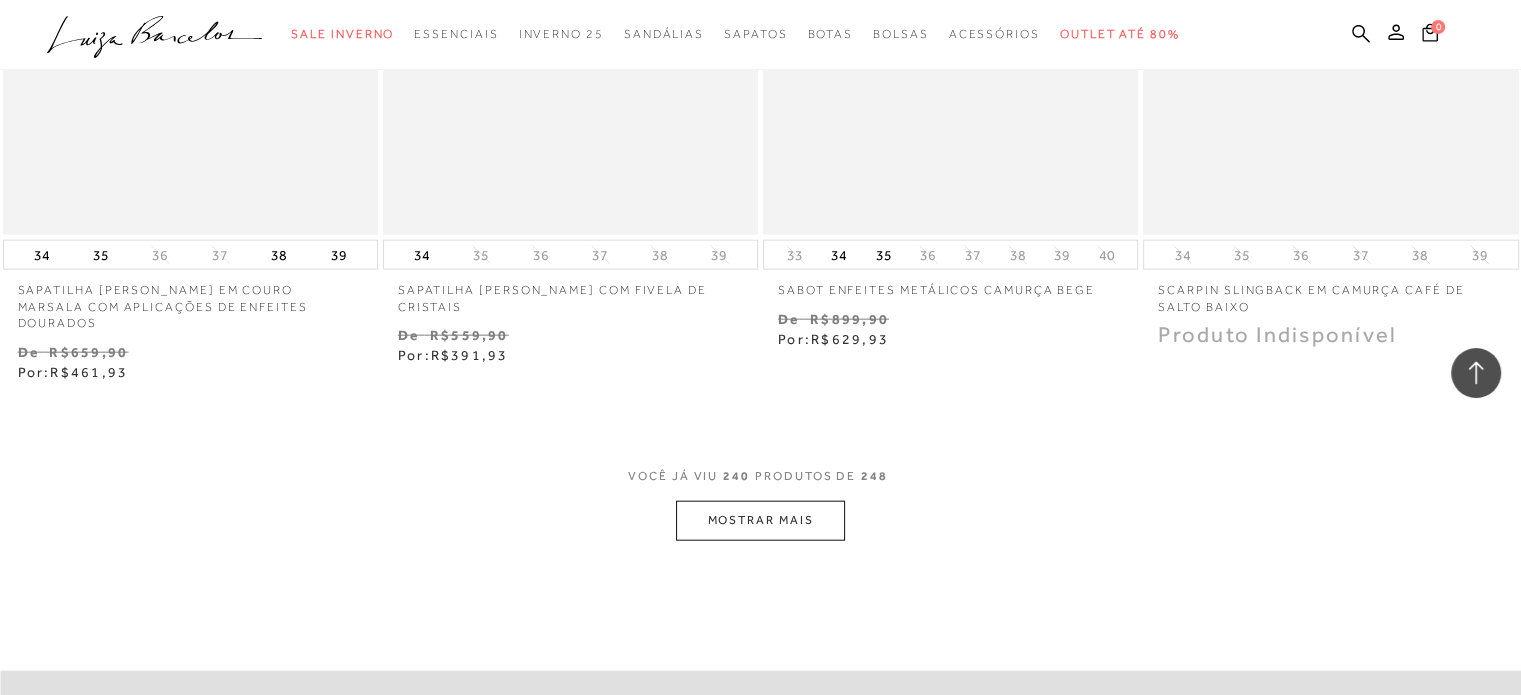 click on "MOSTRAR MAIS" at bounding box center (760, 520) 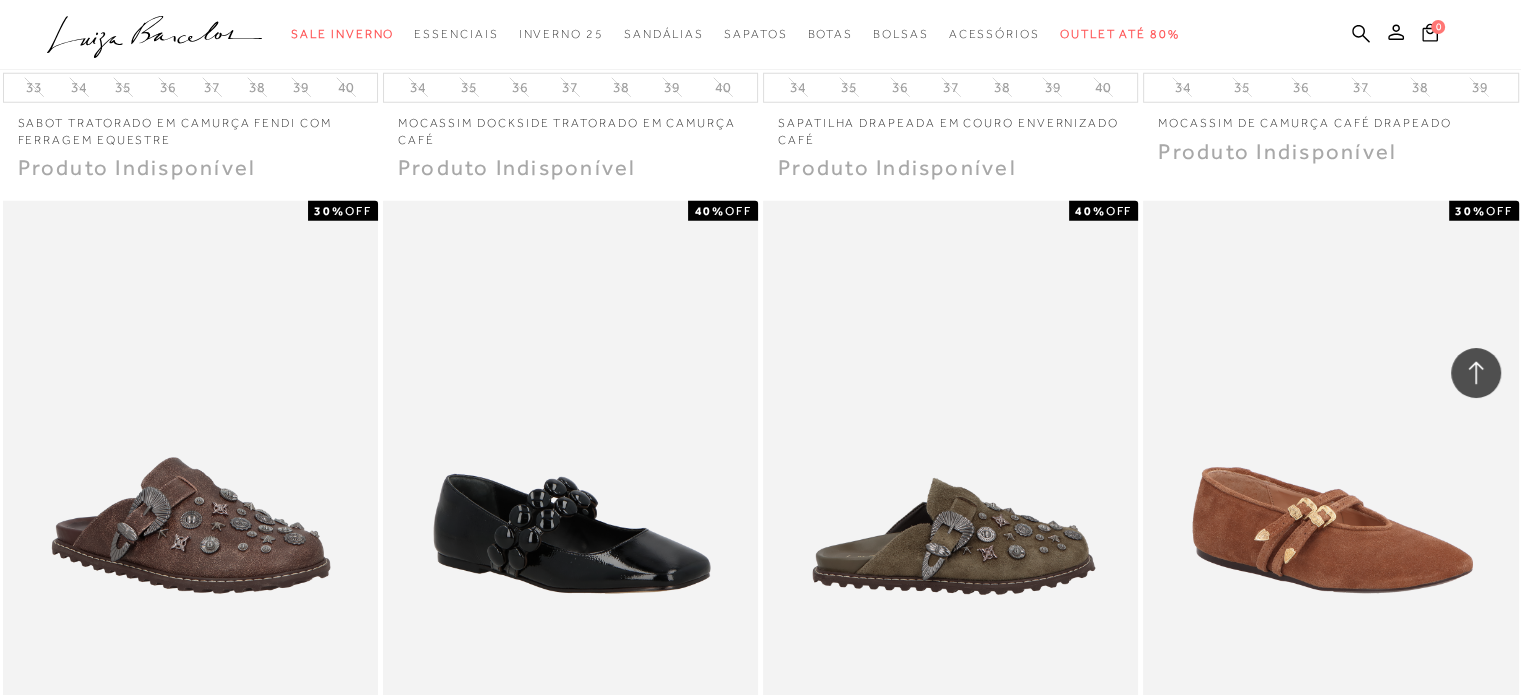 scroll, scrollTop: 43595, scrollLeft: 0, axis: vertical 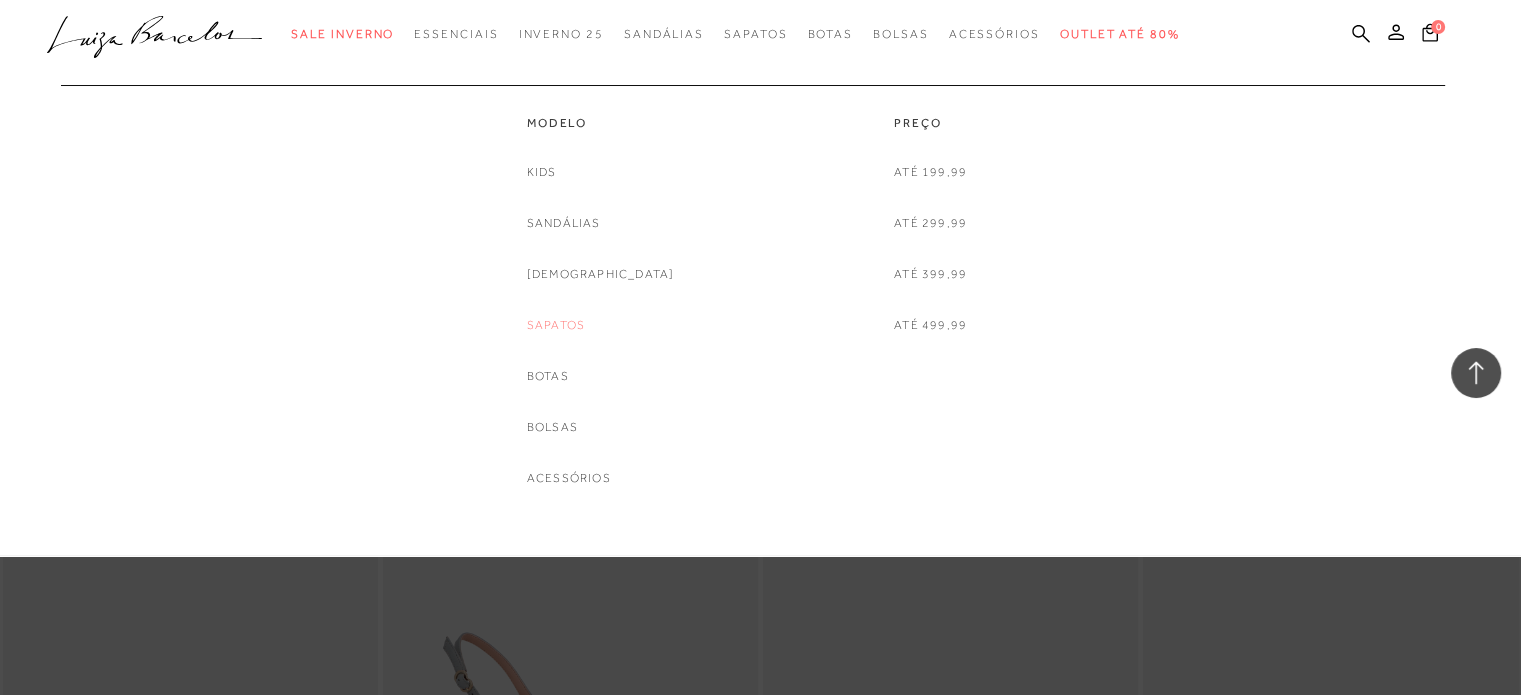 click on "Sapatos" at bounding box center [556, 325] 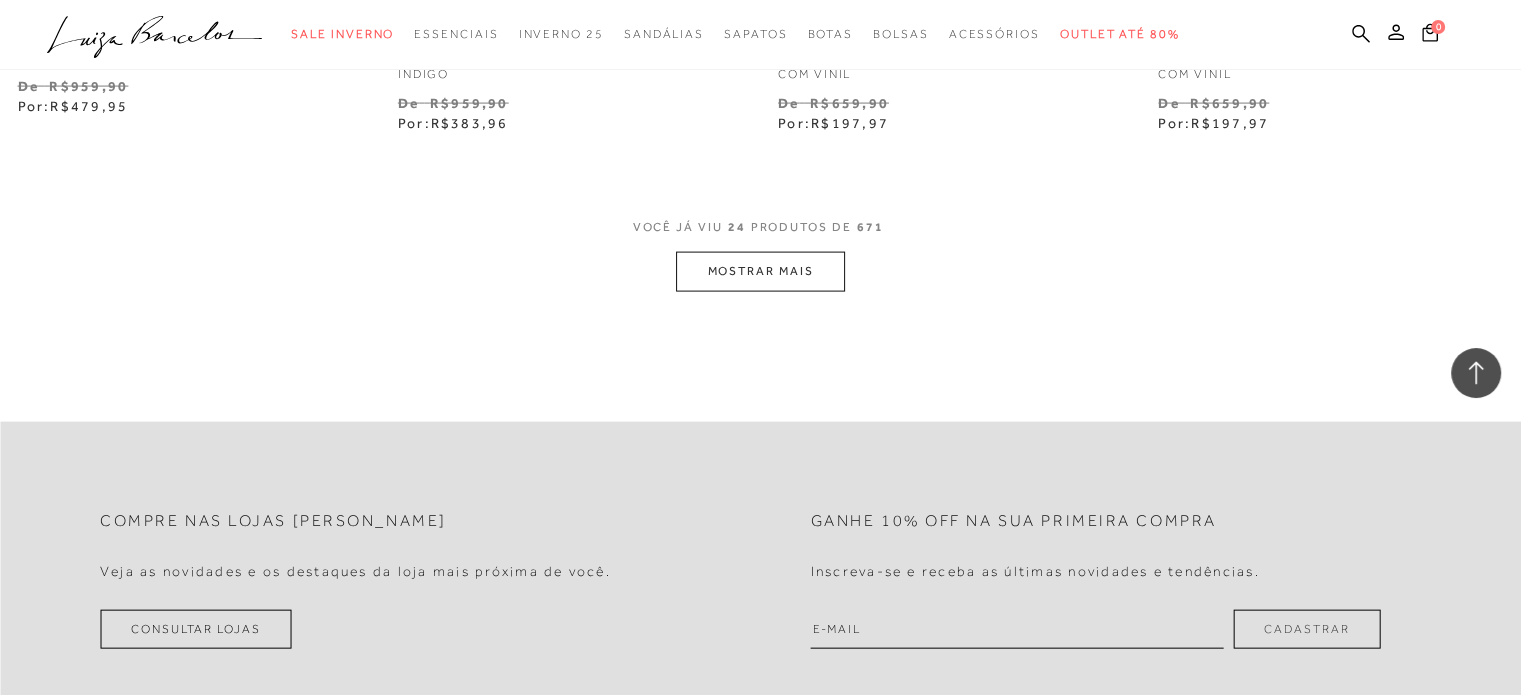 scroll, scrollTop: 4271, scrollLeft: 0, axis: vertical 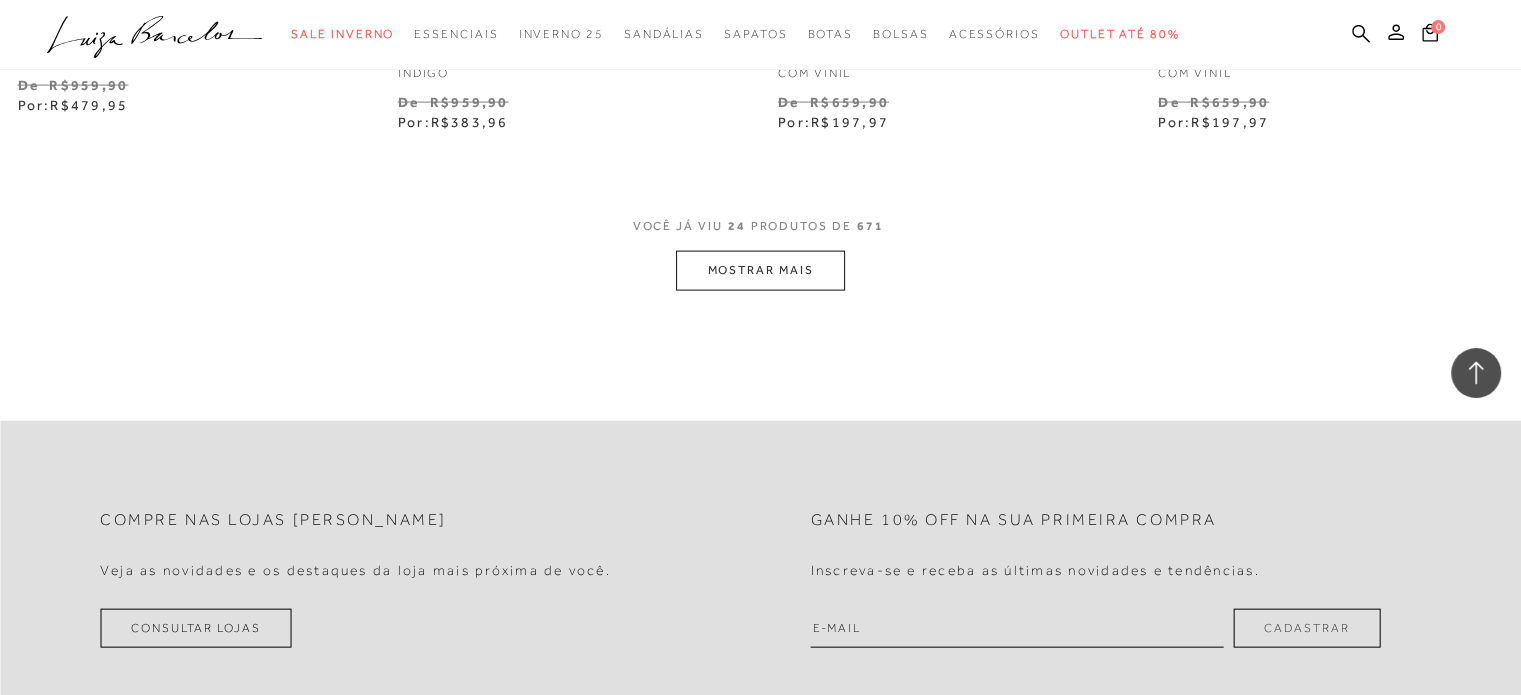 click on "MOSTRAR MAIS" at bounding box center [760, 270] 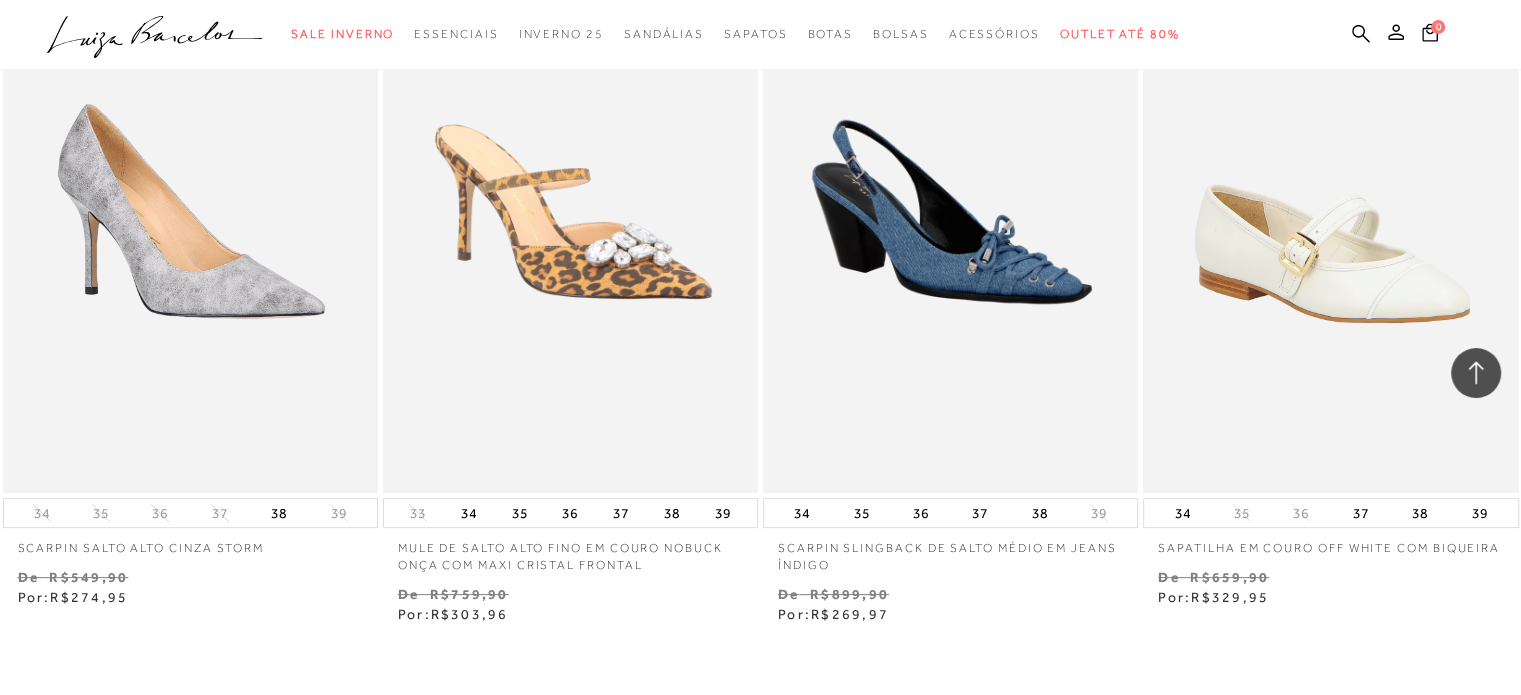 scroll, scrollTop: 8104, scrollLeft: 0, axis: vertical 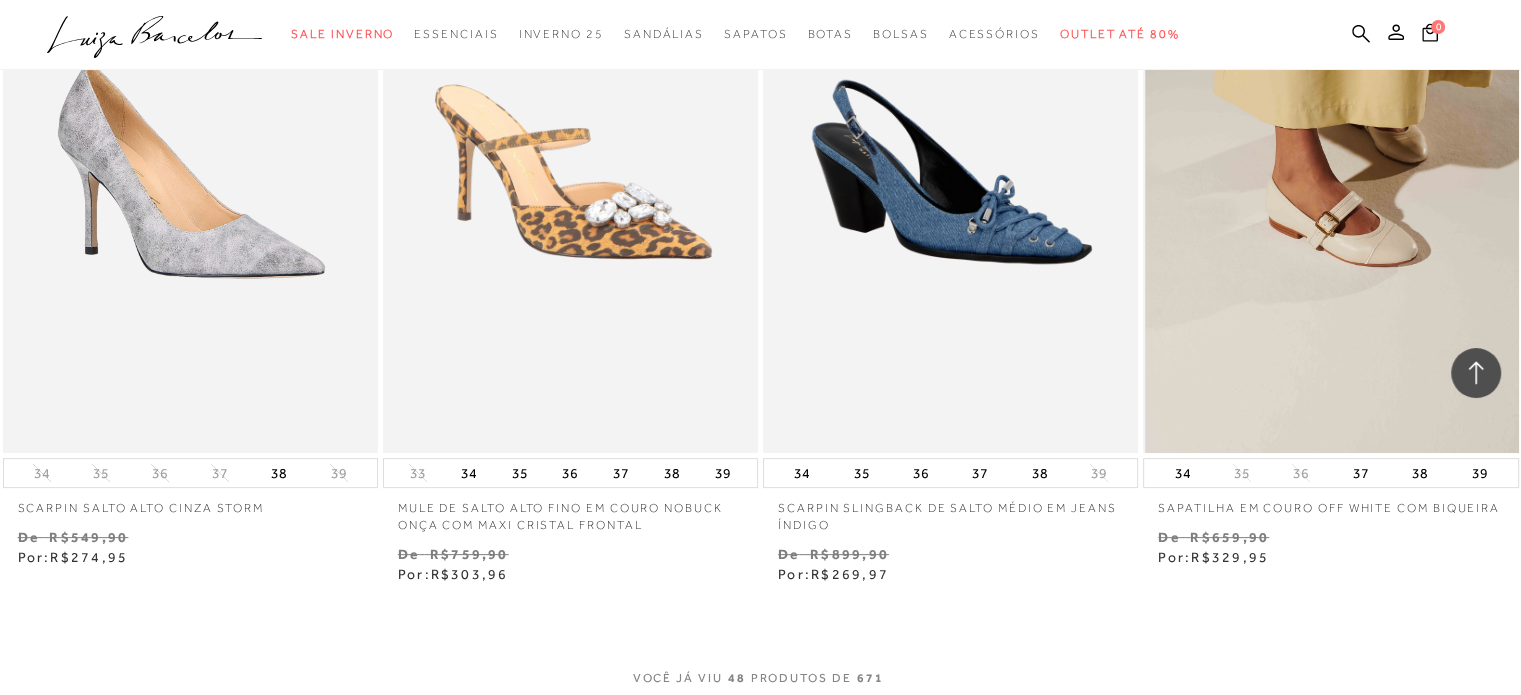 click at bounding box center (1331, 171) 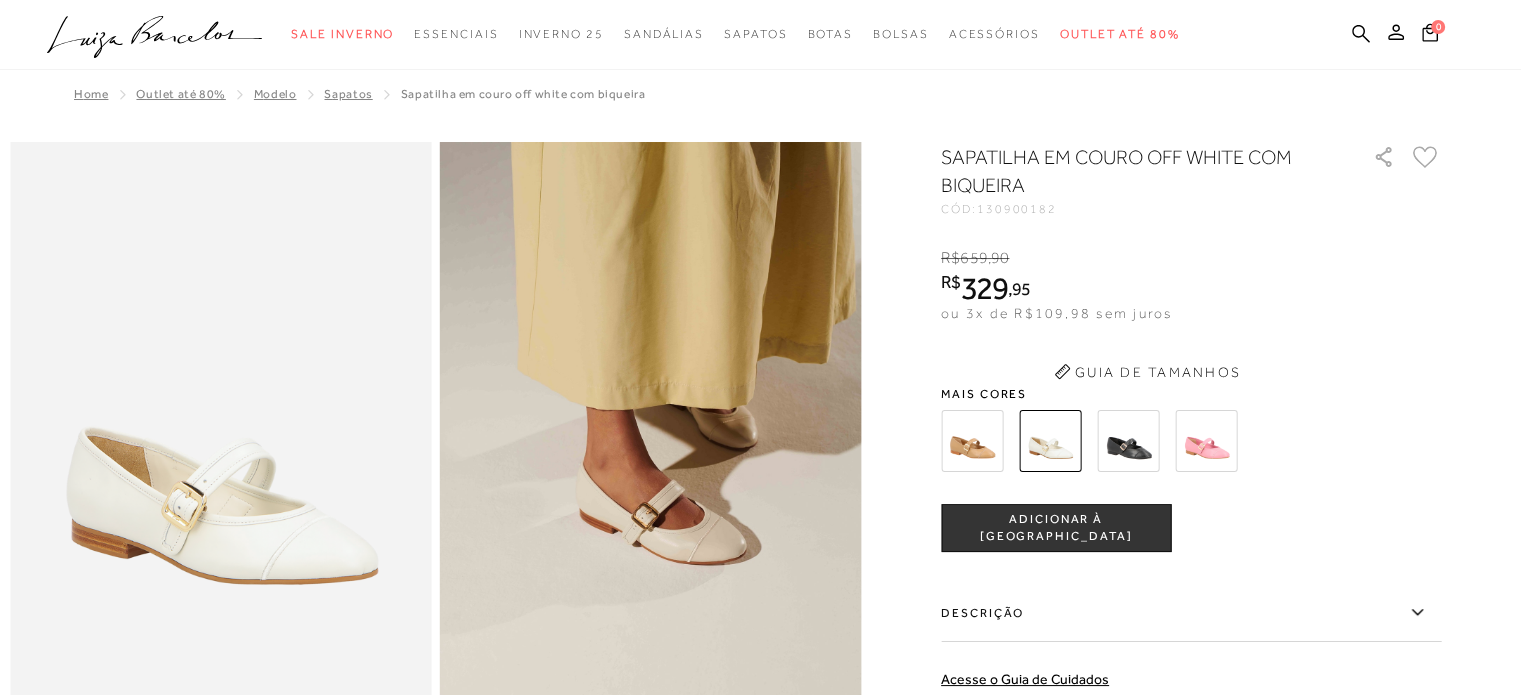 scroll, scrollTop: 0, scrollLeft: 0, axis: both 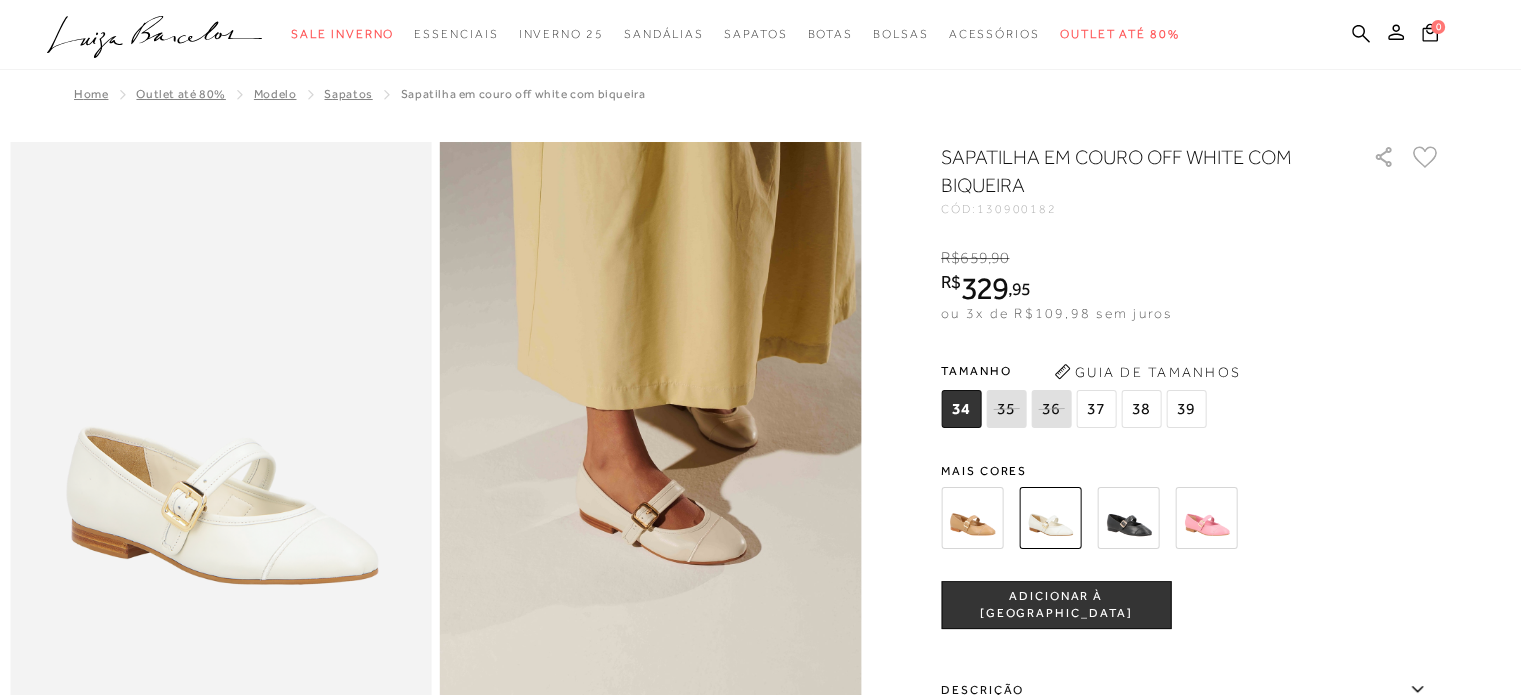 click at bounding box center (972, 518) 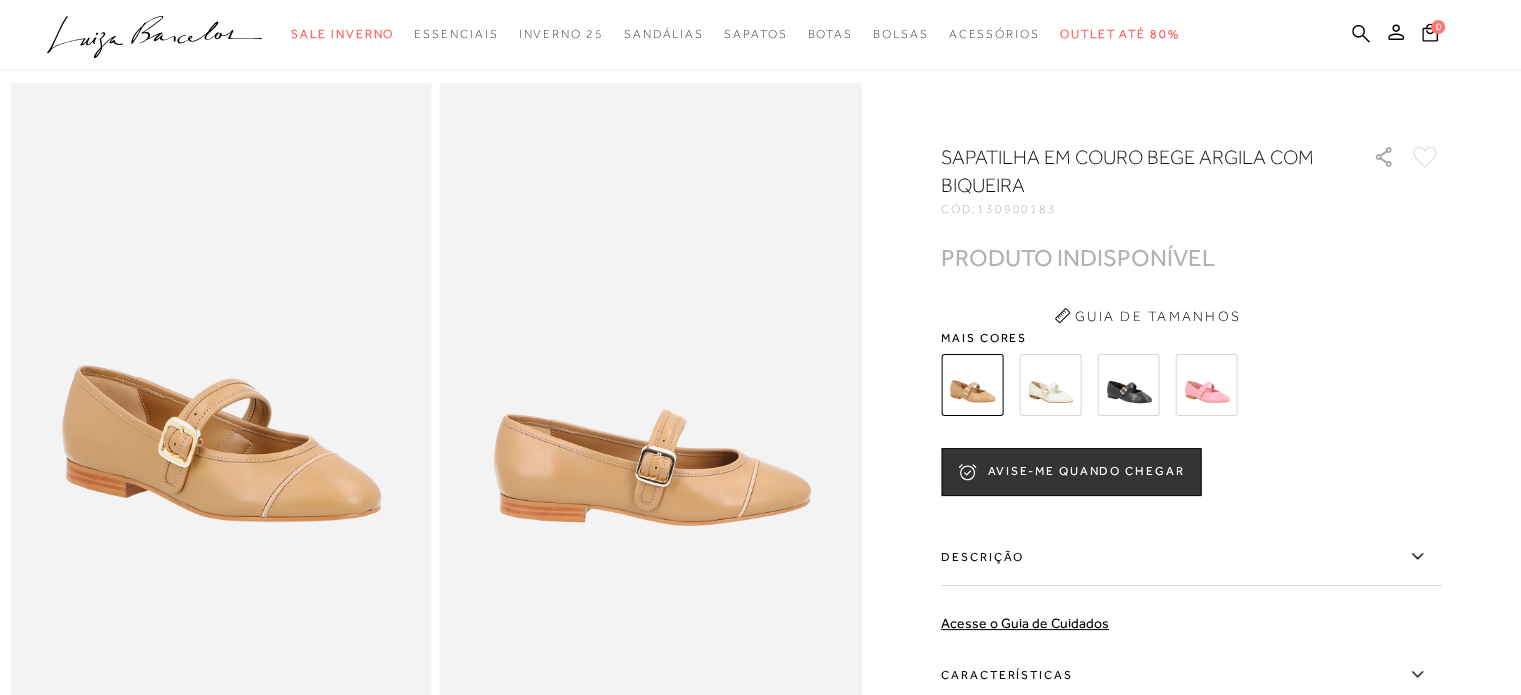 scroll, scrollTop: 0, scrollLeft: 0, axis: both 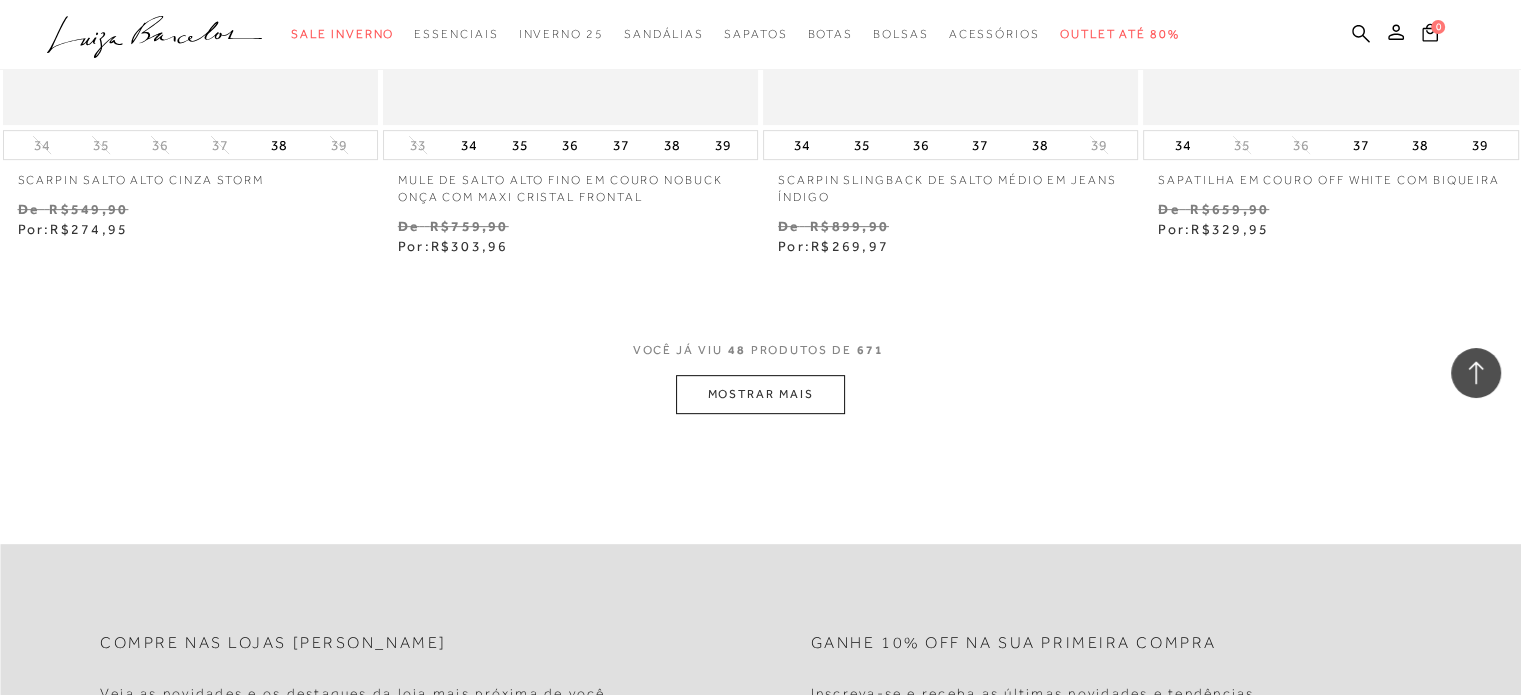 drag, startPoint x: 0, startPoint y: 19, endPoint x: 757, endPoint y: 381, distance: 839.1025 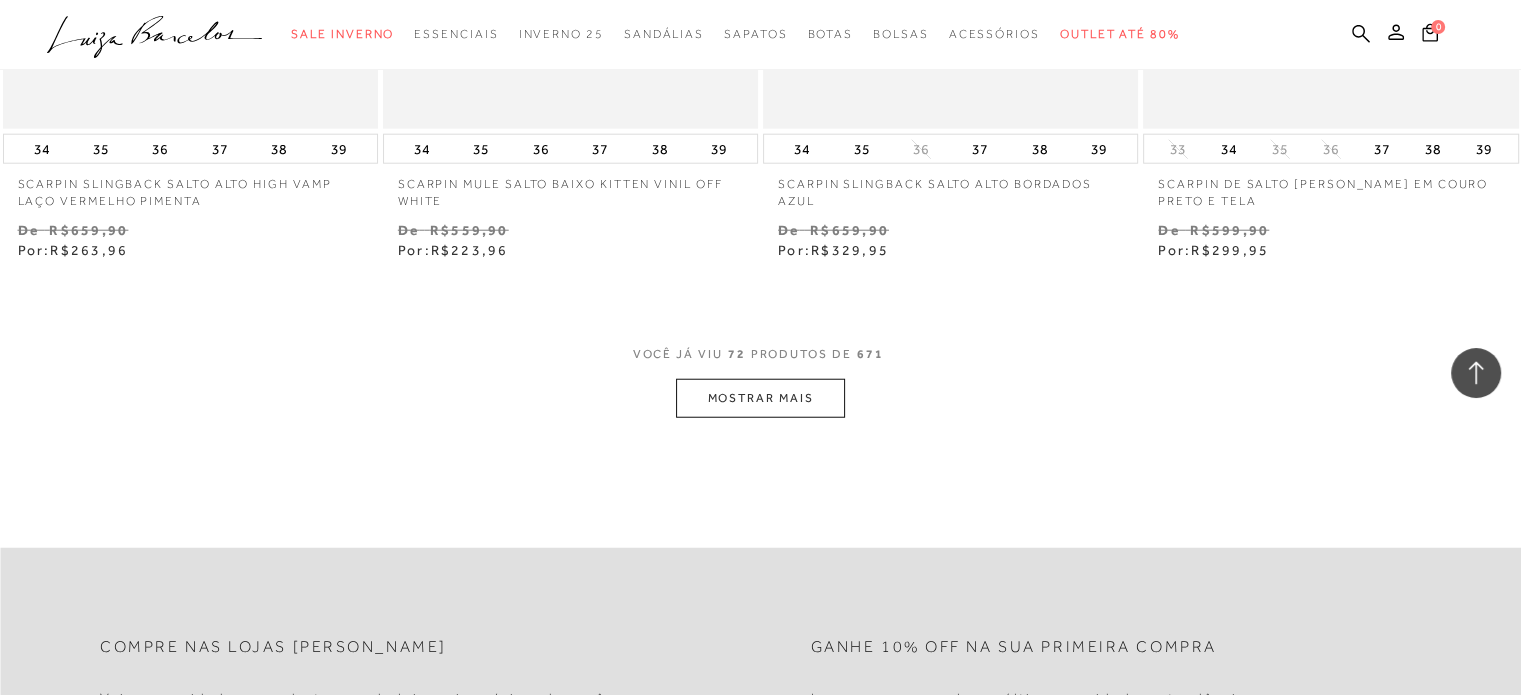 scroll, scrollTop: 12620, scrollLeft: 0, axis: vertical 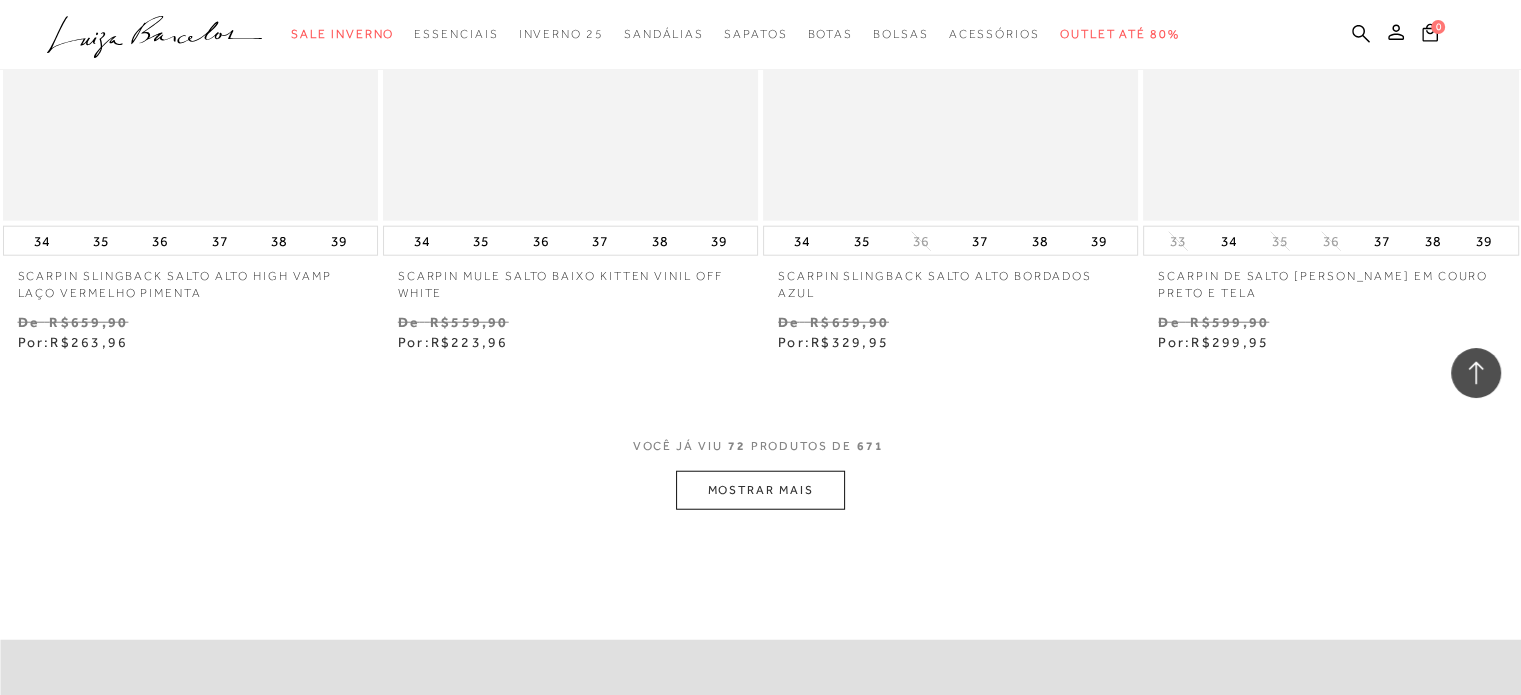 click on "MOSTRAR MAIS" at bounding box center [760, 490] 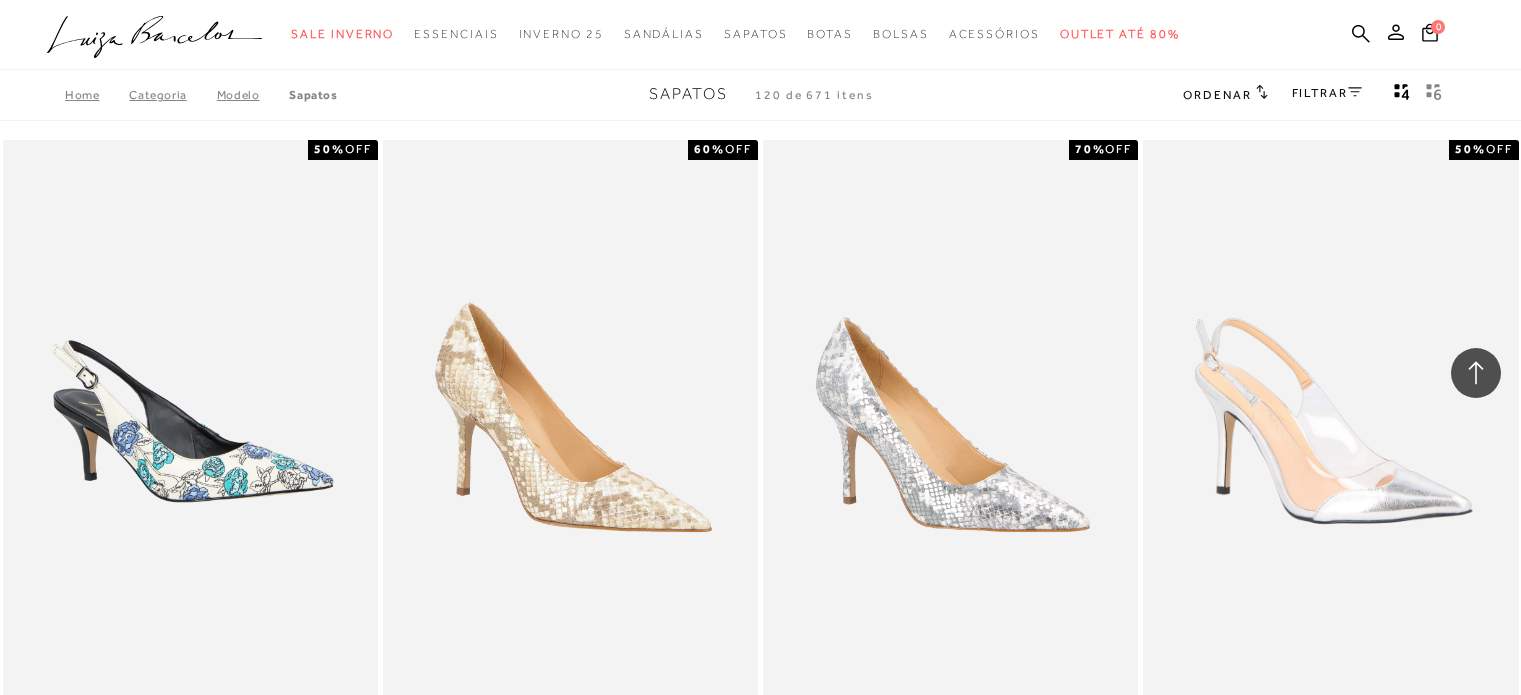 scroll, scrollTop: 21396, scrollLeft: 0, axis: vertical 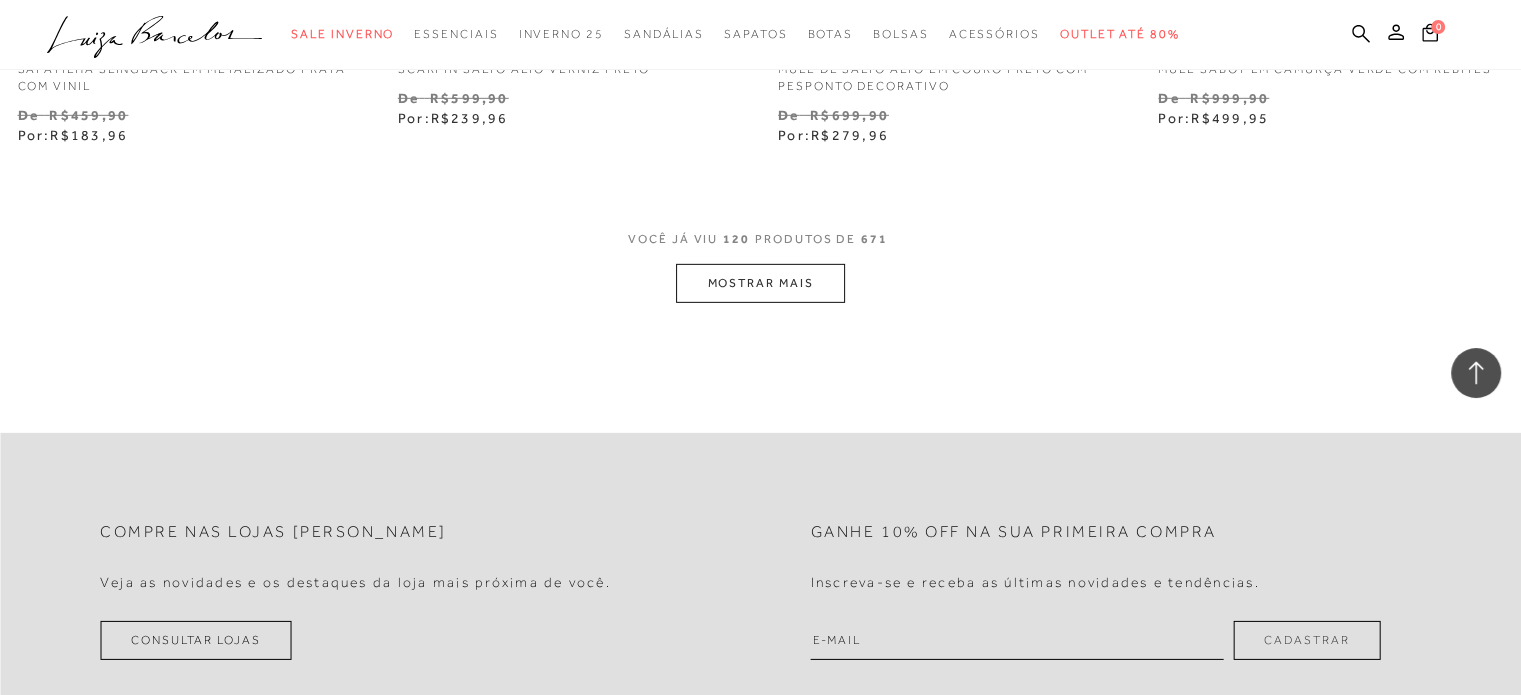 click on "MOSTRAR MAIS" at bounding box center (760, 283) 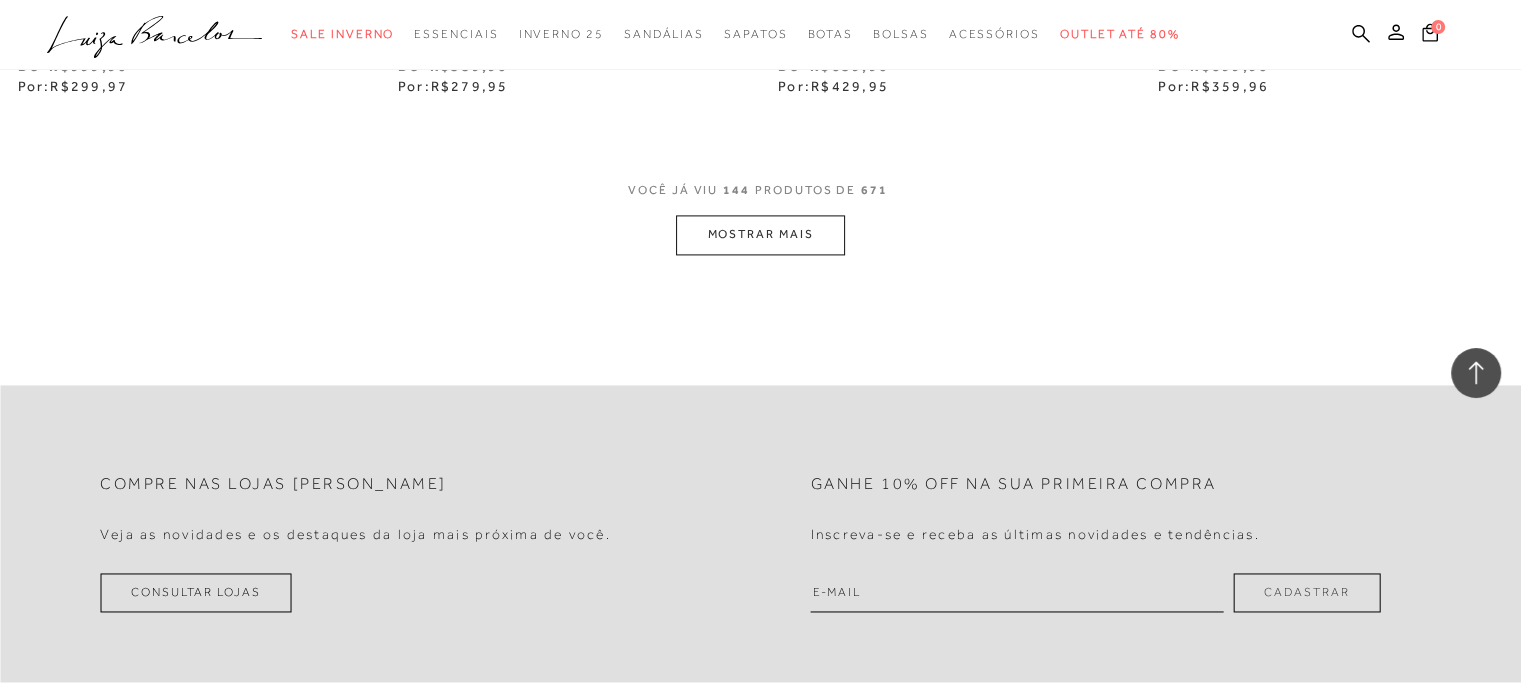scroll, scrollTop: 25728, scrollLeft: 0, axis: vertical 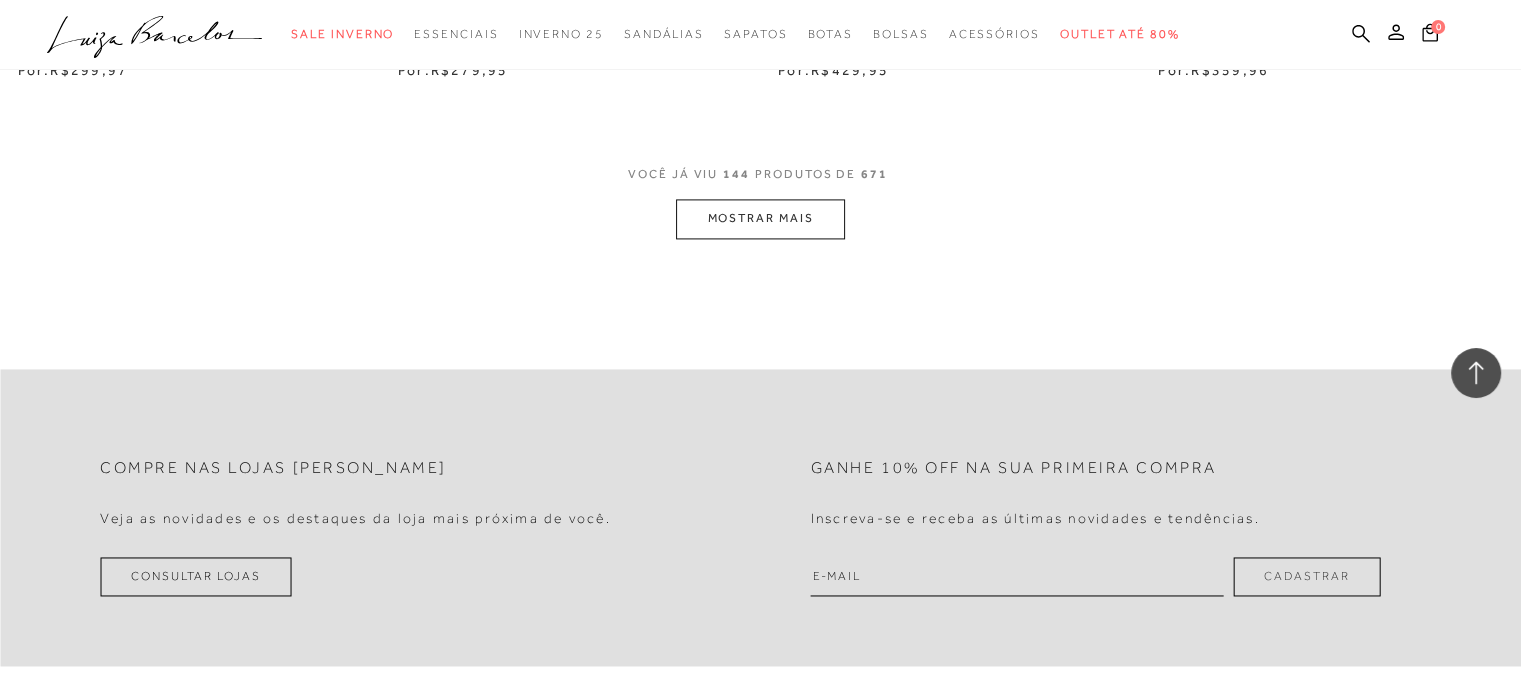click on "MOSTRAR MAIS" at bounding box center [760, 218] 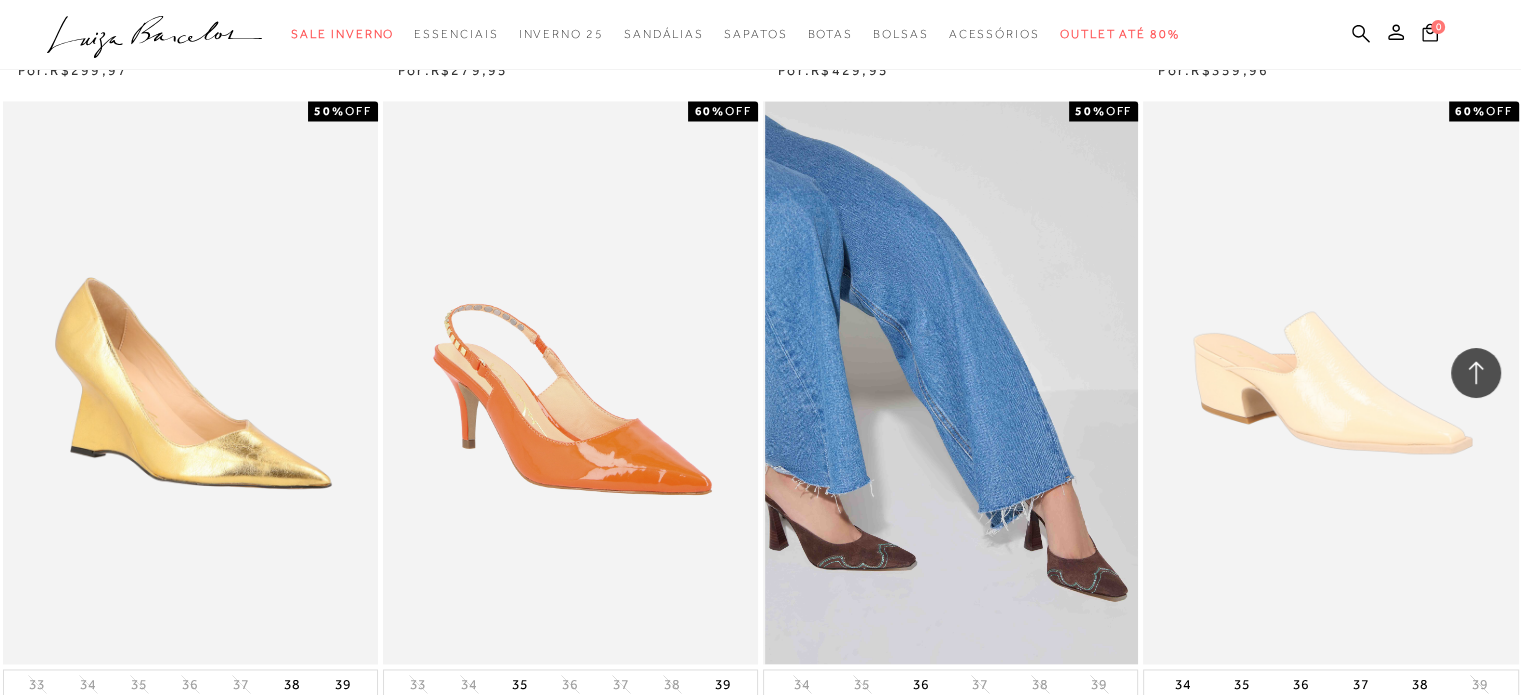 click at bounding box center (951, 382) 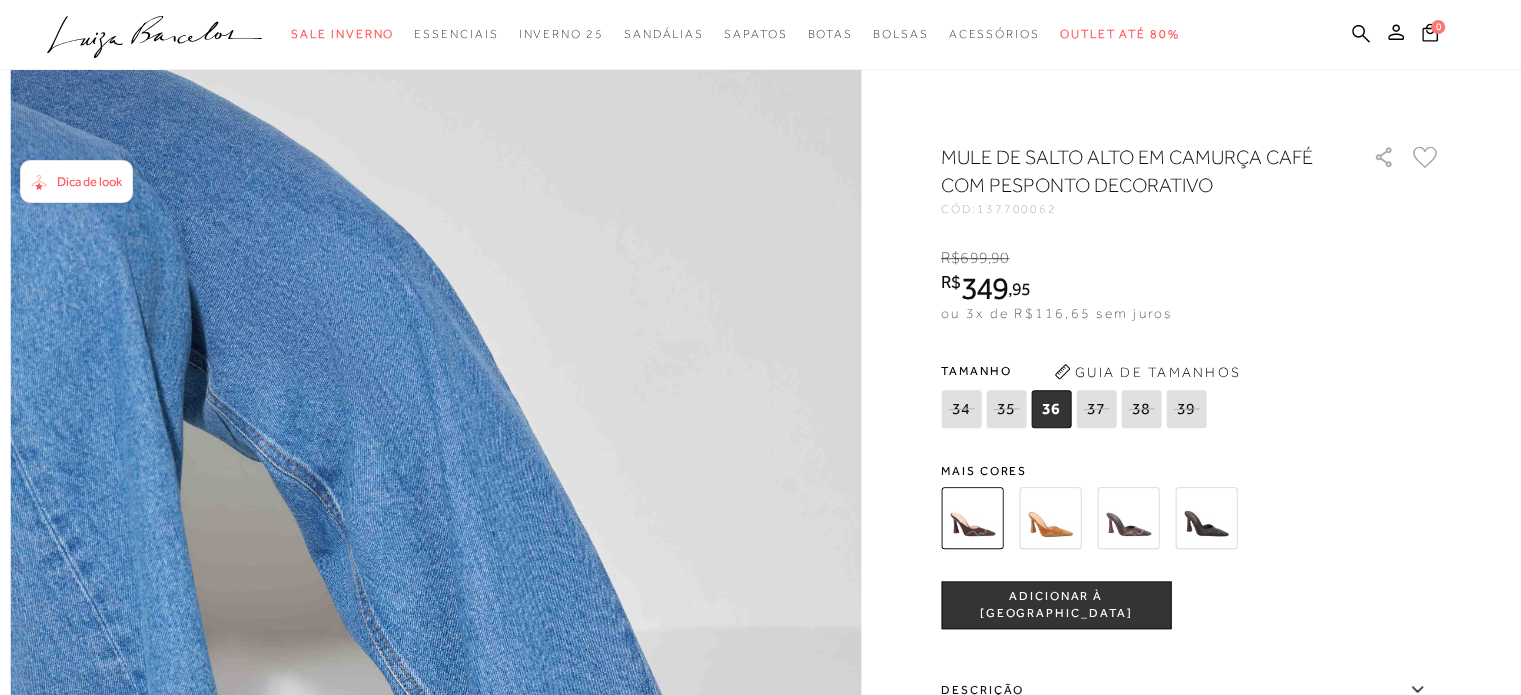 scroll, scrollTop: 1250, scrollLeft: 0, axis: vertical 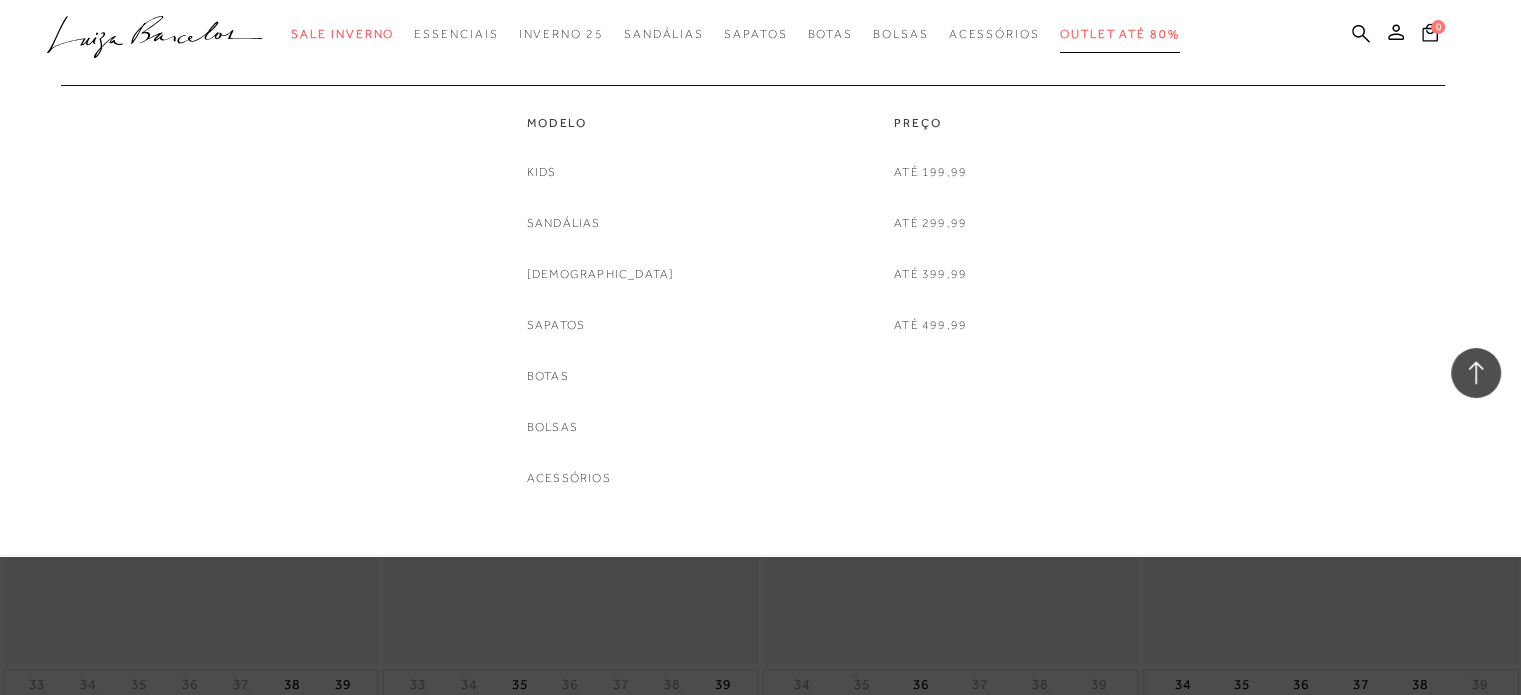 click on "Outlet até 80%" at bounding box center [1120, 34] 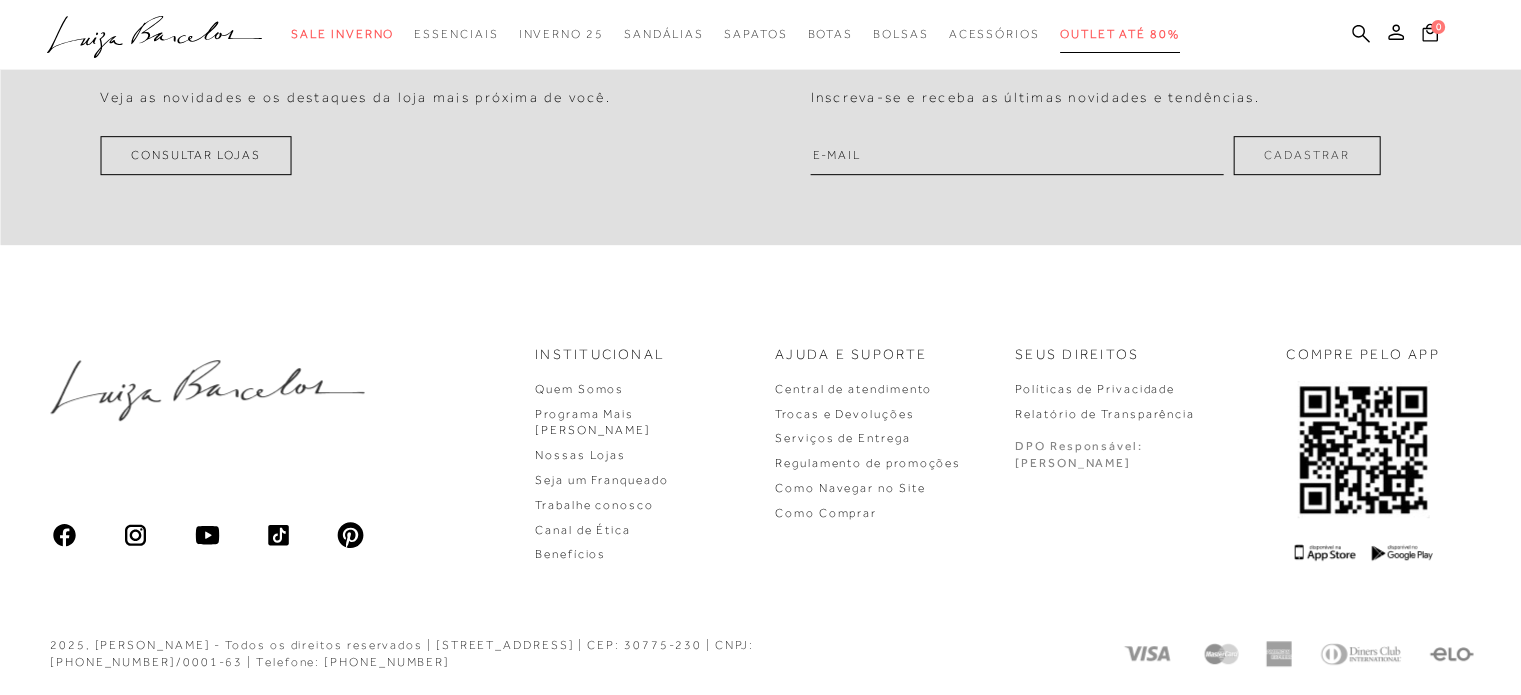 scroll, scrollTop: 0, scrollLeft: 0, axis: both 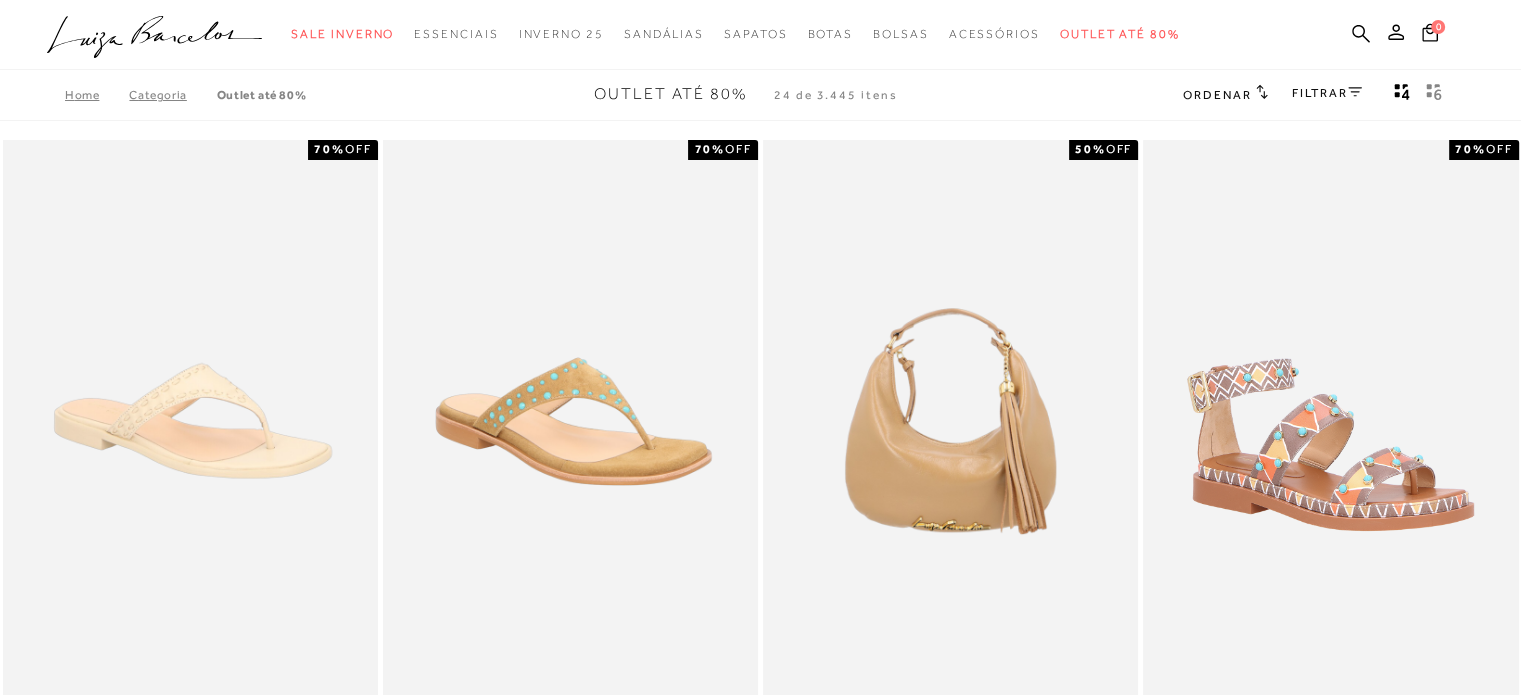 click 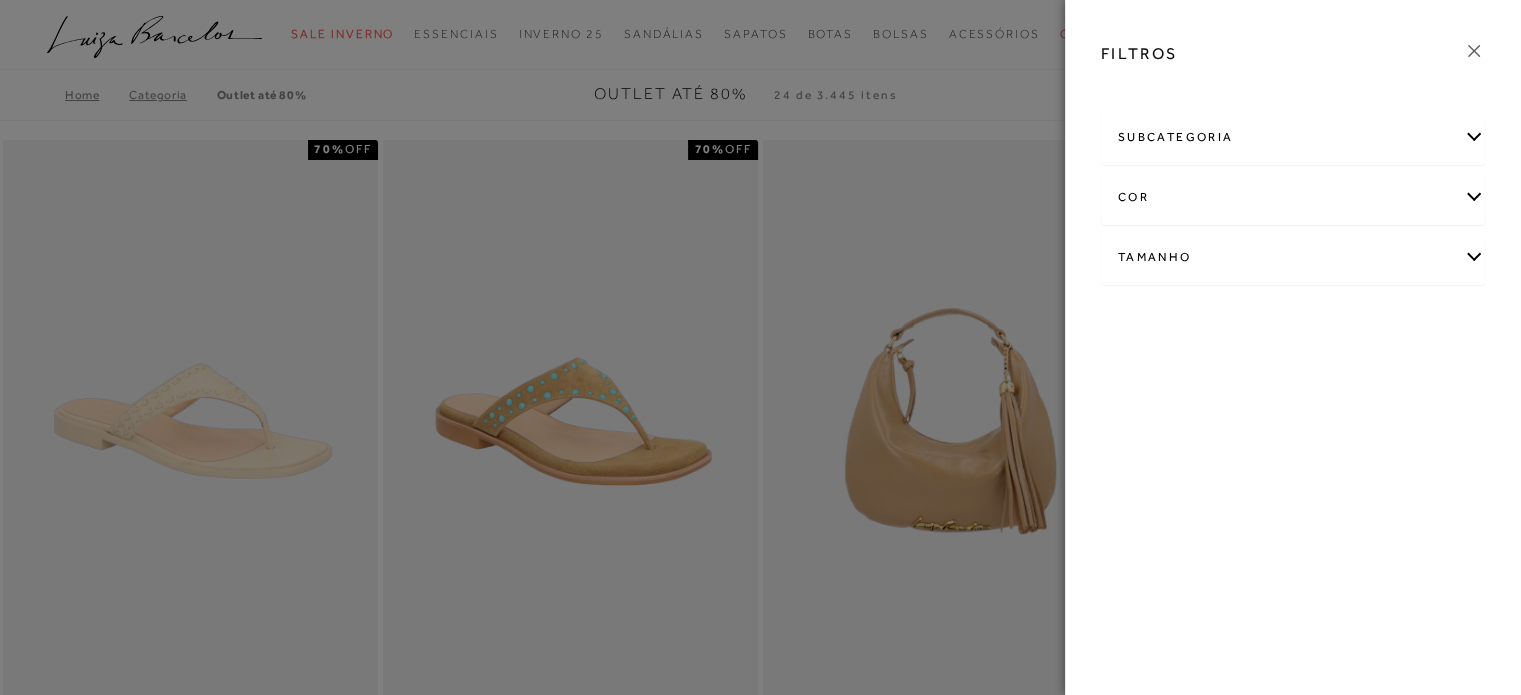 click on "subcategoria" at bounding box center (1293, 137) 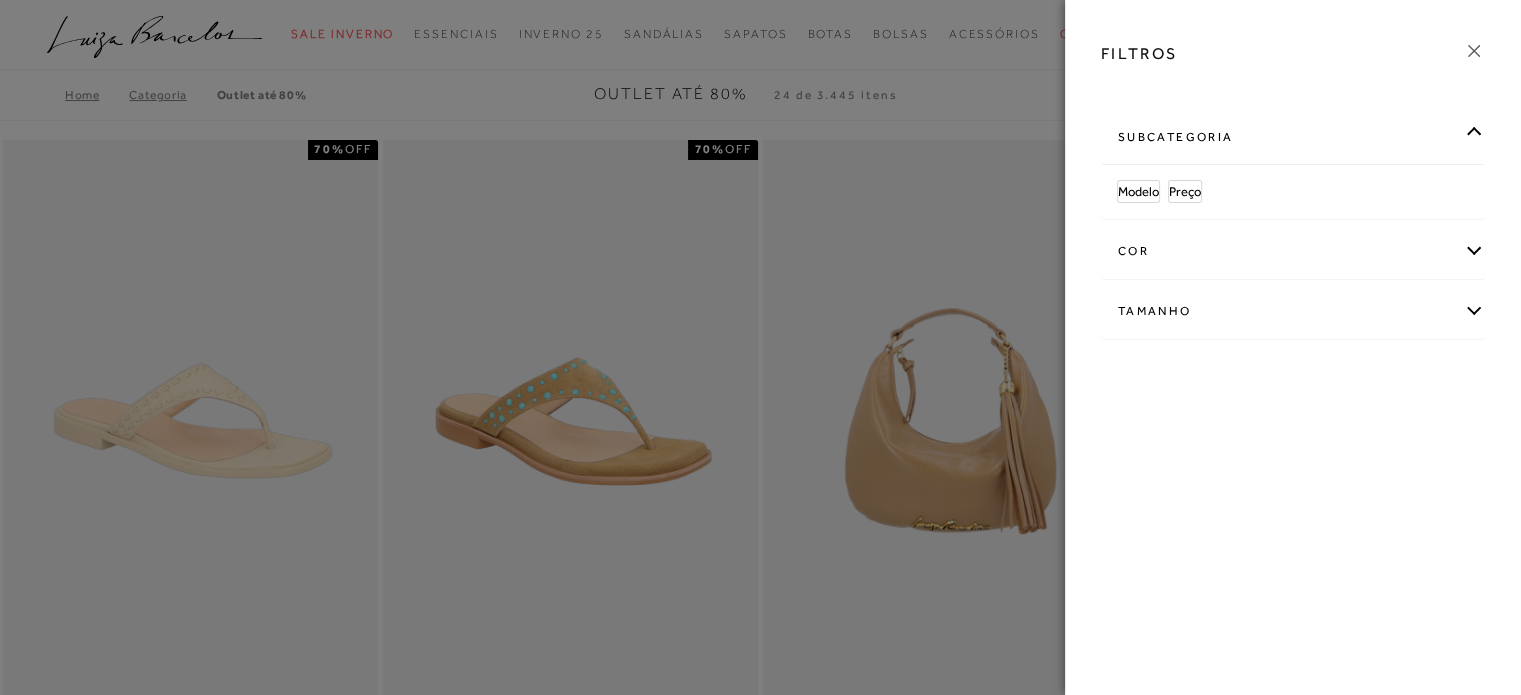 click on "subcategoria" at bounding box center (1293, 137) 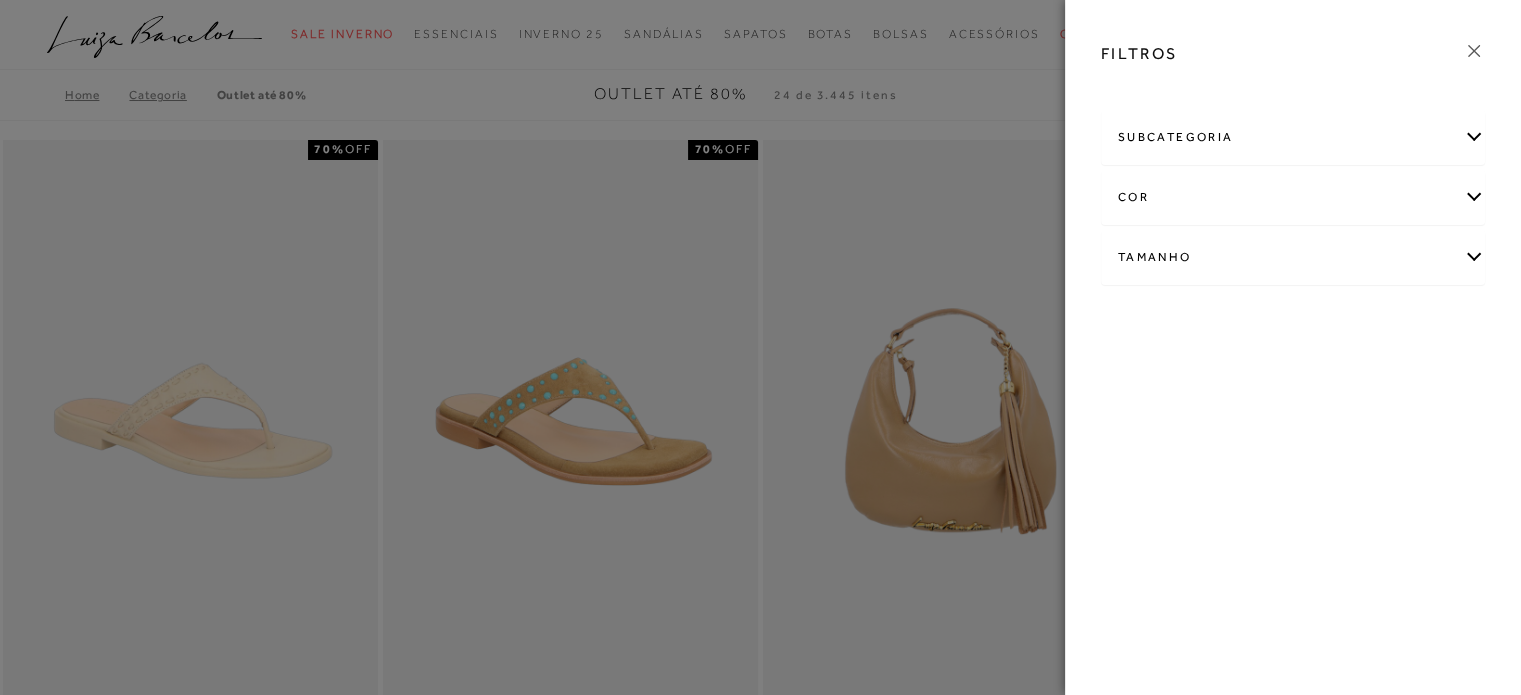 click on "subcategoria" at bounding box center (1293, 137) 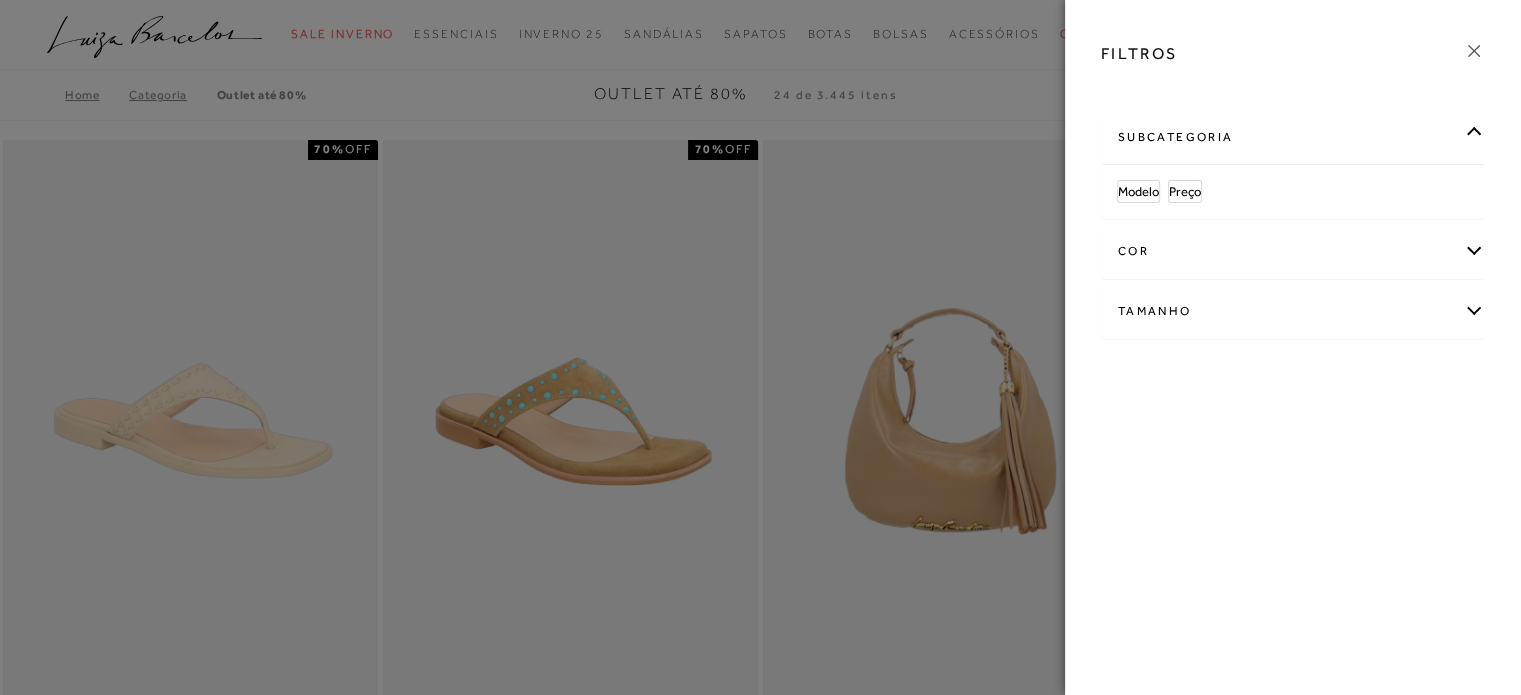 click on "Tamanho" at bounding box center [1293, 311] 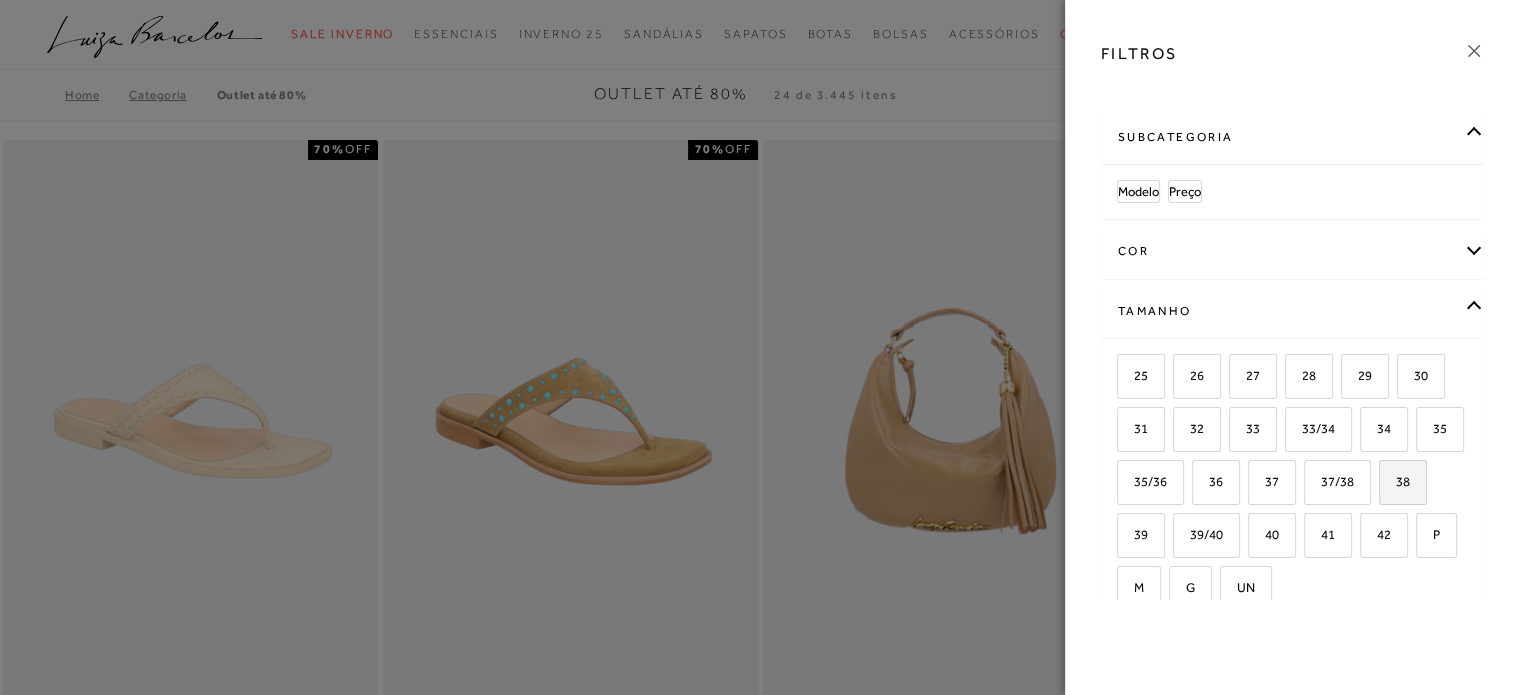 click on "38" at bounding box center (1395, 481) 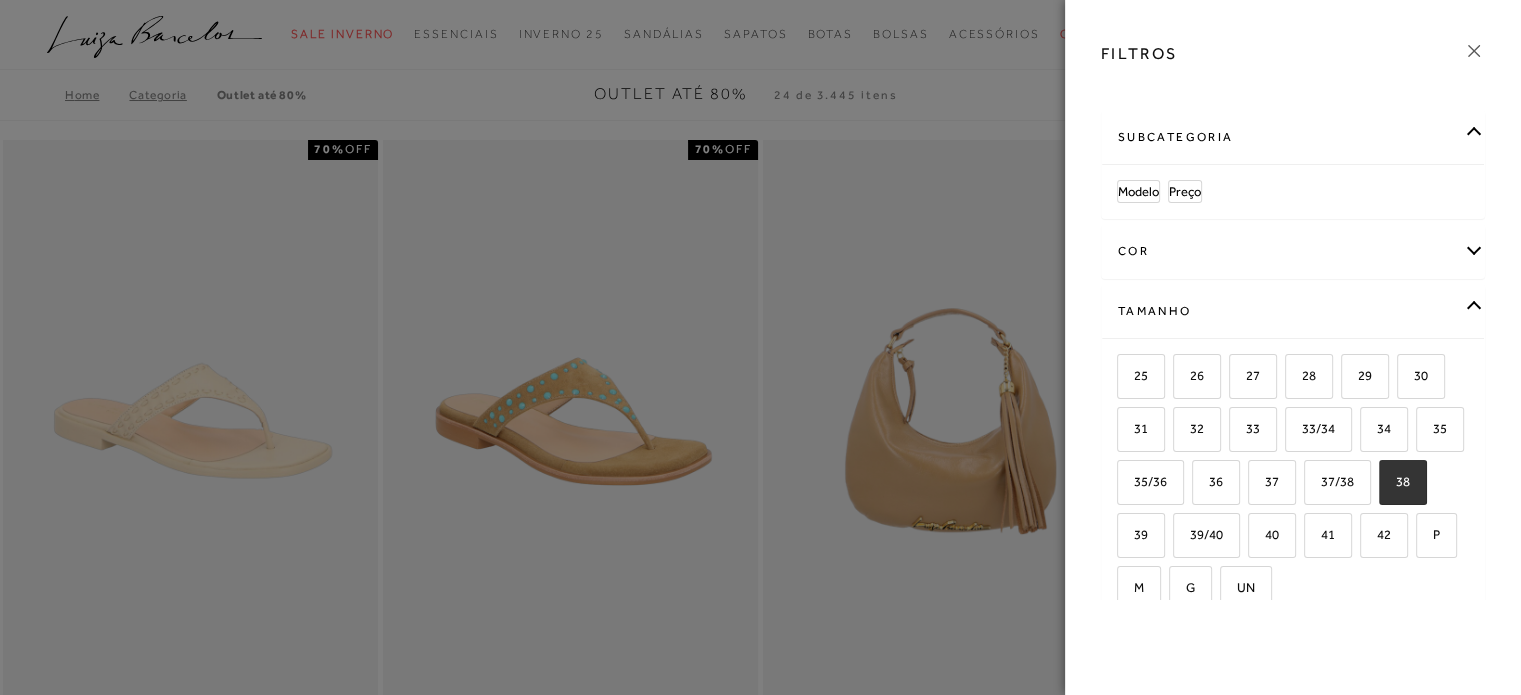 checkbox on "true" 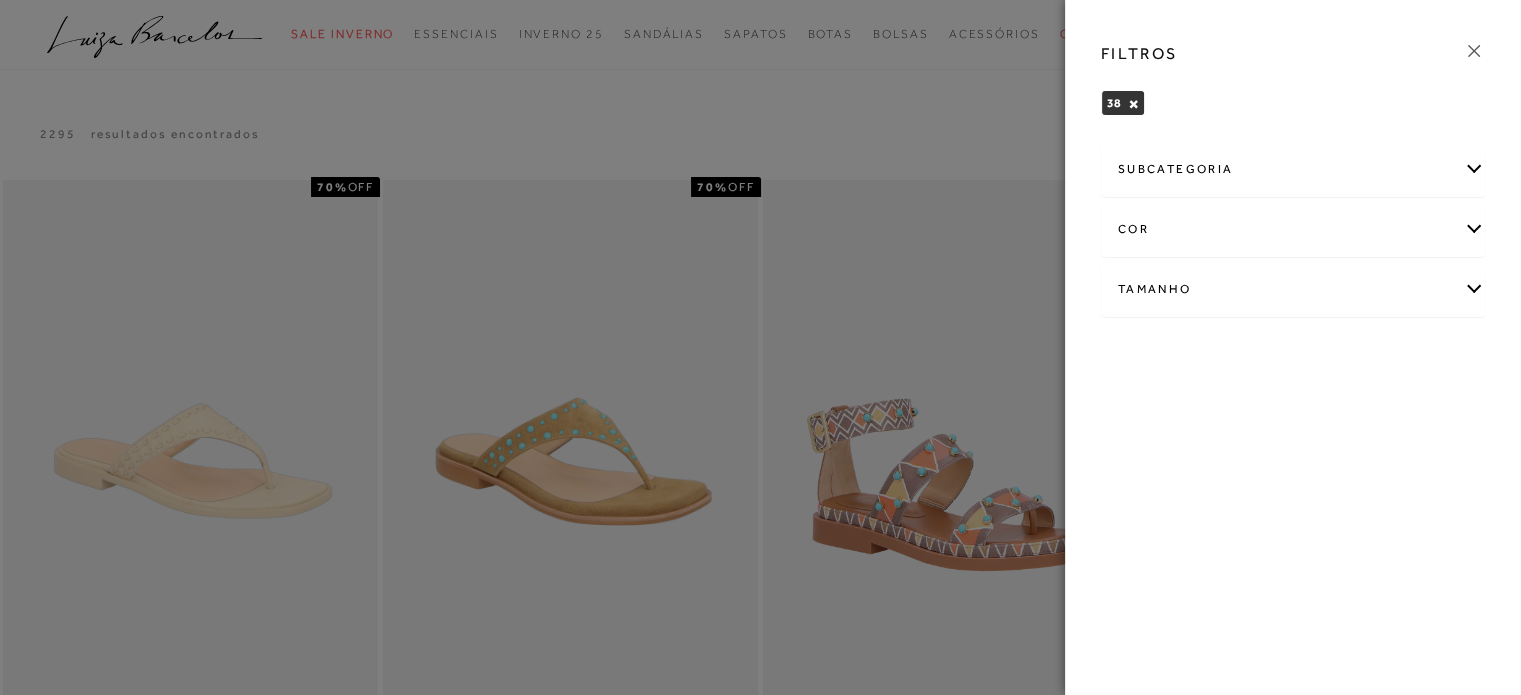 click on "subcategoria" at bounding box center [1293, 169] 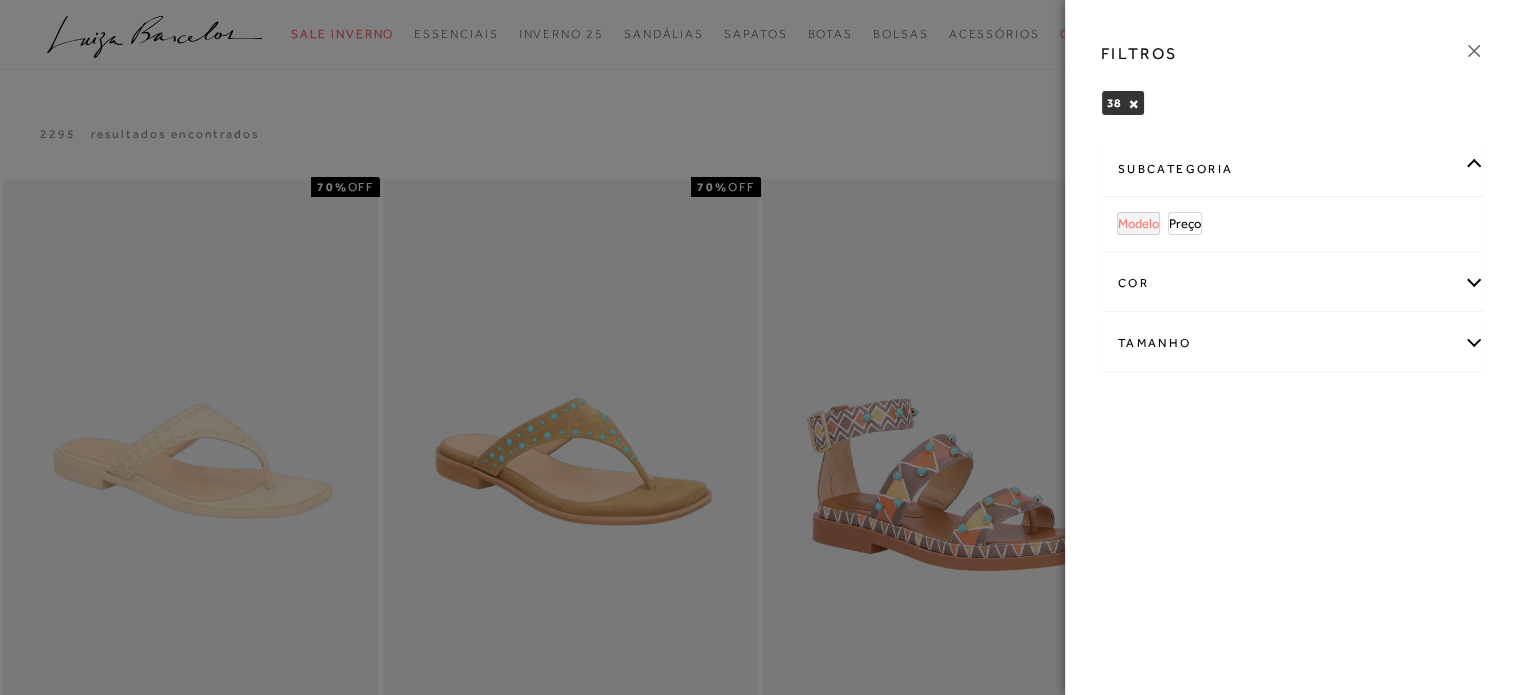click on "Modelo" at bounding box center (1138, 223) 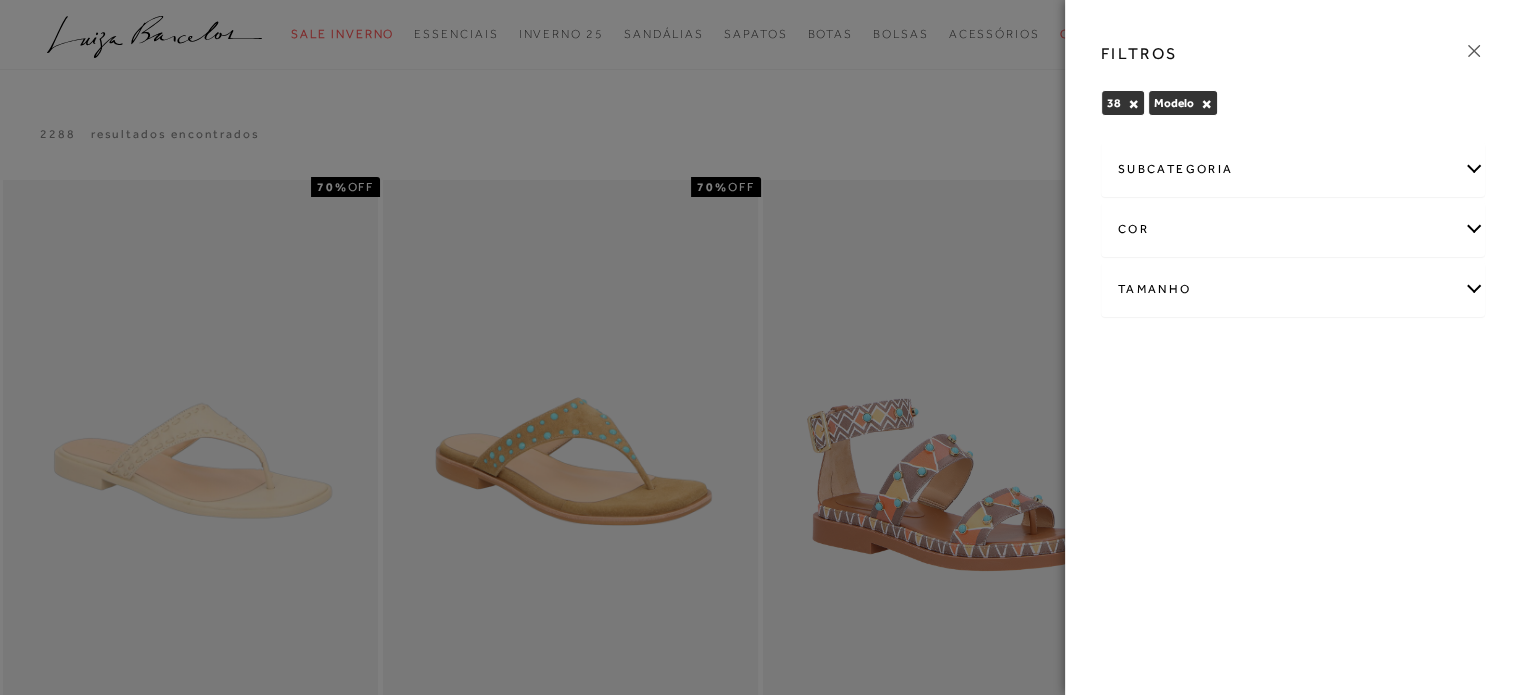 click on "Tamanho" at bounding box center [1293, 289] 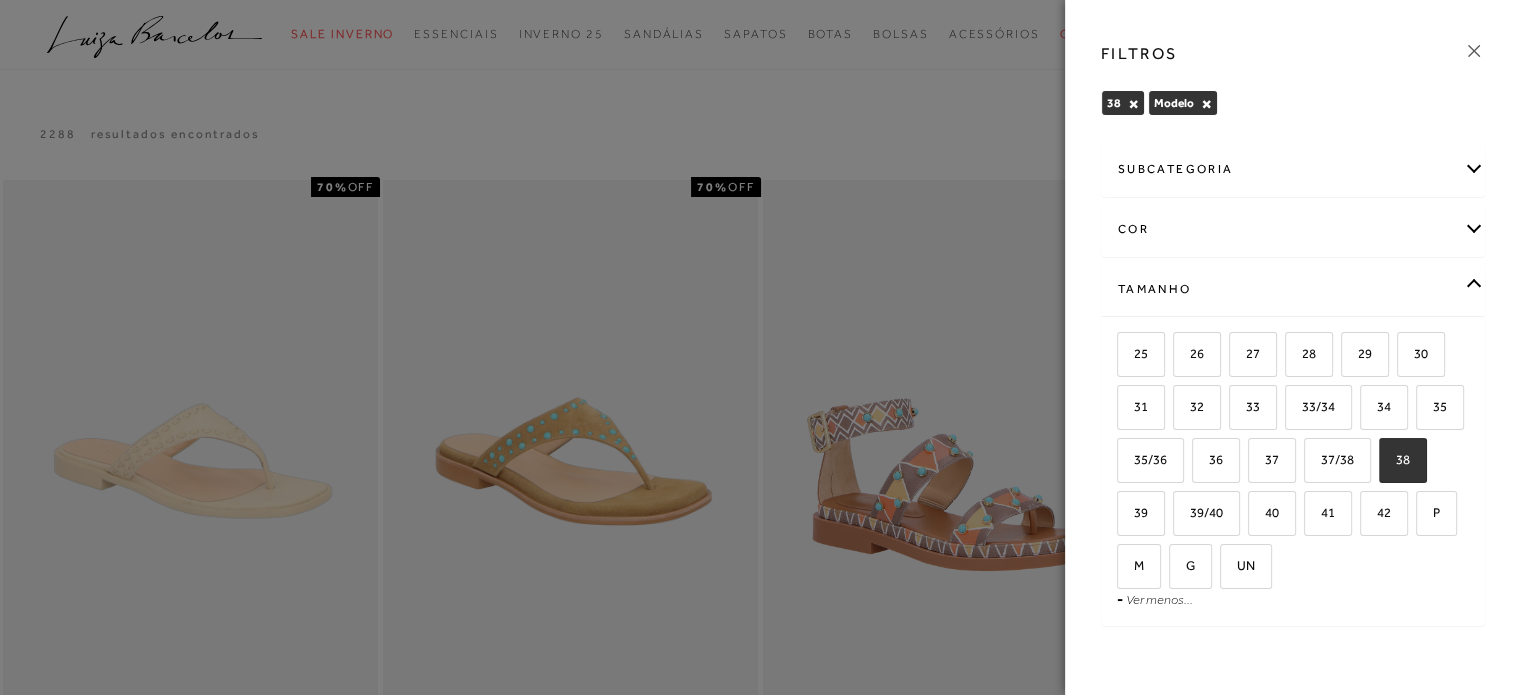 click at bounding box center (760, 347) 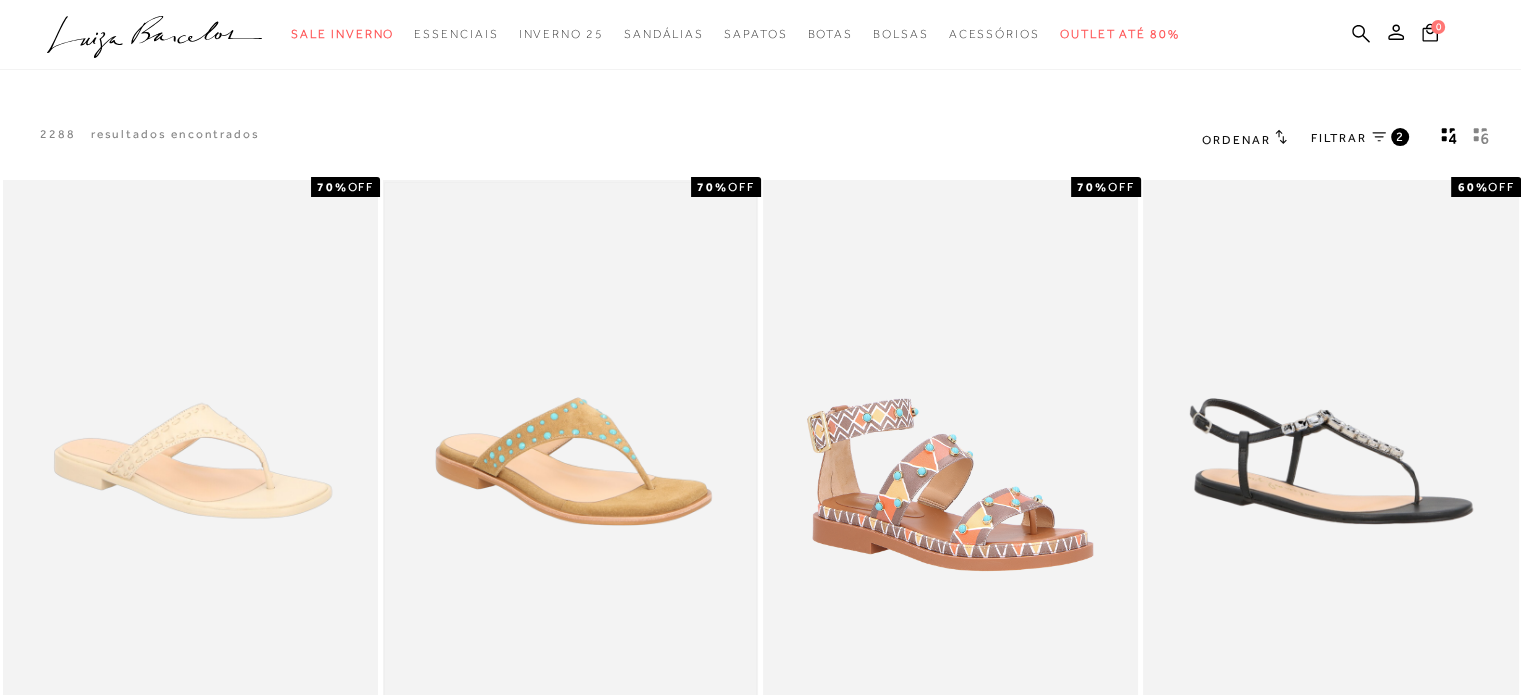click at bounding box center [570, 461] 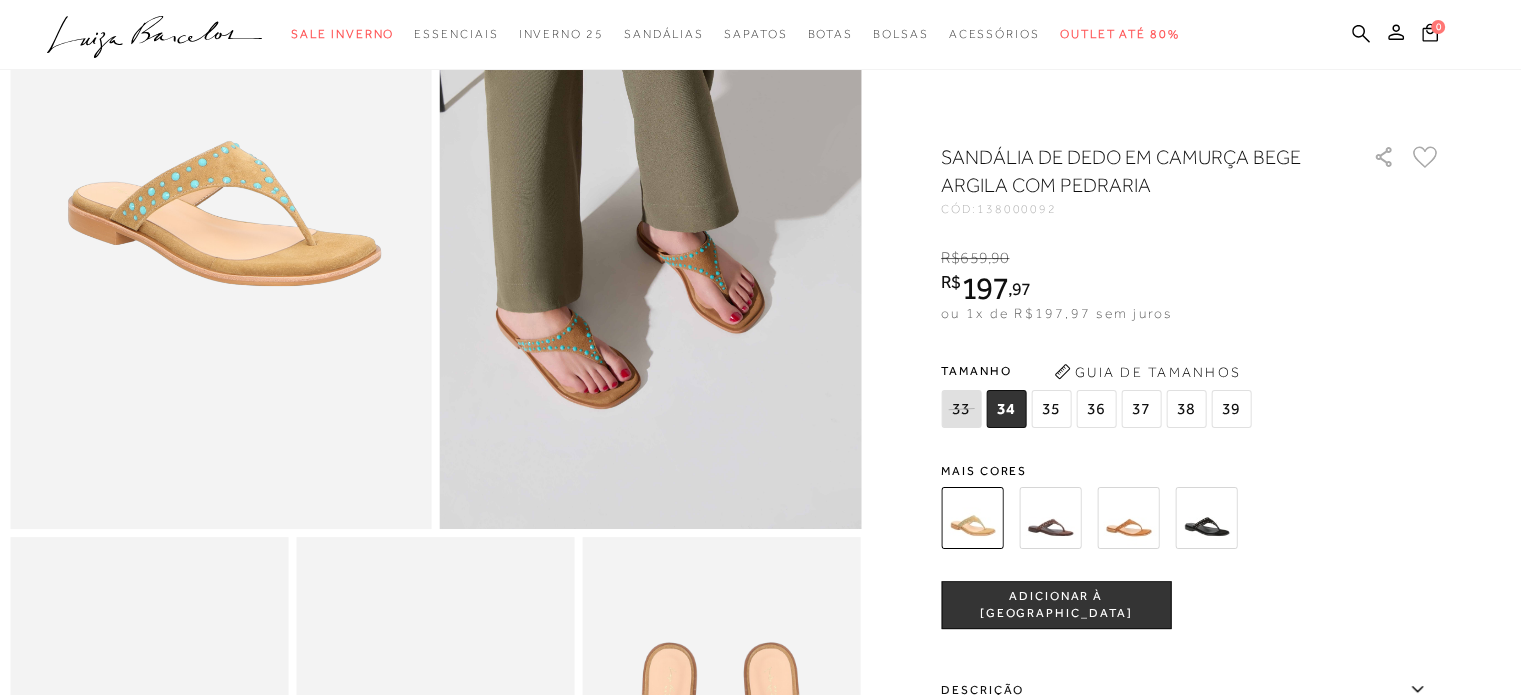 scroll, scrollTop: 0, scrollLeft: 0, axis: both 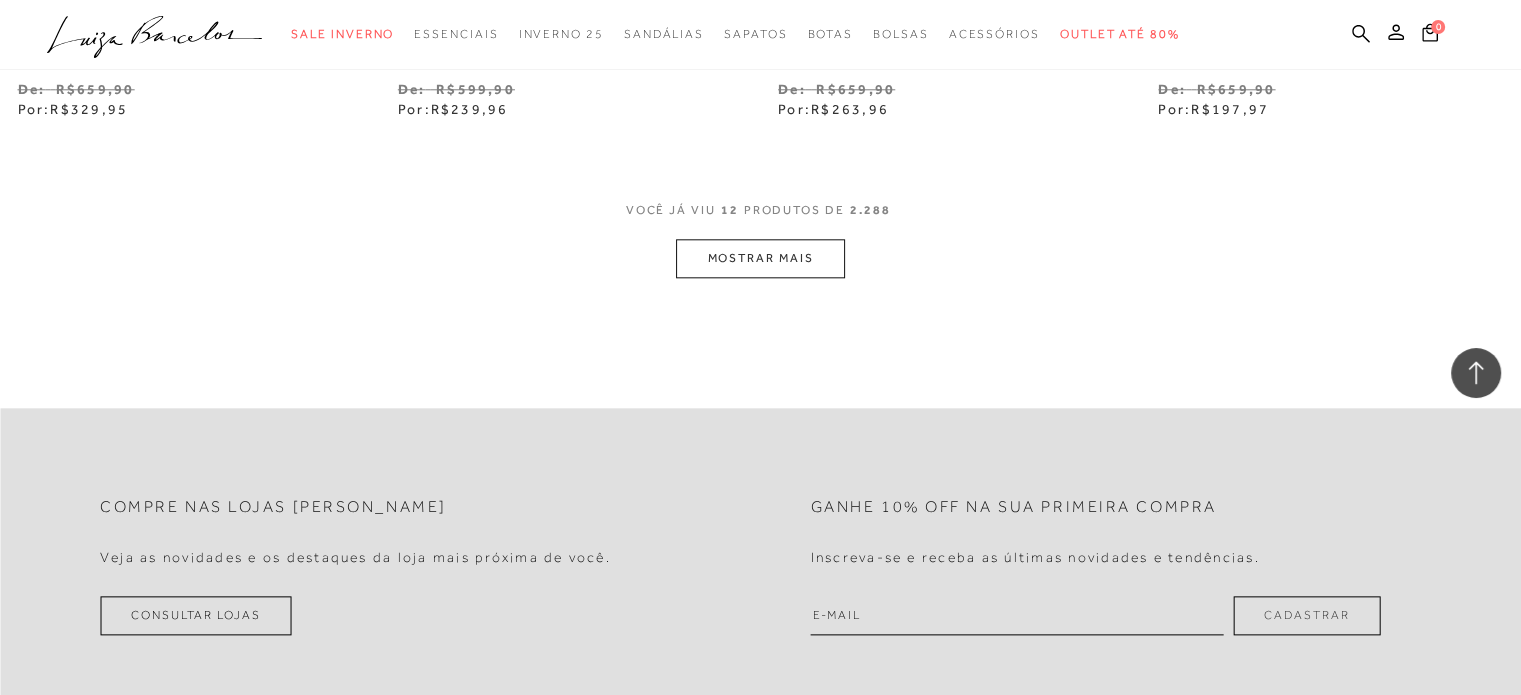 click on "MOSTRAR MAIS" at bounding box center (760, 258) 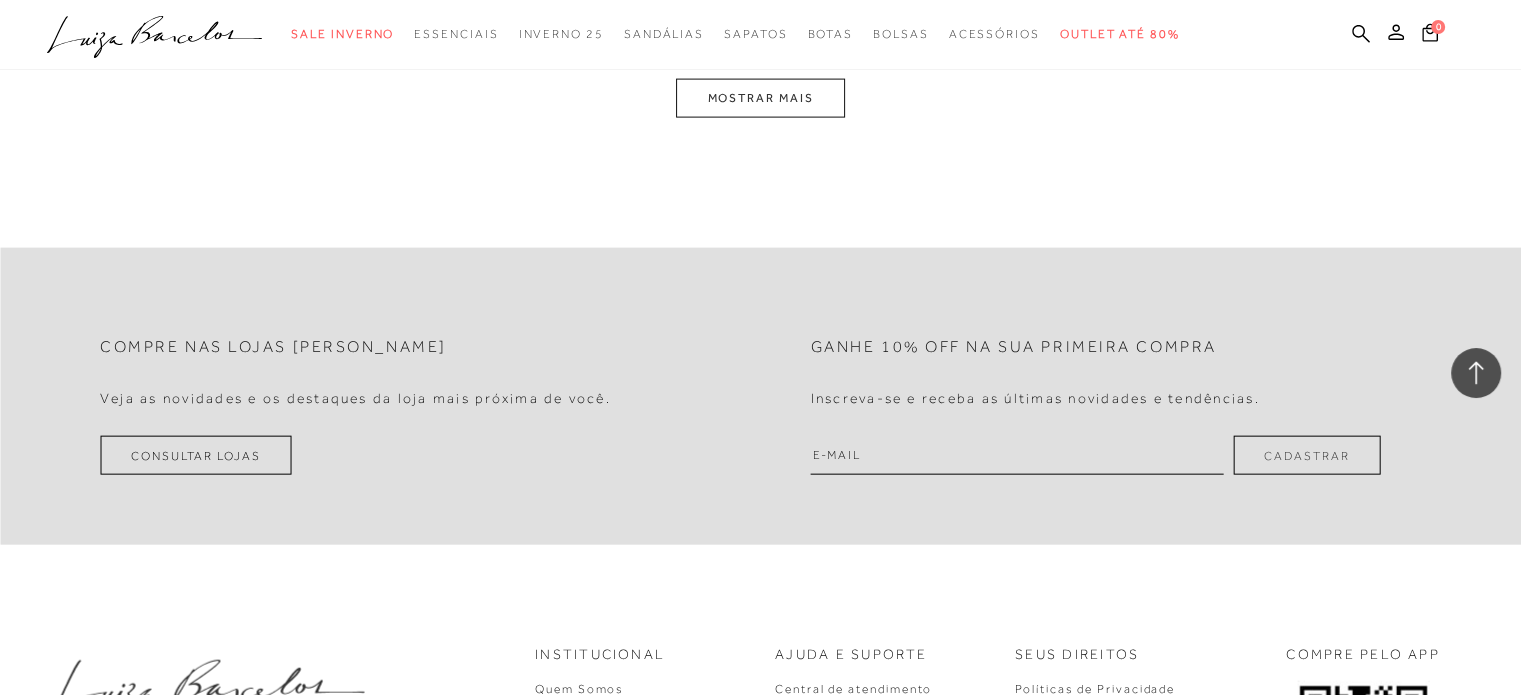 scroll, scrollTop: 4488, scrollLeft: 0, axis: vertical 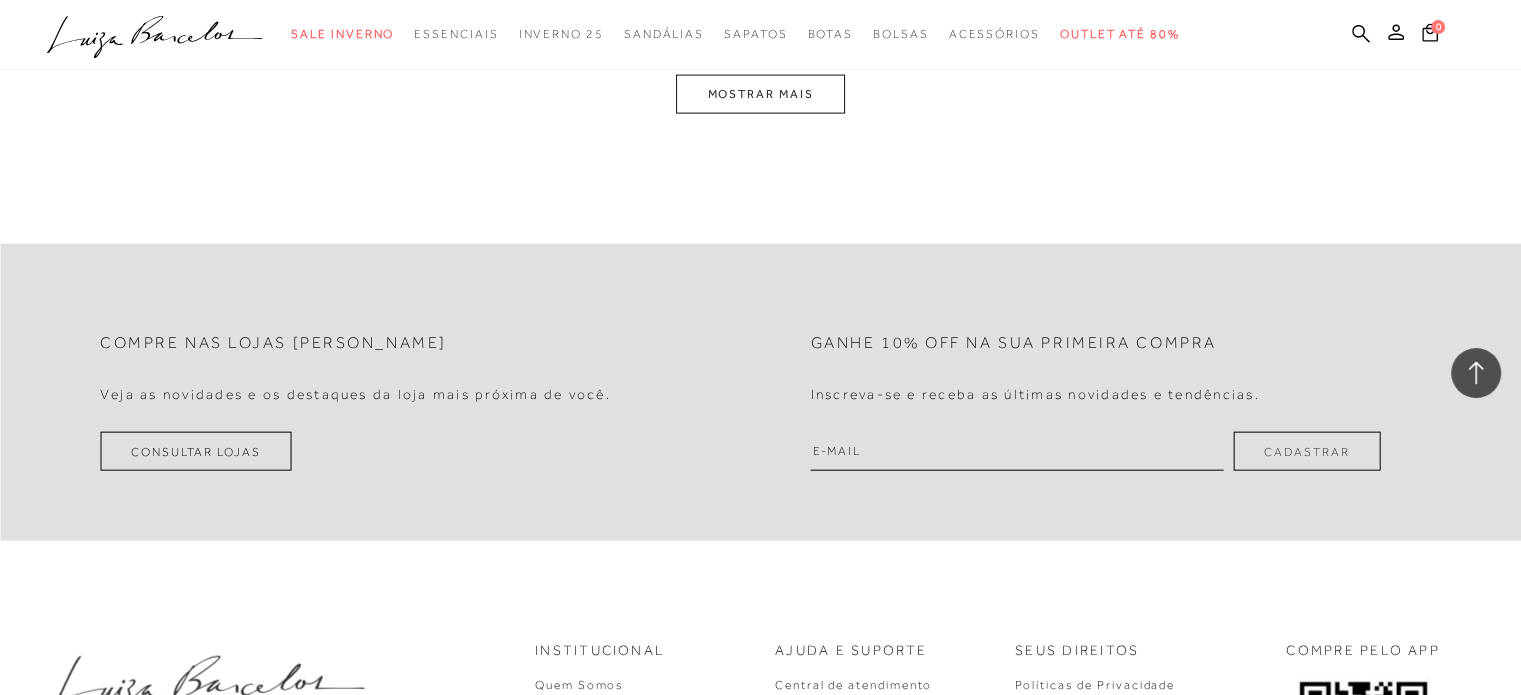 click on "MOSTRAR MAIS" at bounding box center [760, 94] 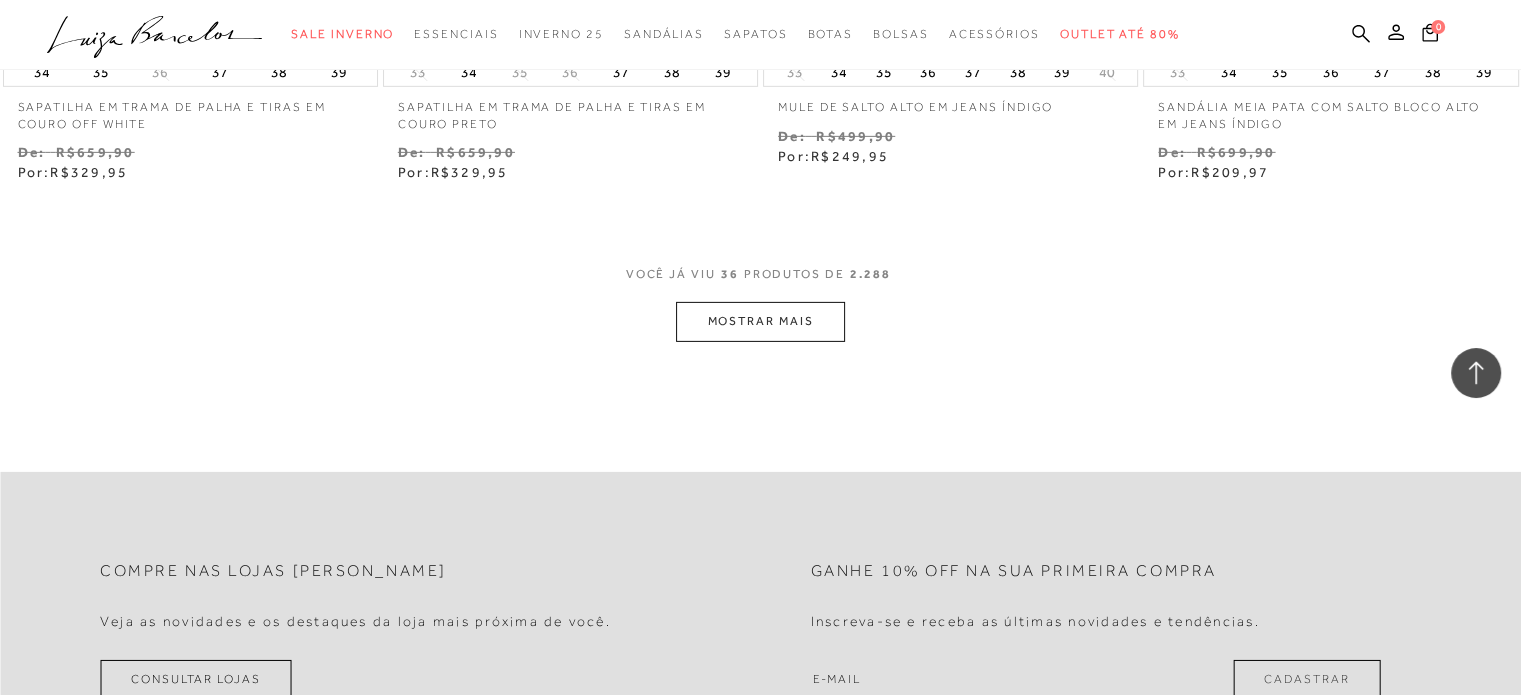 scroll, scrollTop: 6630, scrollLeft: 0, axis: vertical 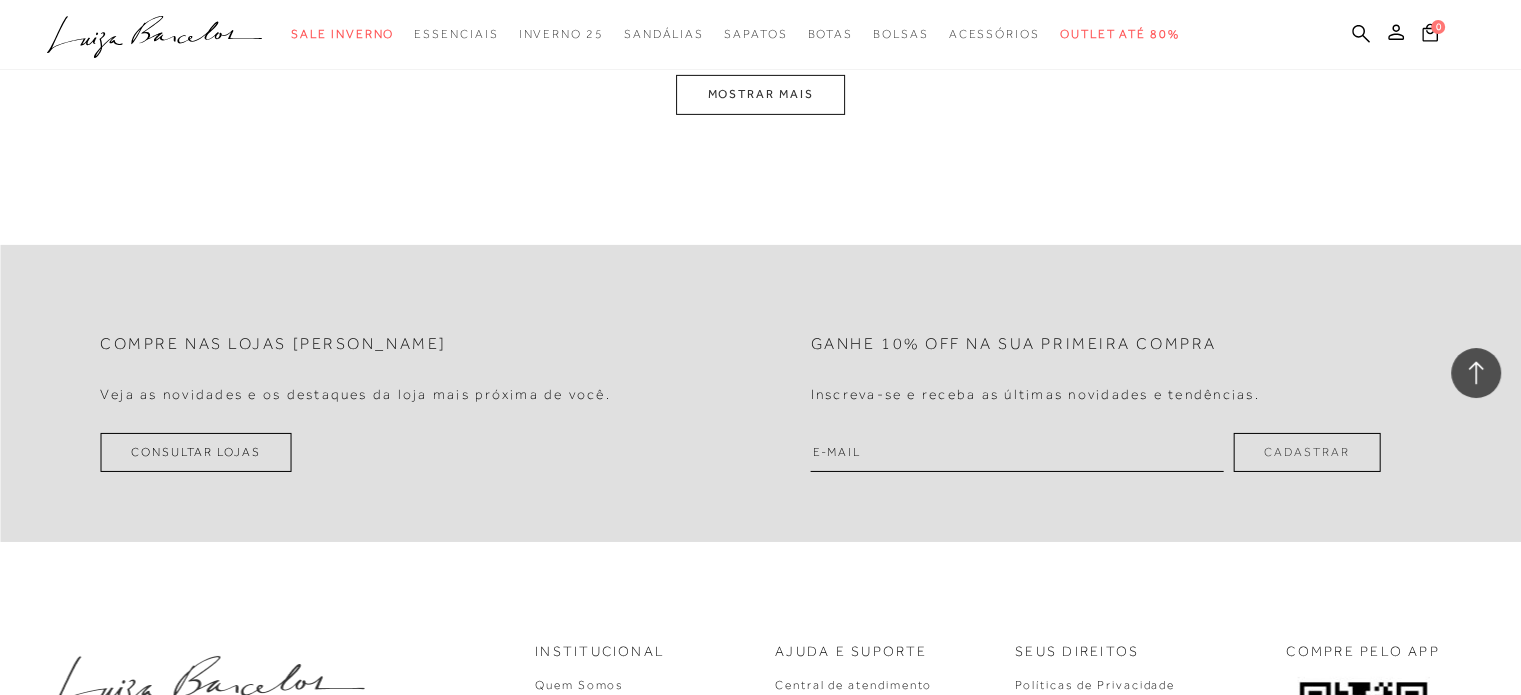 click on "MOSTRAR MAIS" at bounding box center (760, 94) 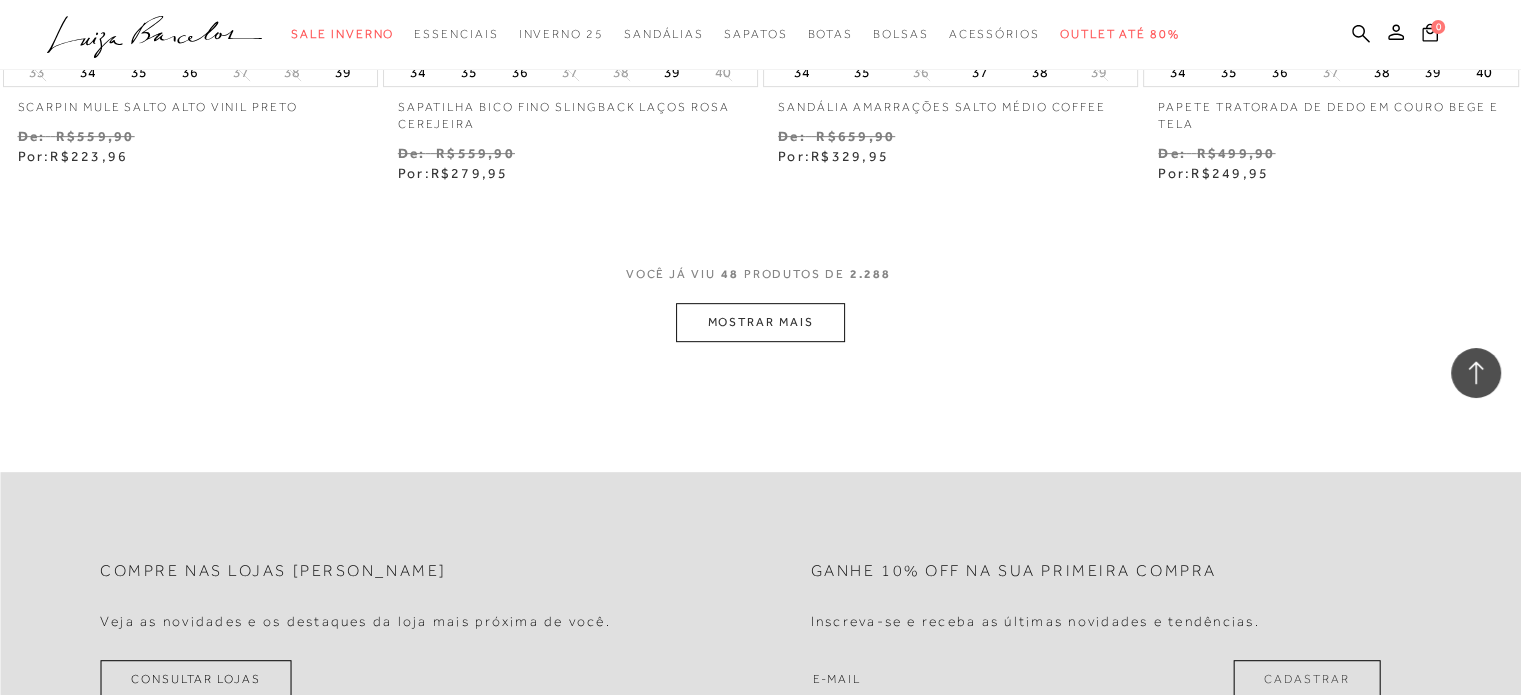 scroll, scrollTop: 8772, scrollLeft: 0, axis: vertical 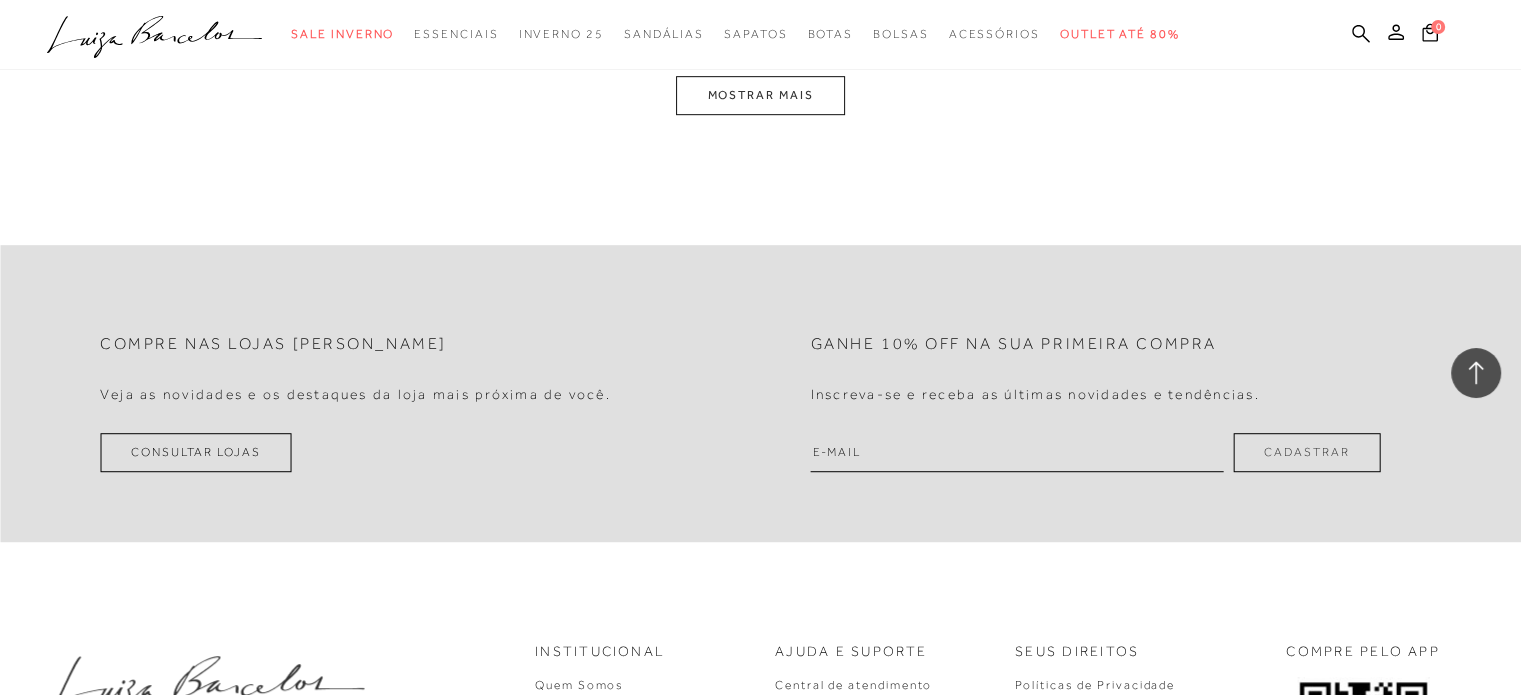 click on "MOSTRAR MAIS" at bounding box center [760, 95] 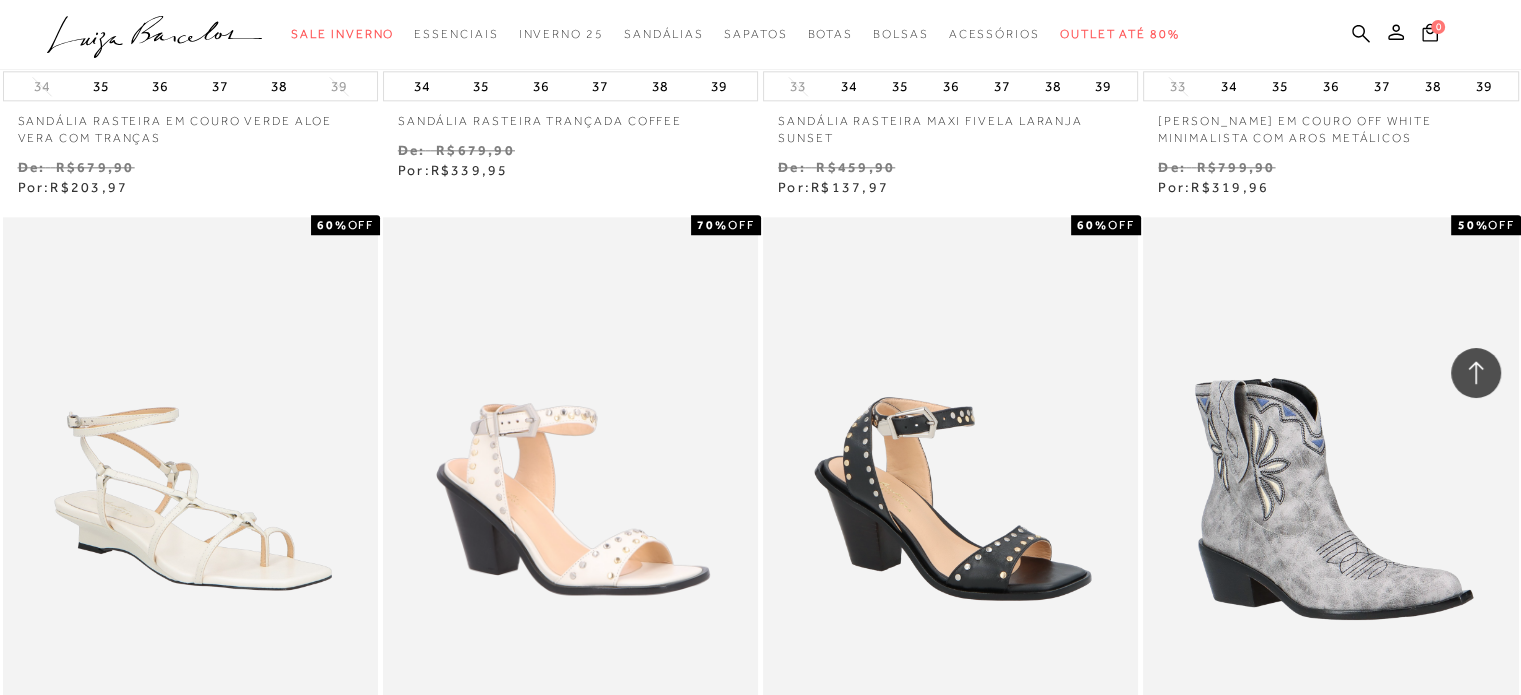 scroll, scrollTop: 9876, scrollLeft: 0, axis: vertical 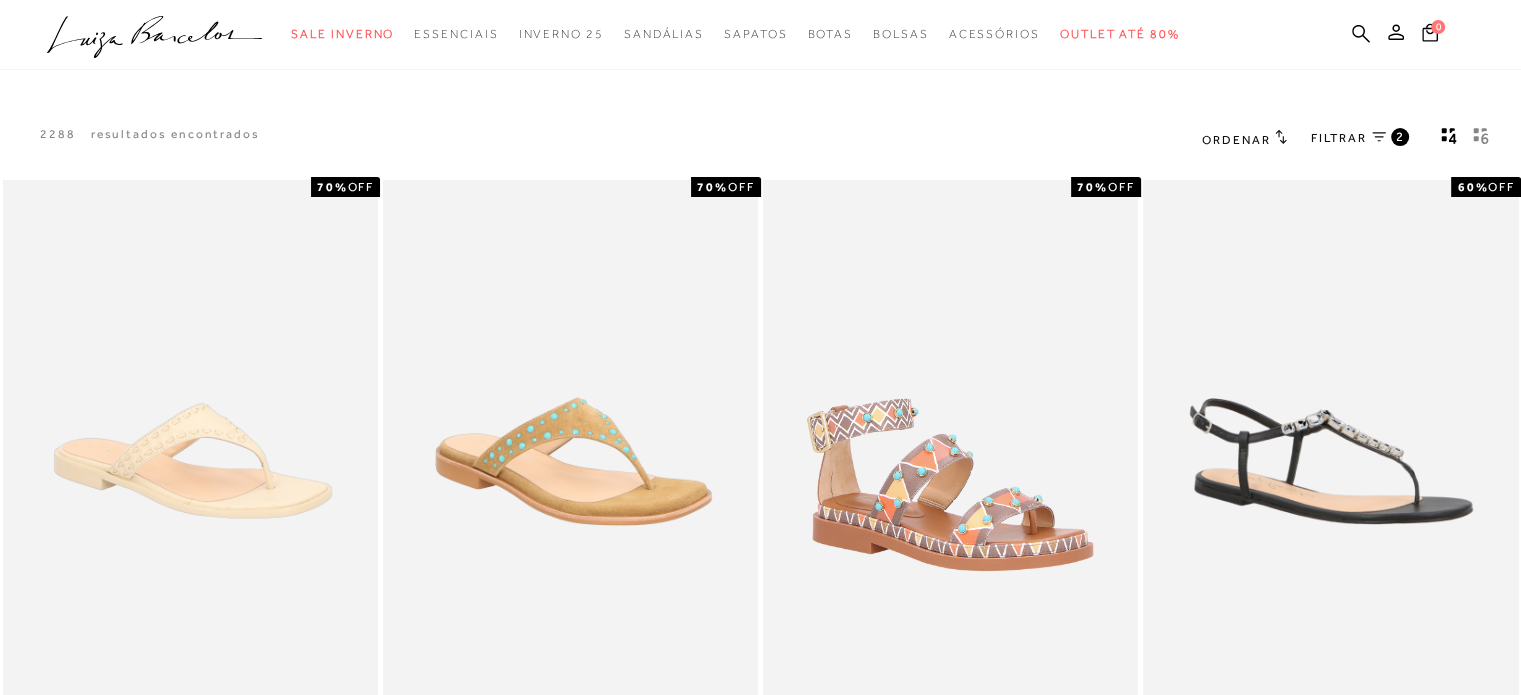 click on "Ordenar" at bounding box center [1236, 140] 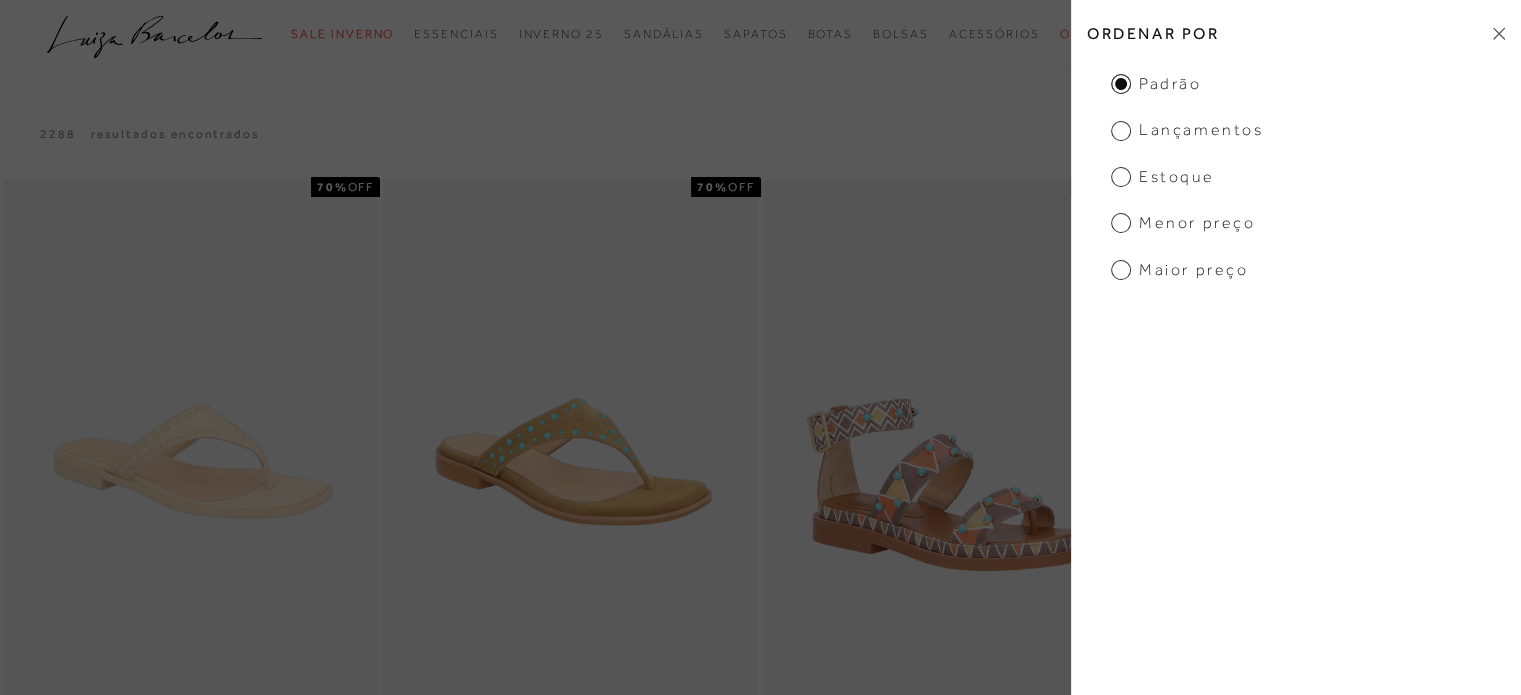 click 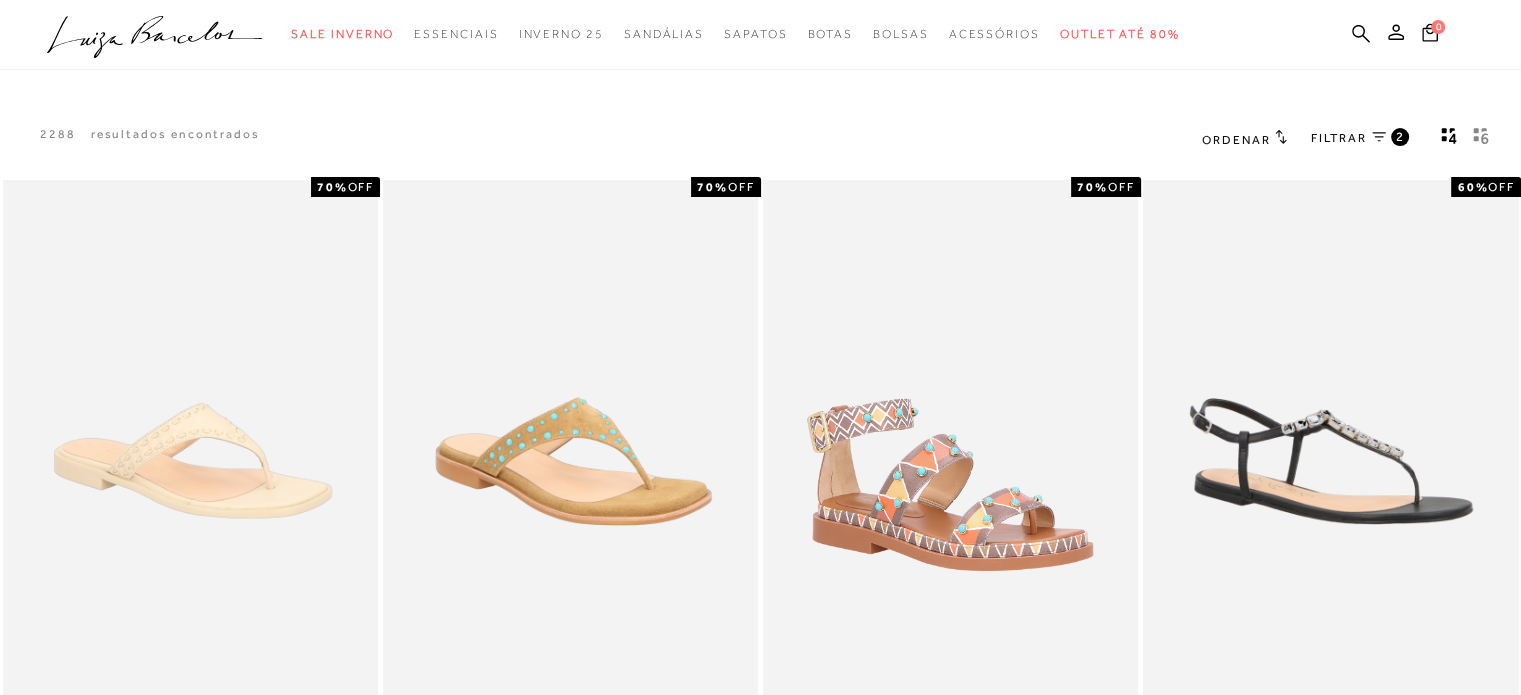 click 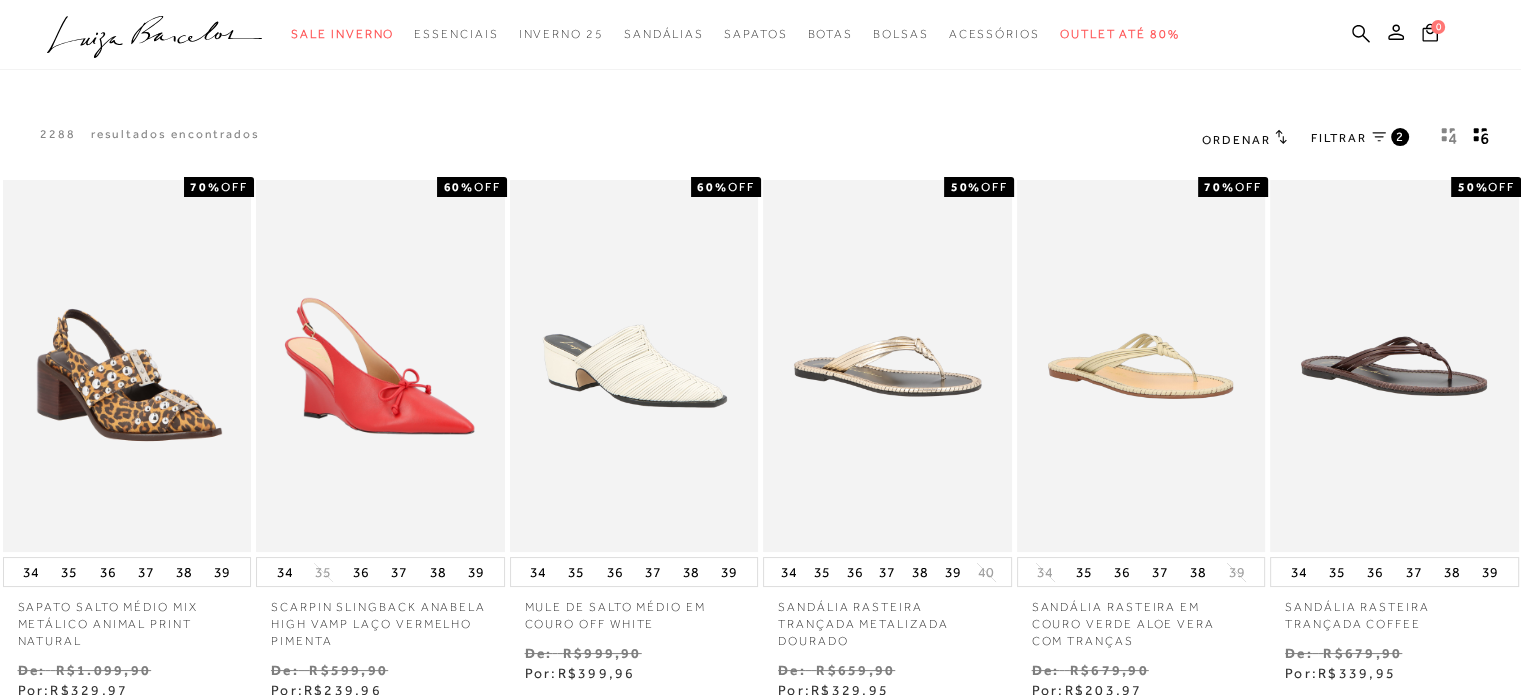 click on "2" at bounding box center [1400, 136] 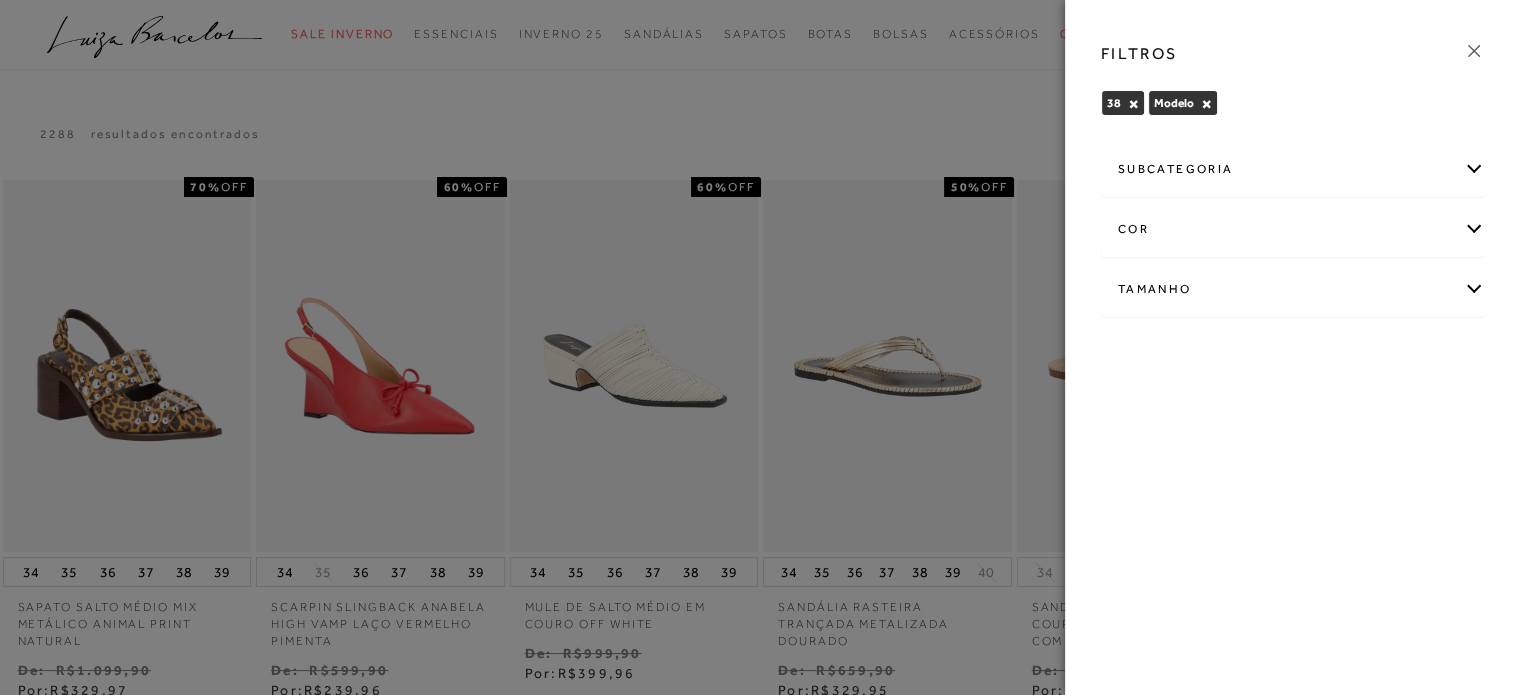 click on "subcategoria" at bounding box center (1293, 169) 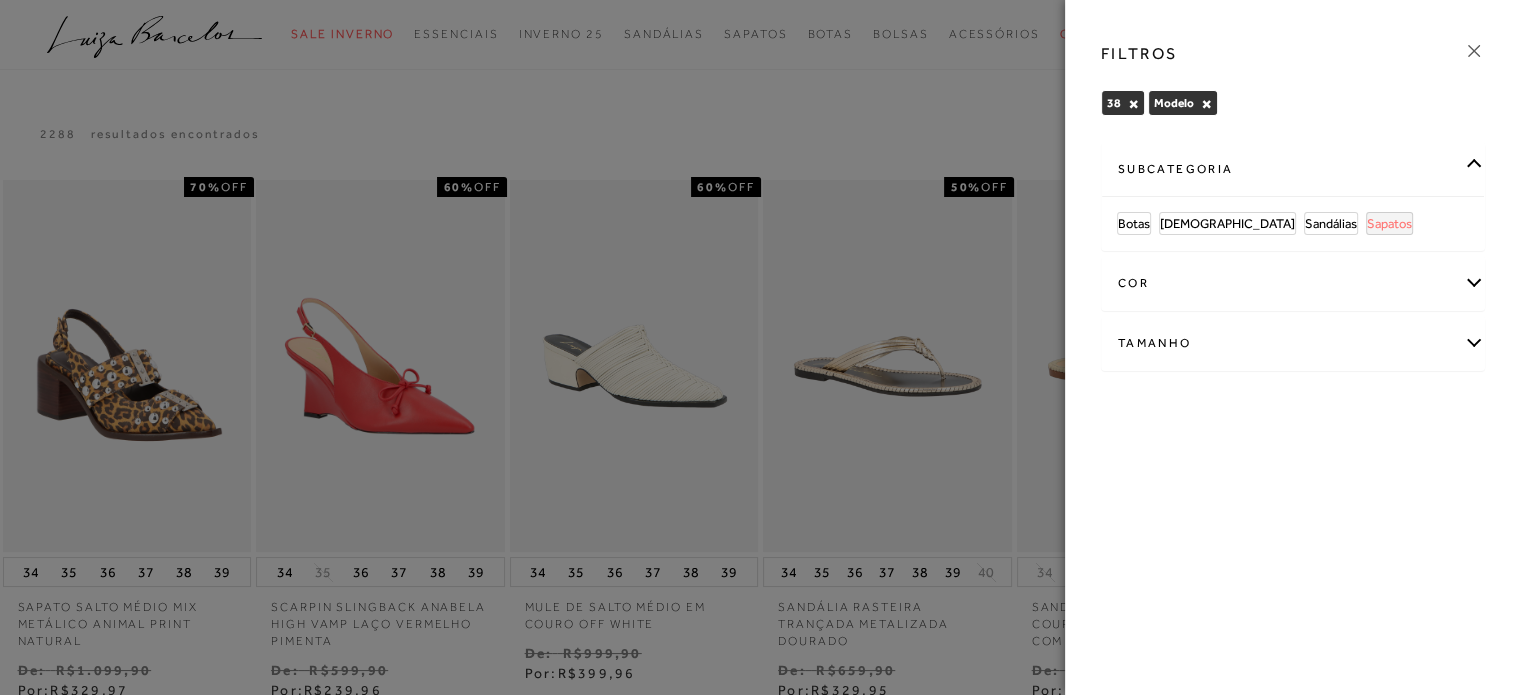 click on "Sapatos" at bounding box center (1389, 223) 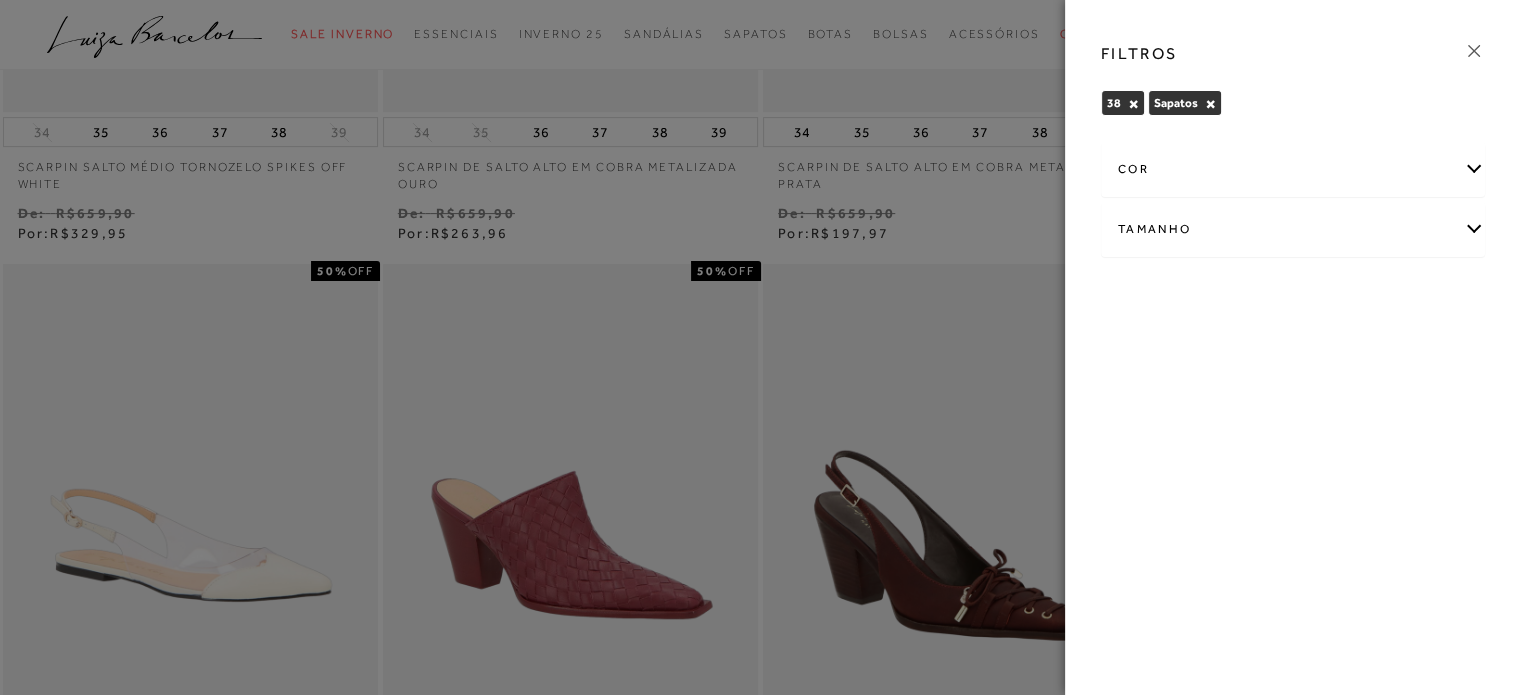 scroll, scrollTop: 632, scrollLeft: 0, axis: vertical 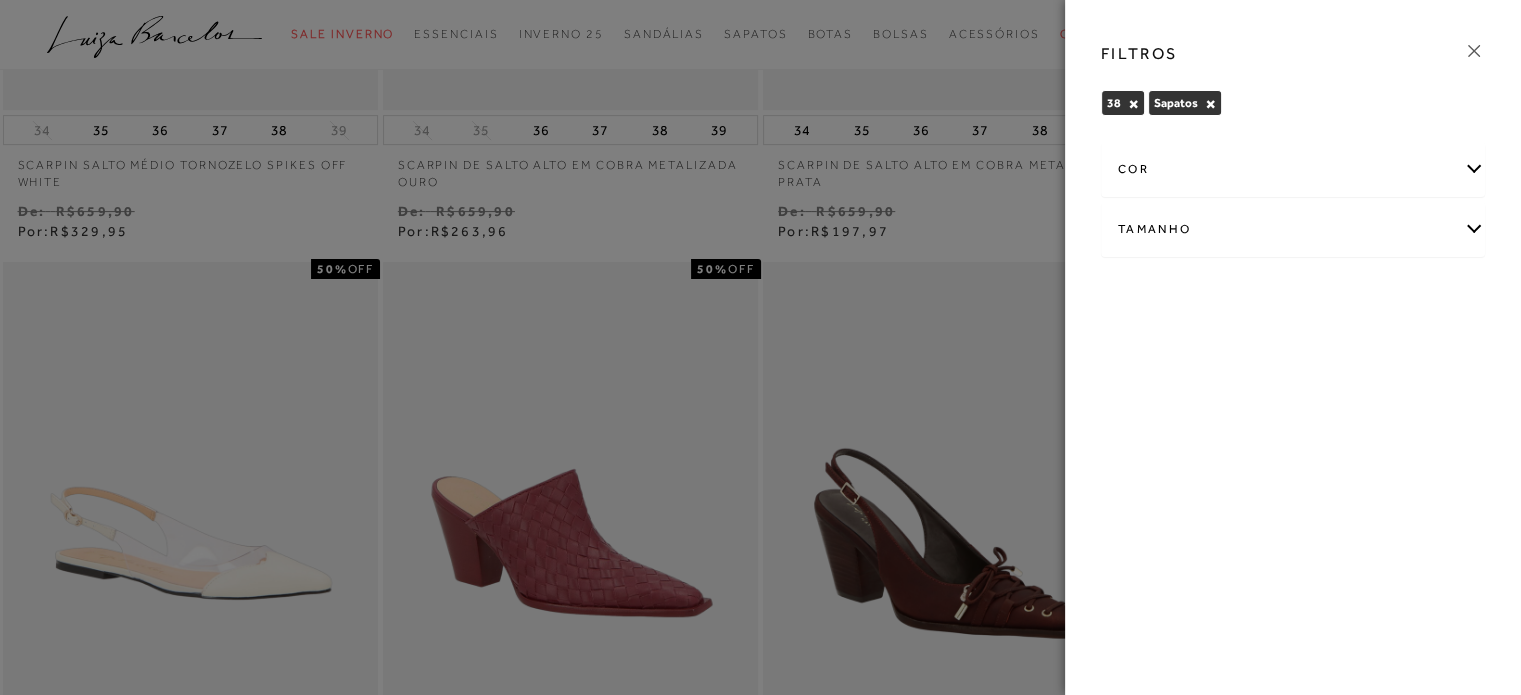 click 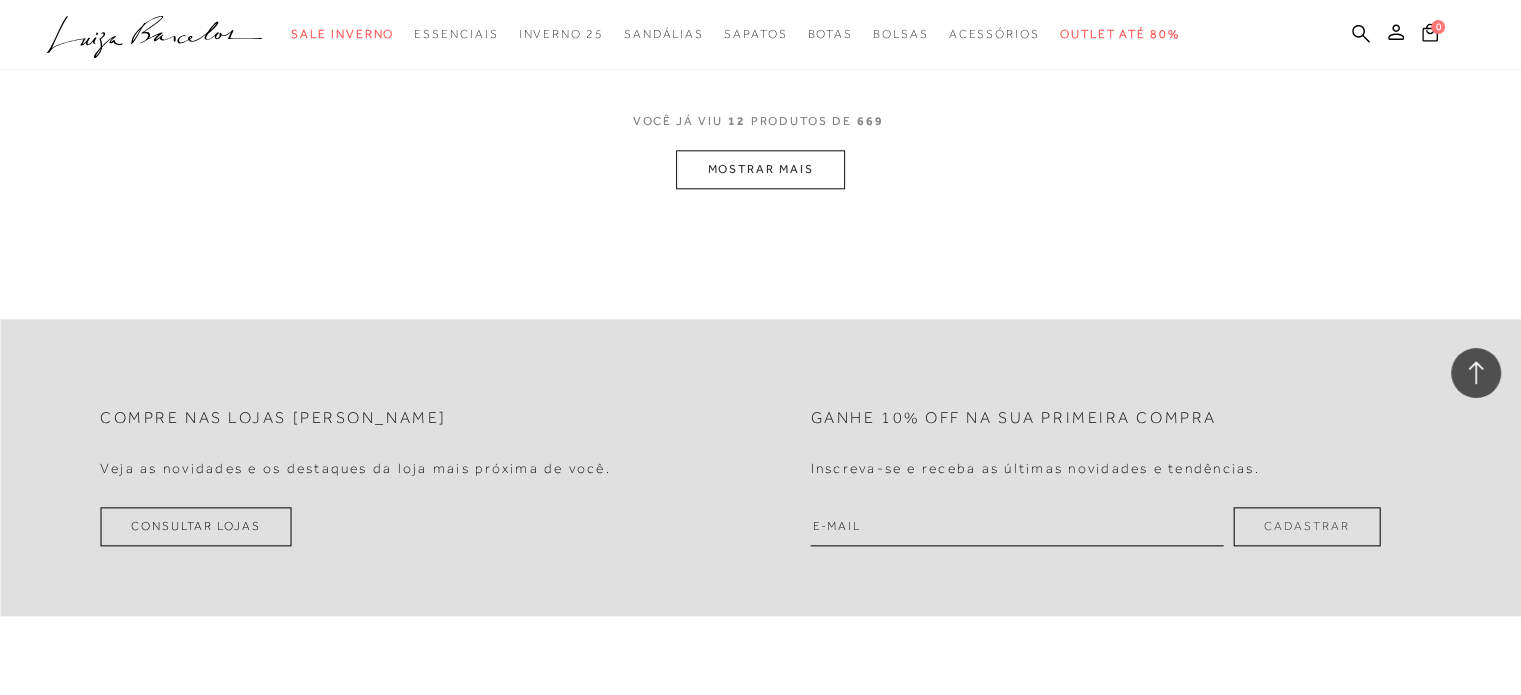 scroll, scrollTop: 2272, scrollLeft: 0, axis: vertical 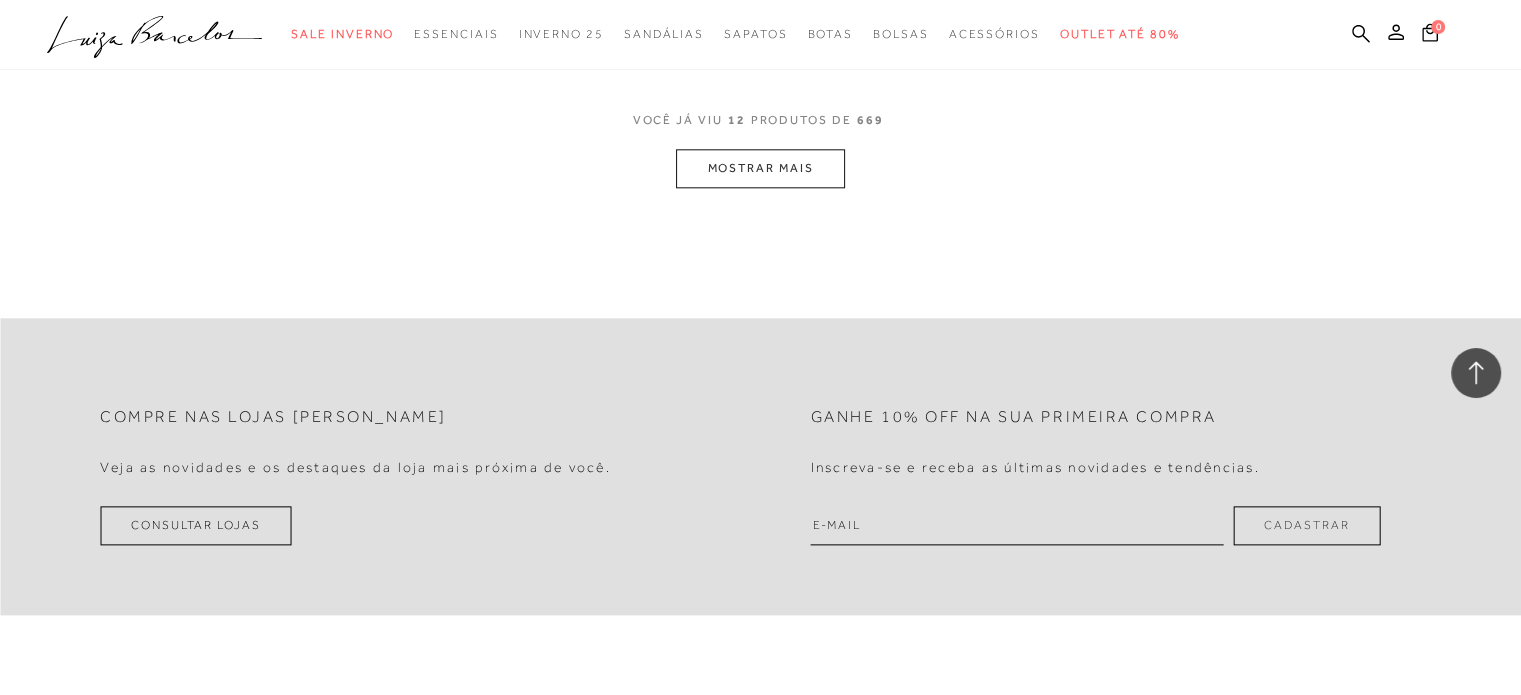 click on "MOSTRAR MAIS" at bounding box center (760, 168) 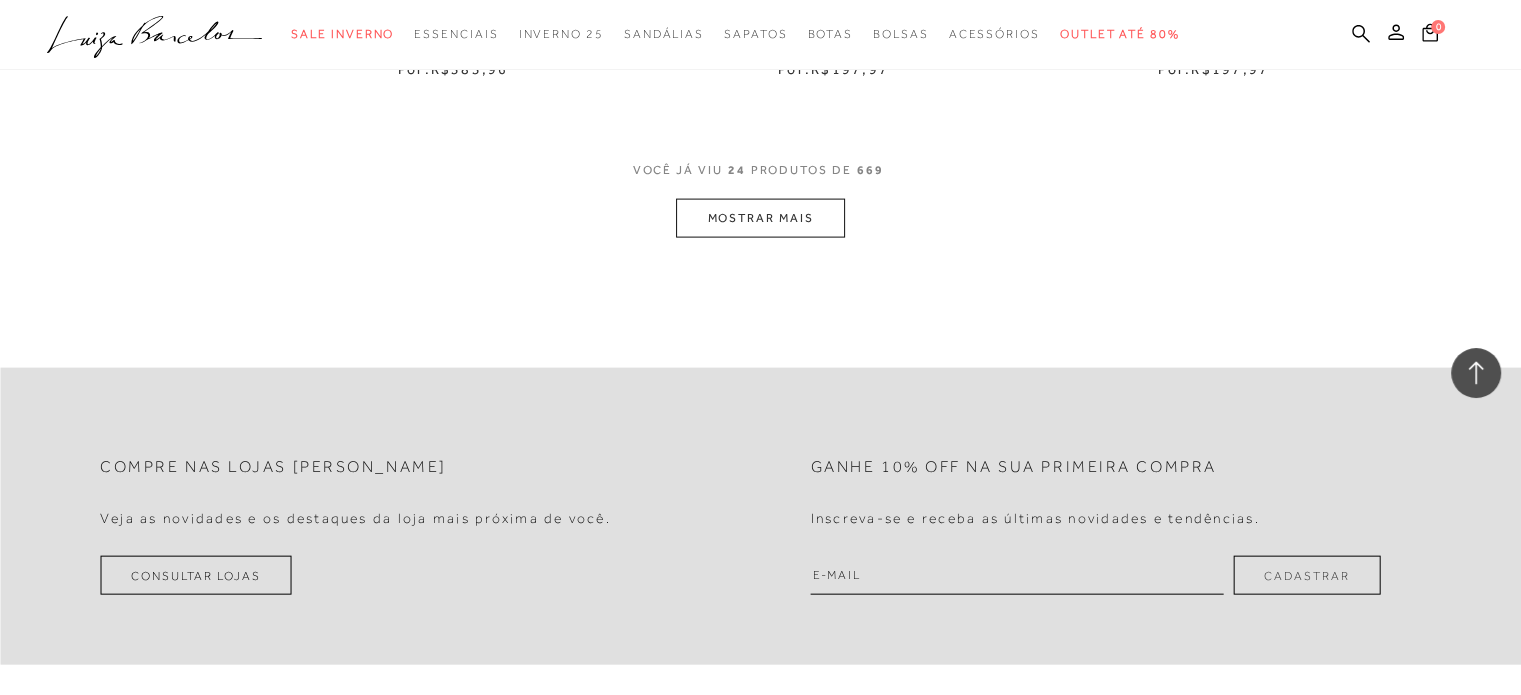 scroll, scrollTop: 4364, scrollLeft: 0, axis: vertical 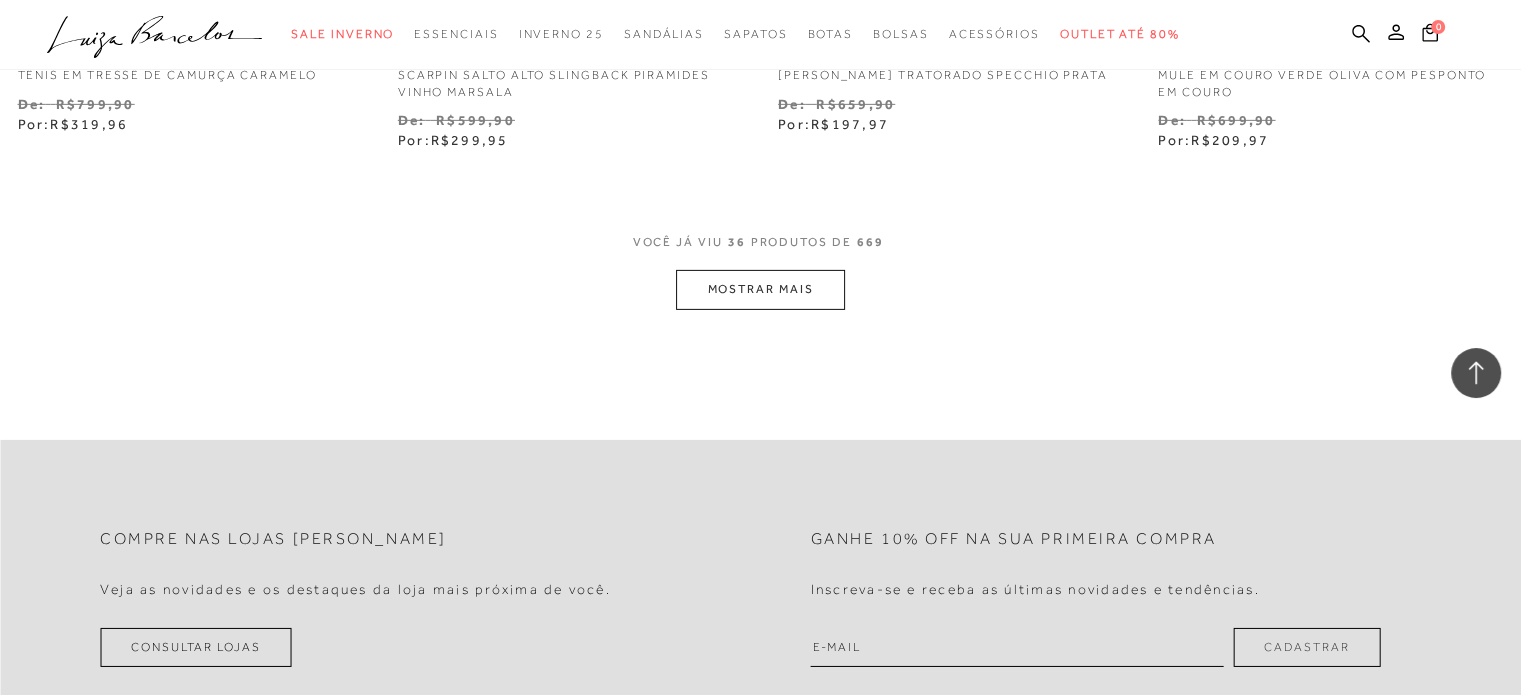 click on "MOSTRAR MAIS" at bounding box center (760, 289) 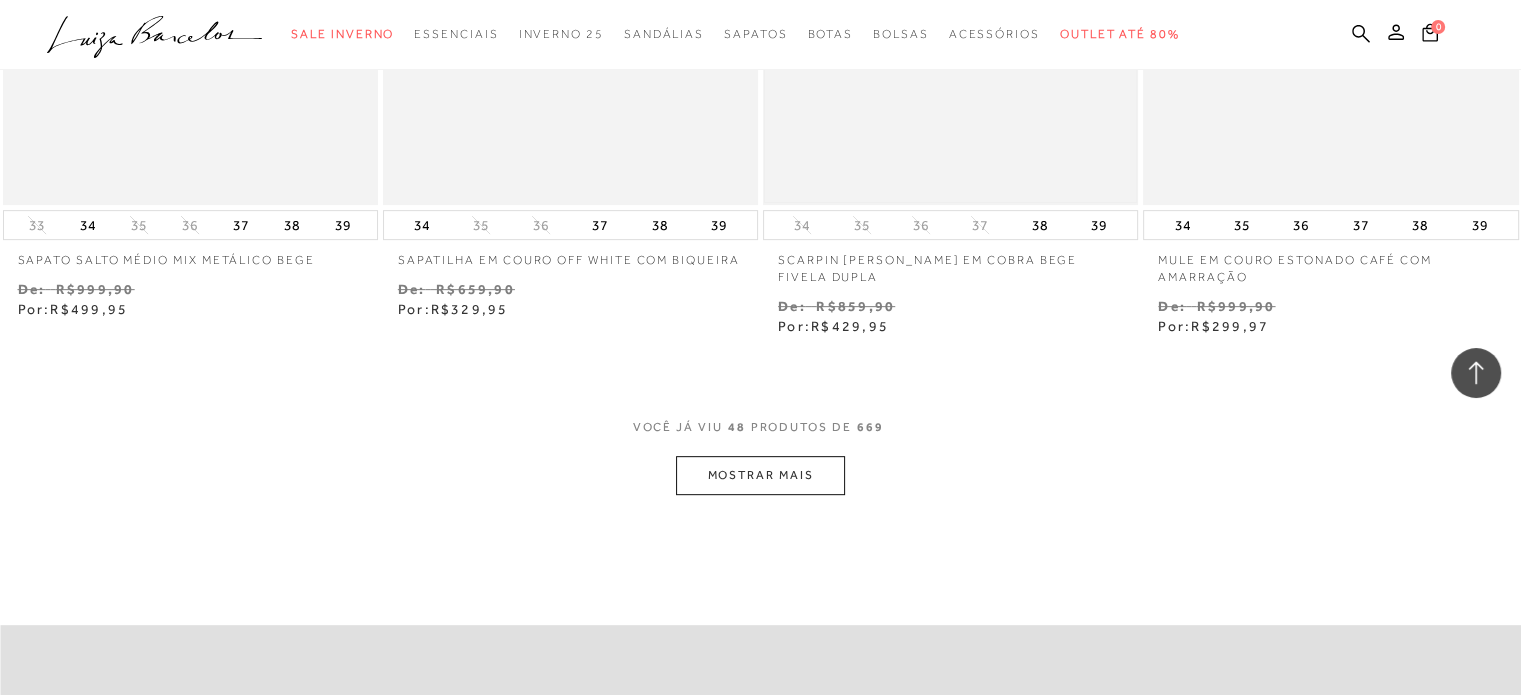 scroll, scrollTop: 8467, scrollLeft: 0, axis: vertical 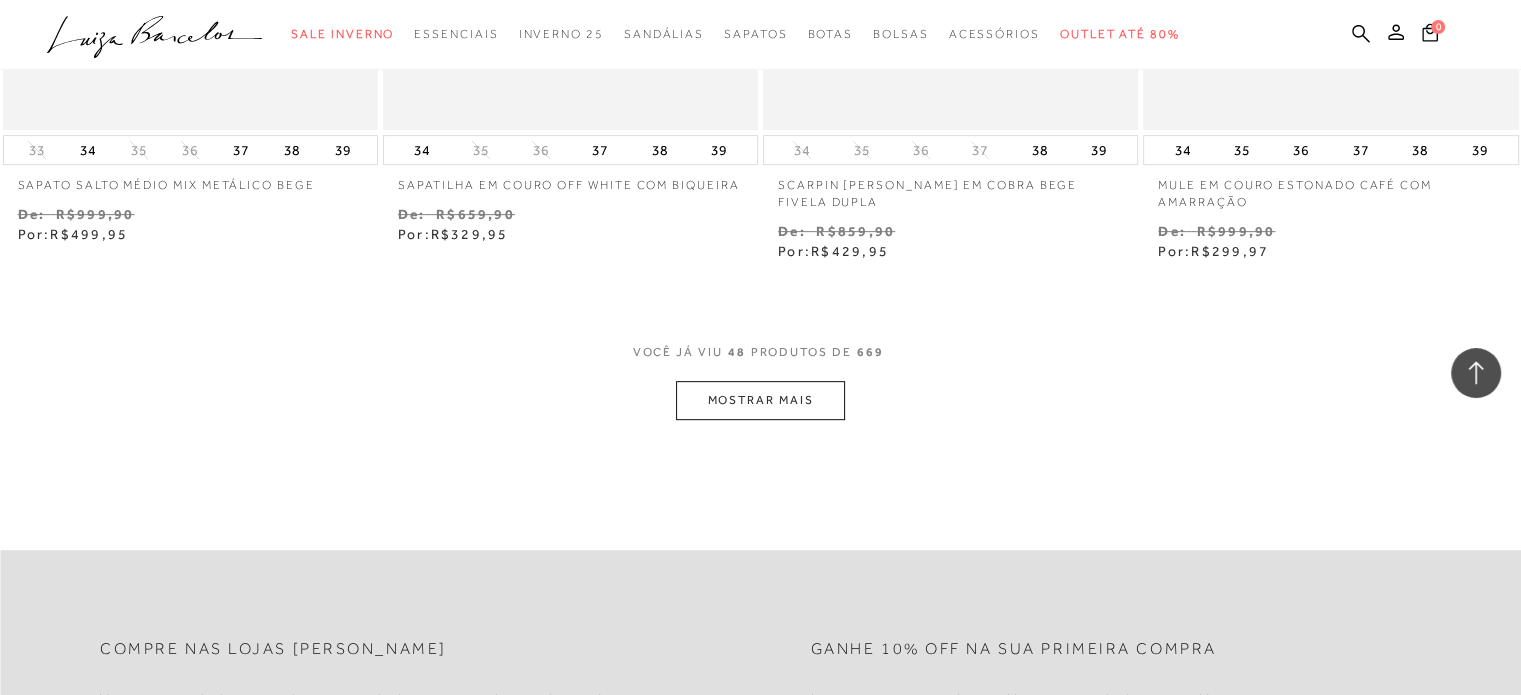 click on "MOSTRAR MAIS" at bounding box center (760, 400) 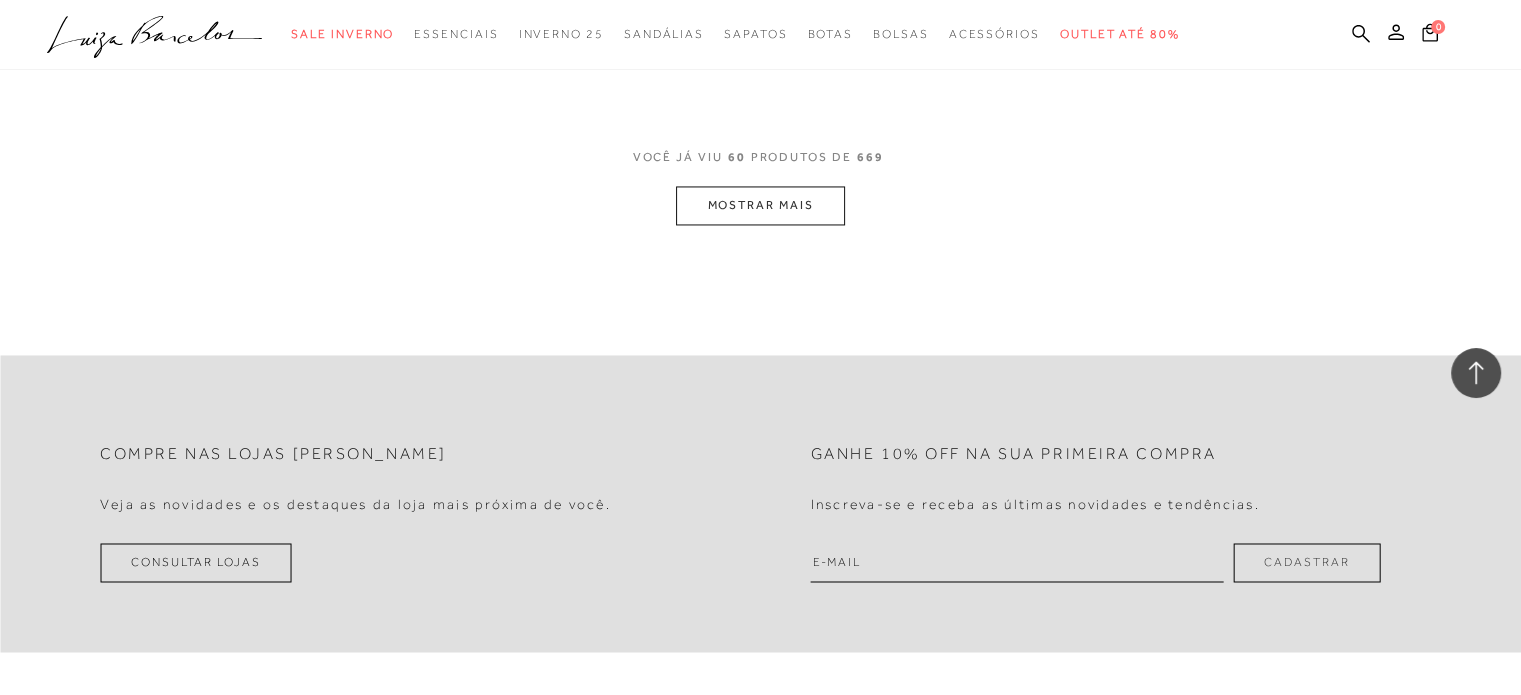 scroll, scrollTop: 10803, scrollLeft: 0, axis: vertical 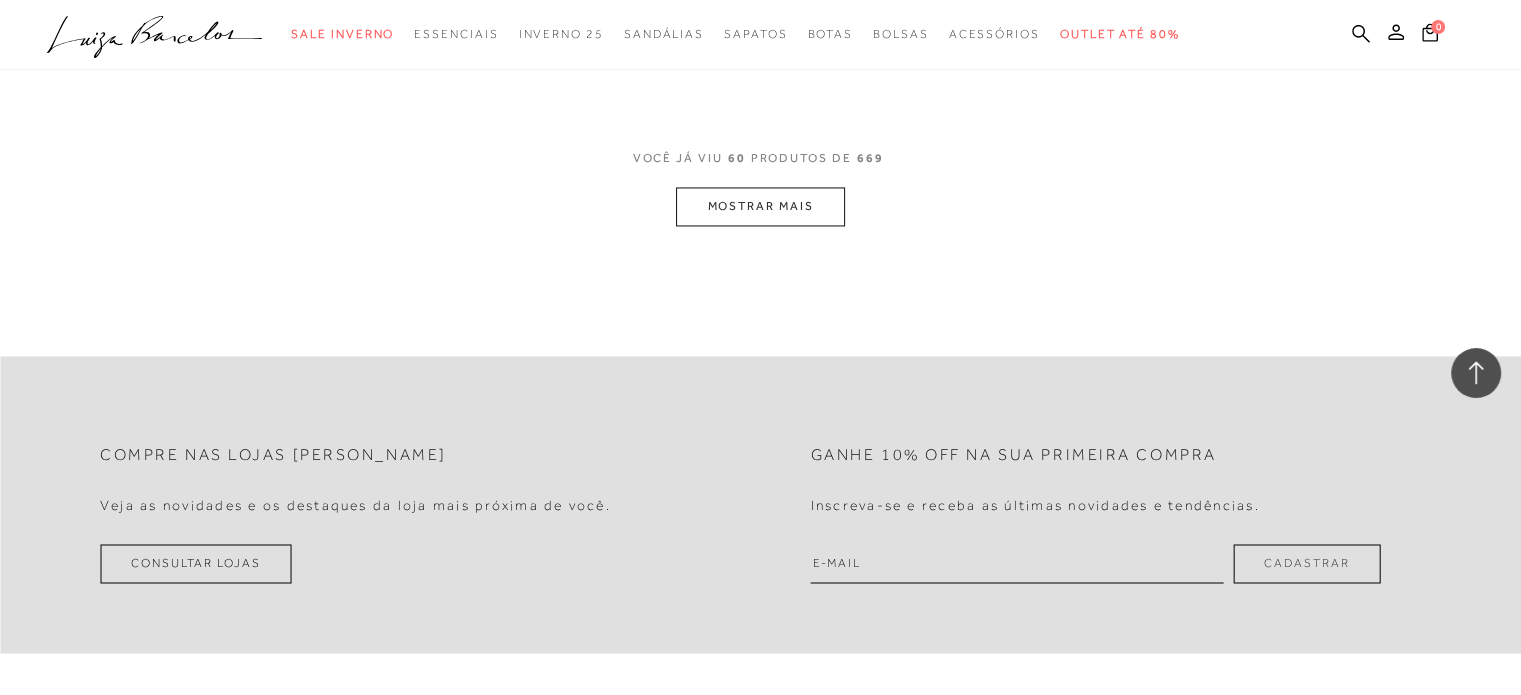 click on "MOSTRAR MAIS" at bounding box center [760, 206] 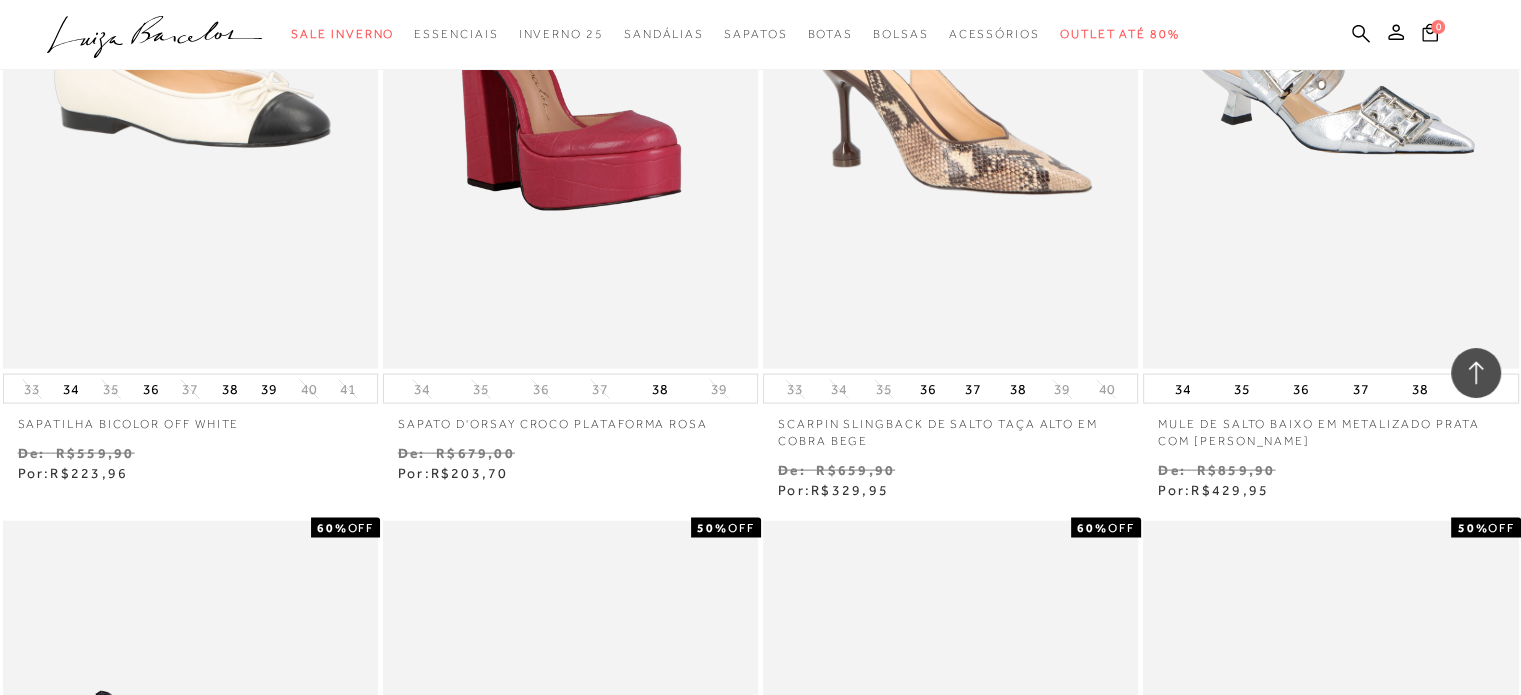 scroll, scrollTop: 11788, scrollLeft: 0, axis: vertical 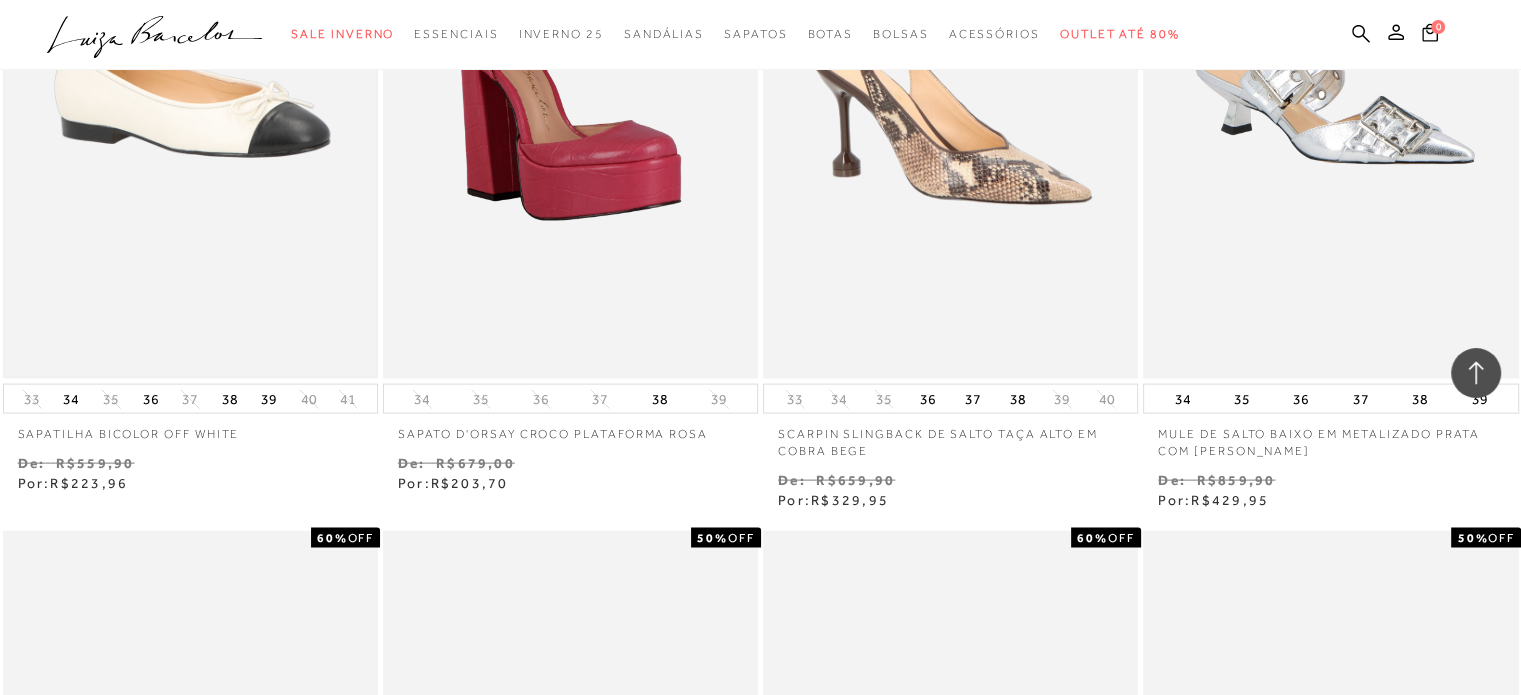 click at bounding box center (190, 98) 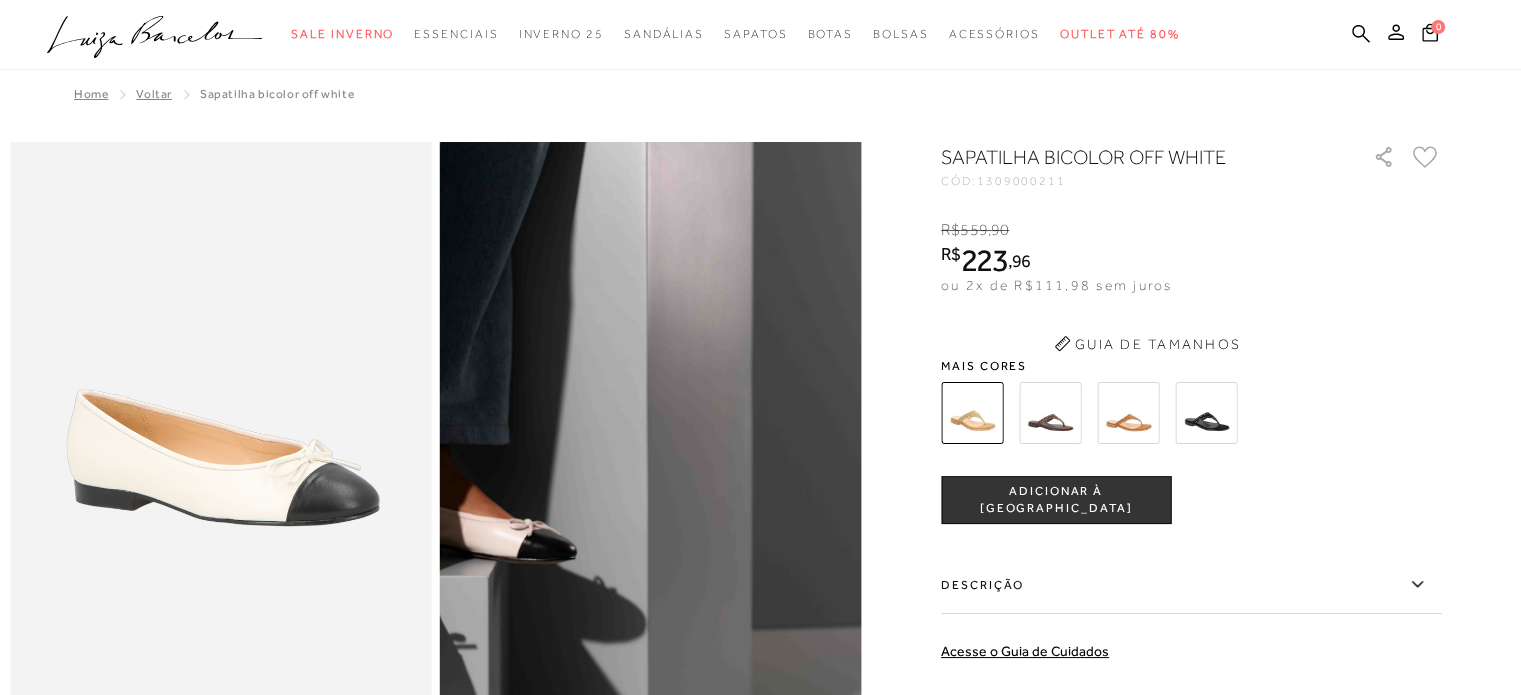 scroll, scrollTop: 0, scrollLeft: 0, axis: both 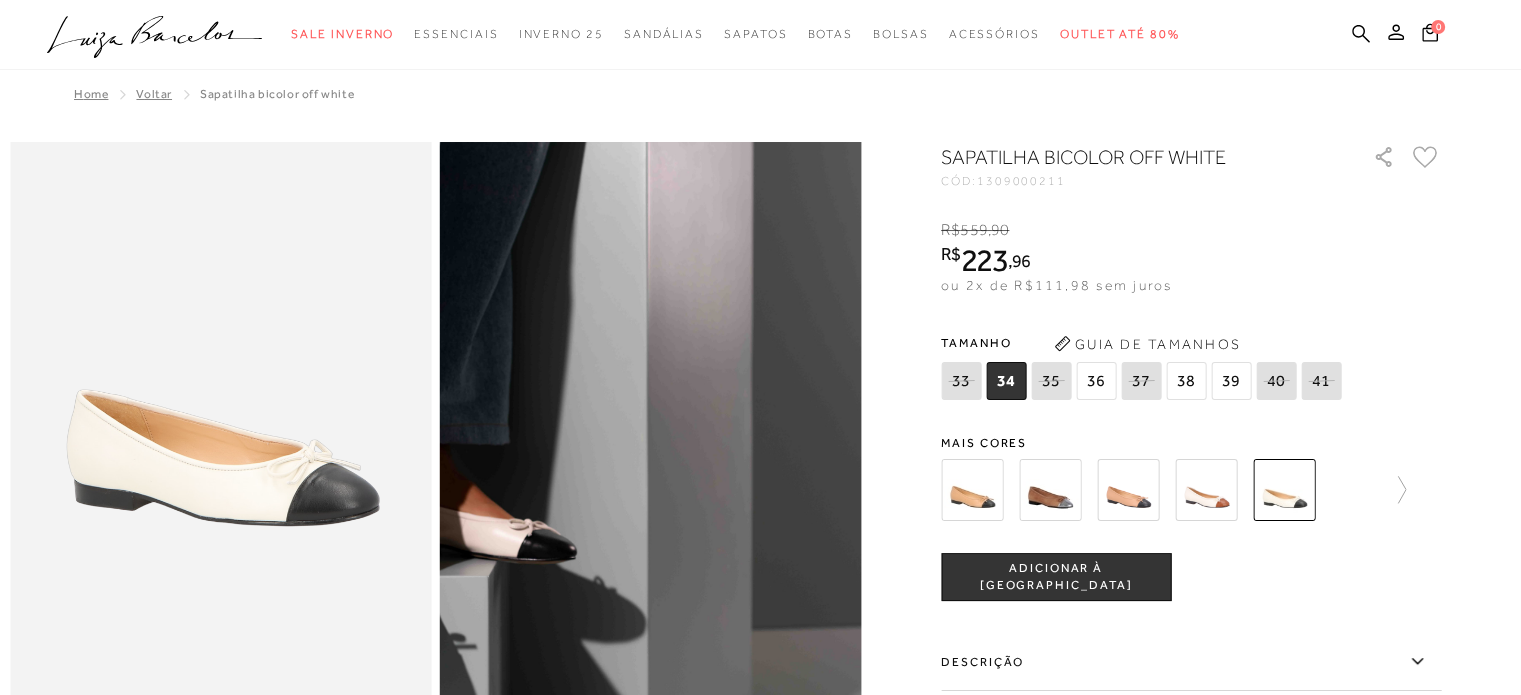 click at bounding box center (1128, 490) 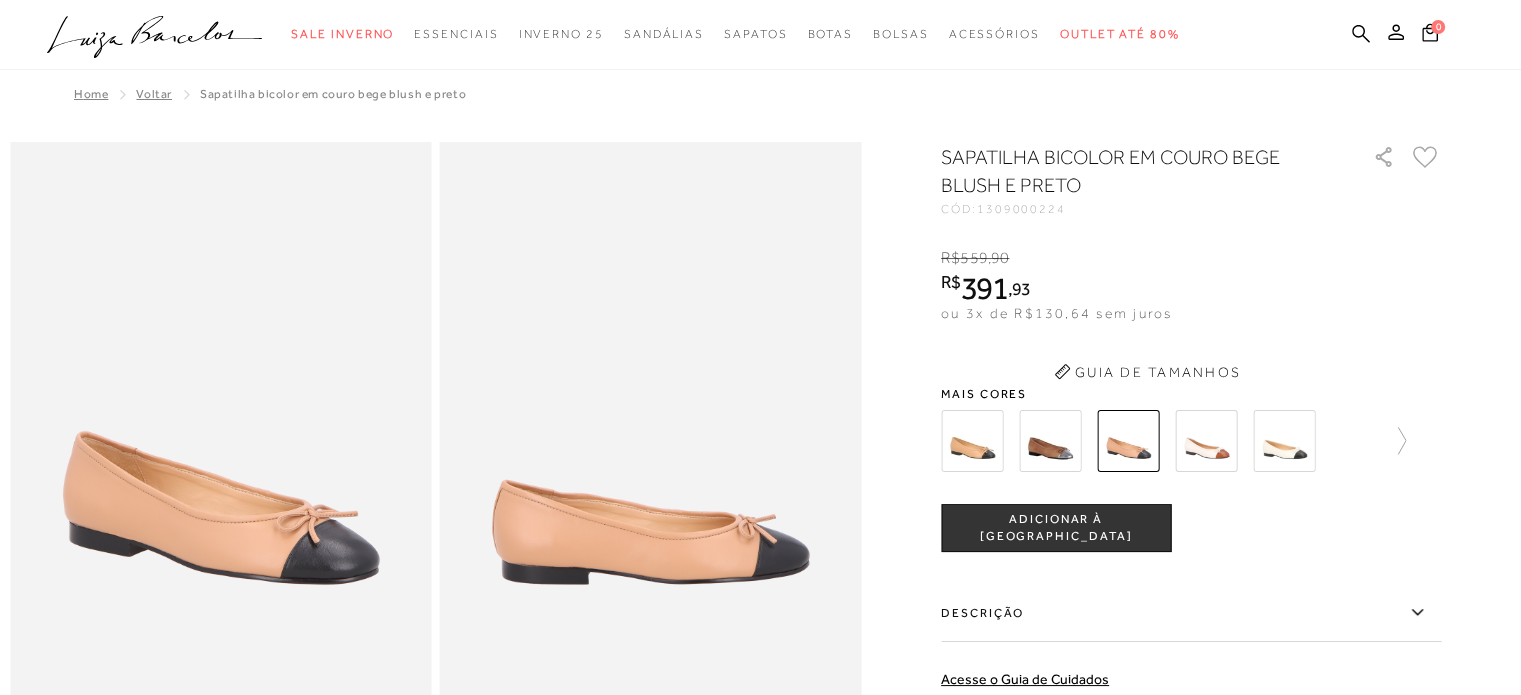 scroll, scrollTop: 0, scrollLeft: 0, axis: both 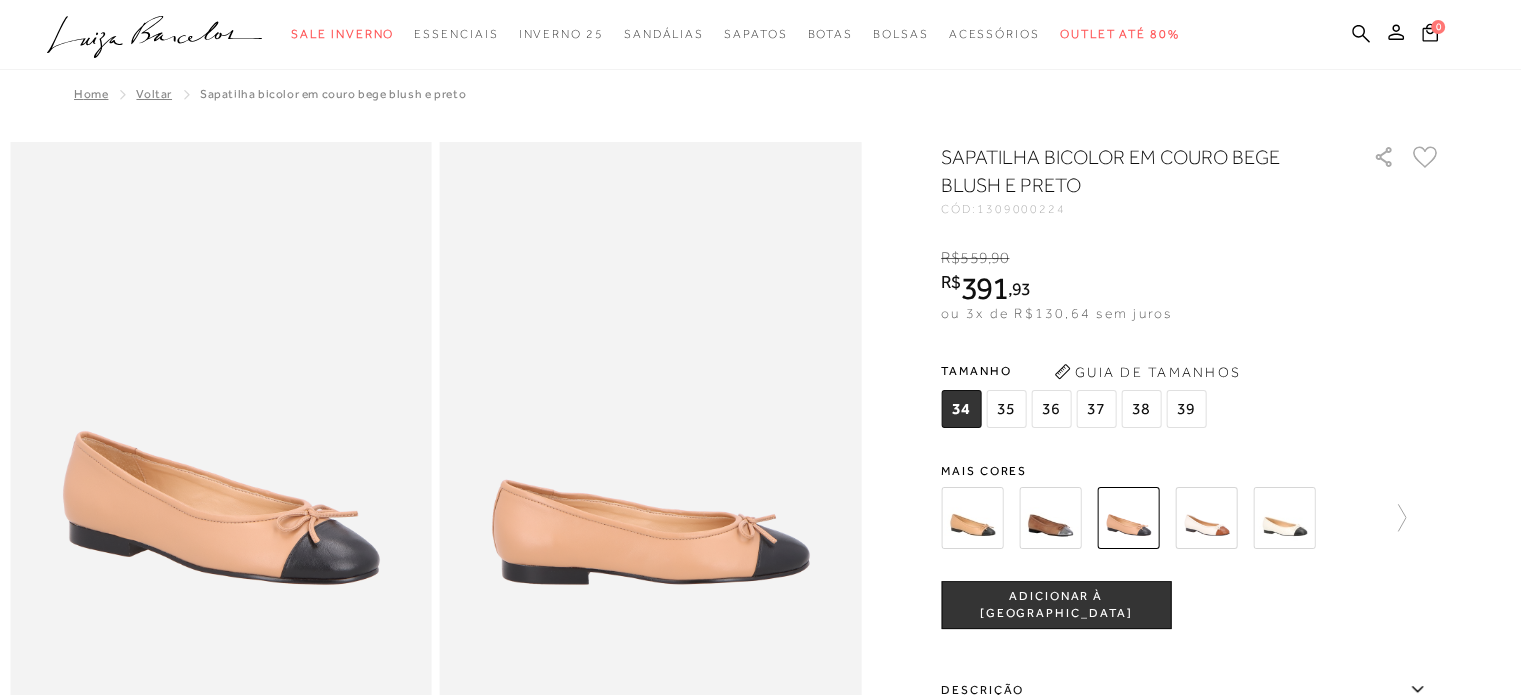 click at bounding box center (1284, 518) 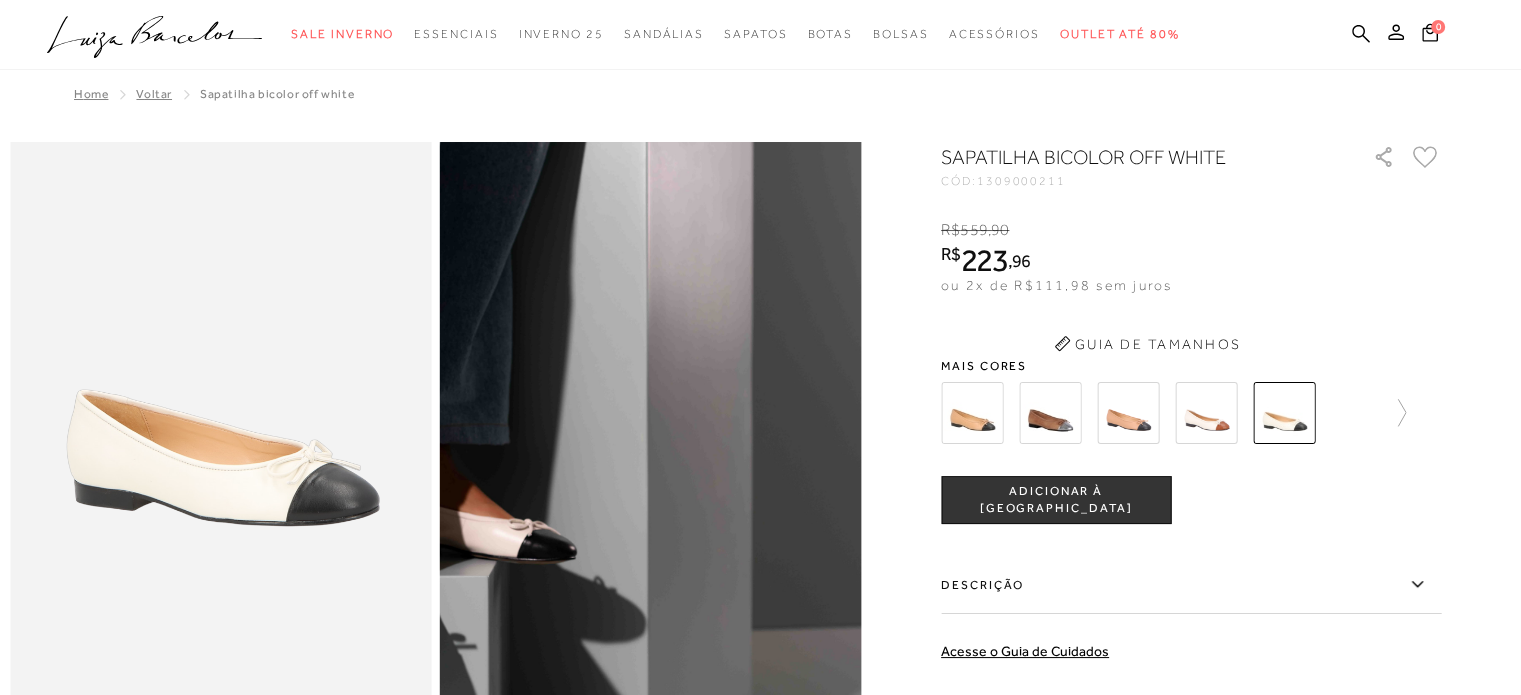 scroll, scrollTop: 0, scrollLeft: 0, axis: both 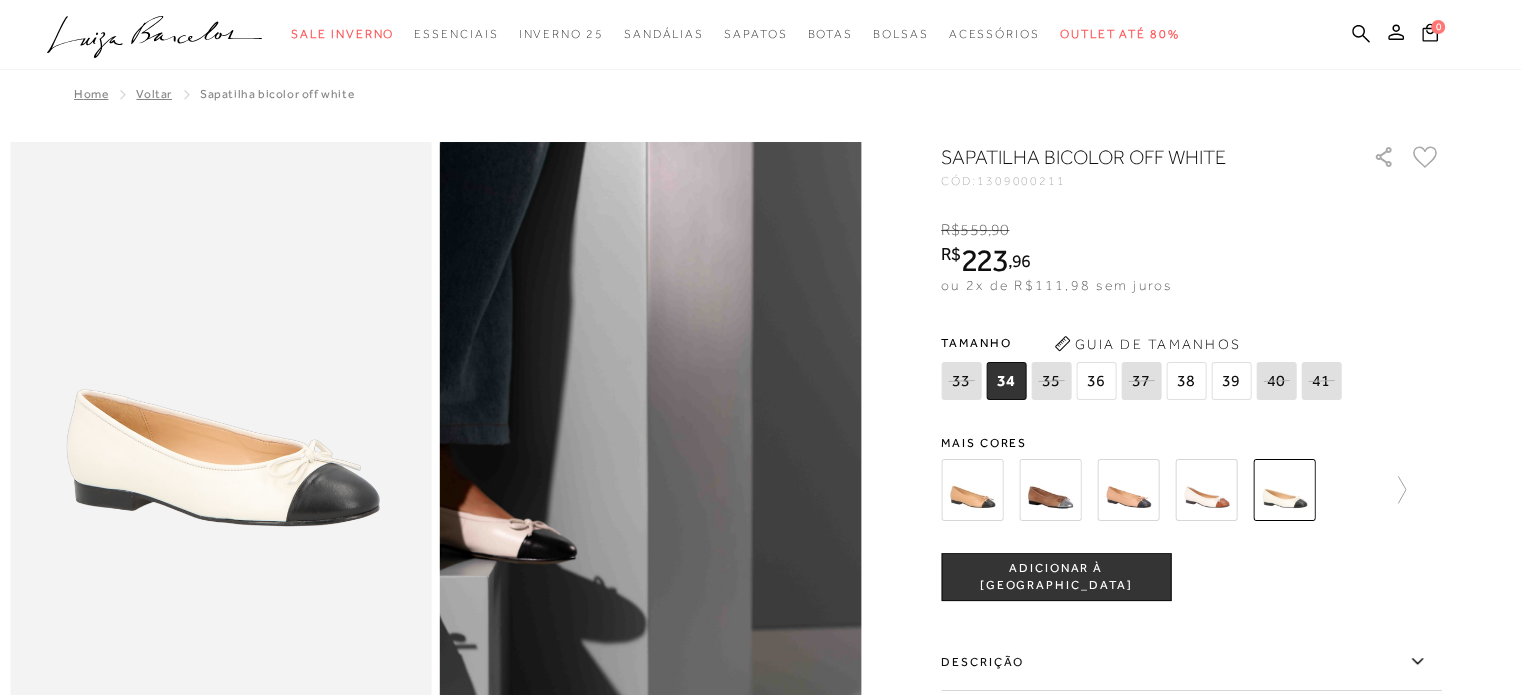 click on "38" at bounding box center (1186, 381) 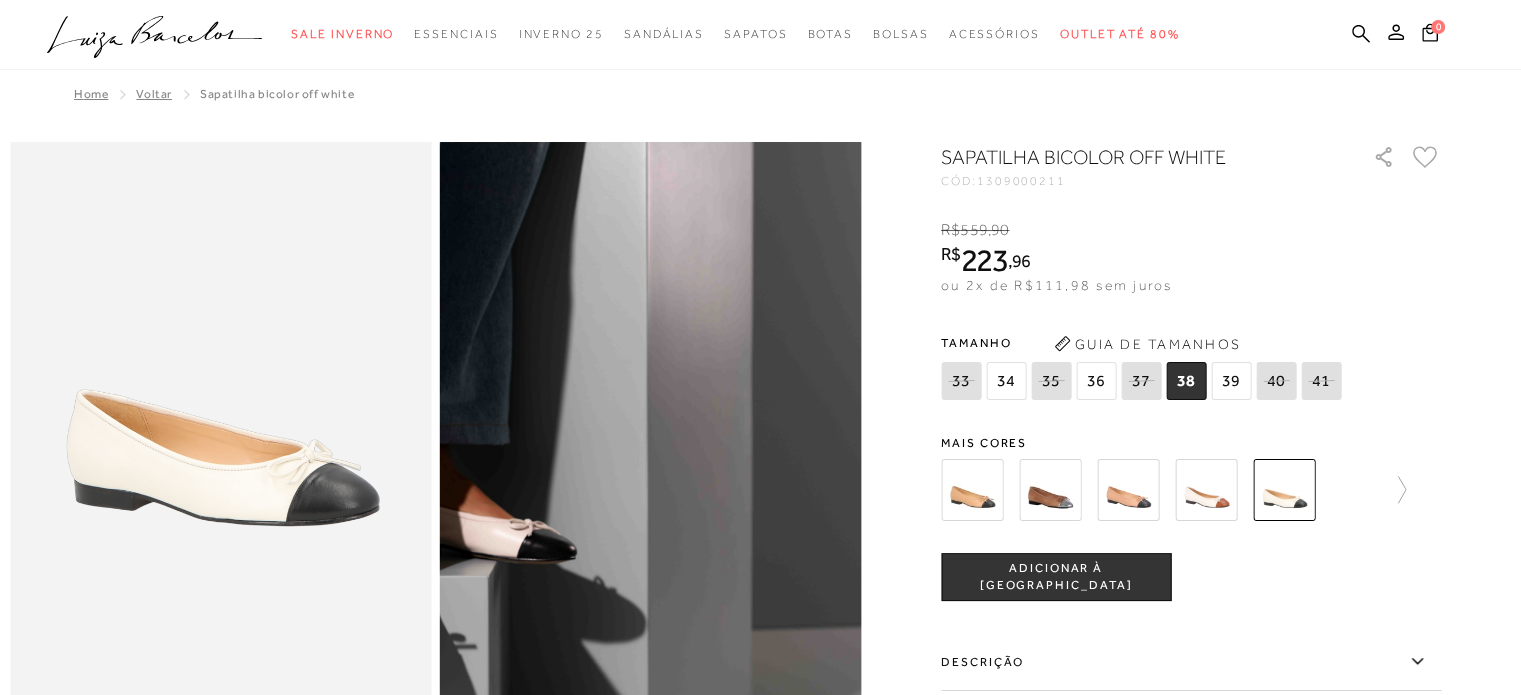 click on "ADICIONAR À [GEOGRAPHIC_DATA]" at bounding box center [1056, 577] 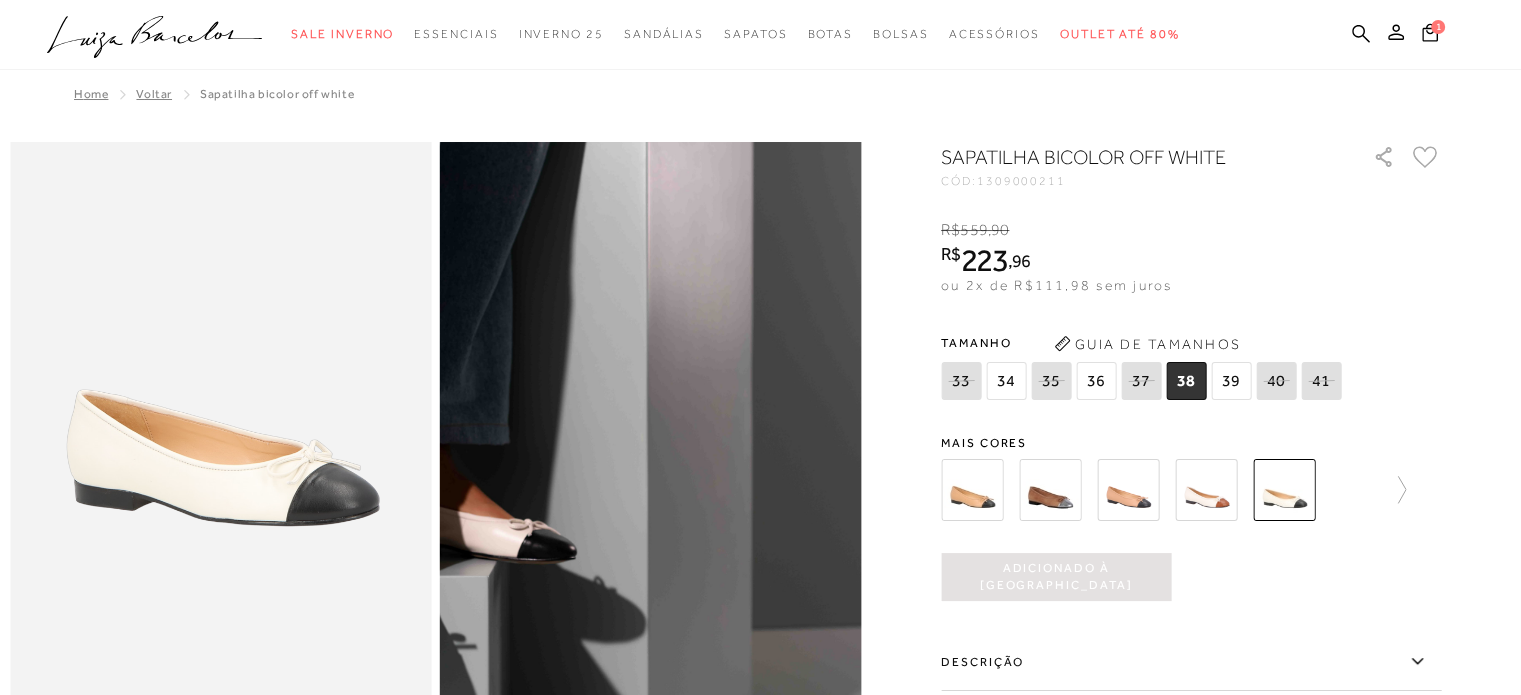 scroll, scrollTop: 0, scrollLeft: 0, axis: both 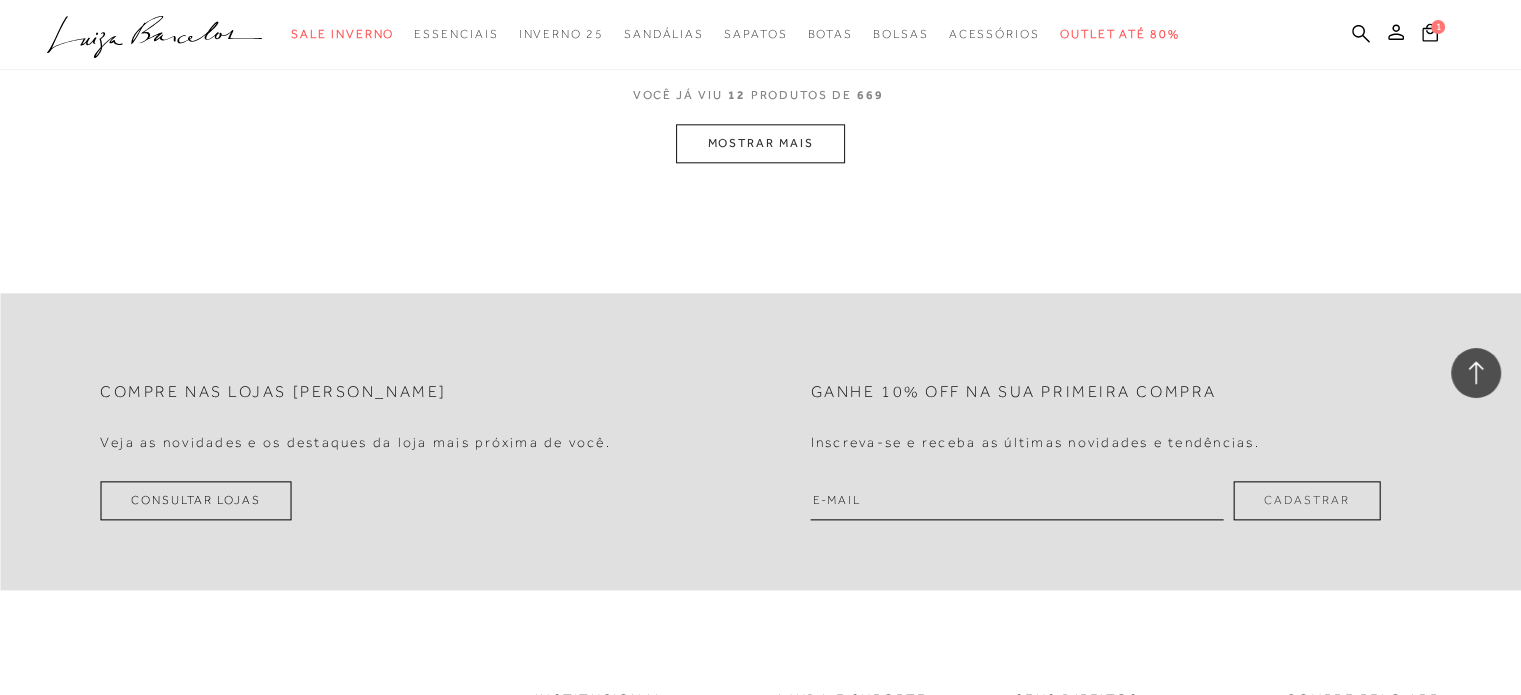 click on "MOSTRAR MAIS" at bounding box center (760, 143) 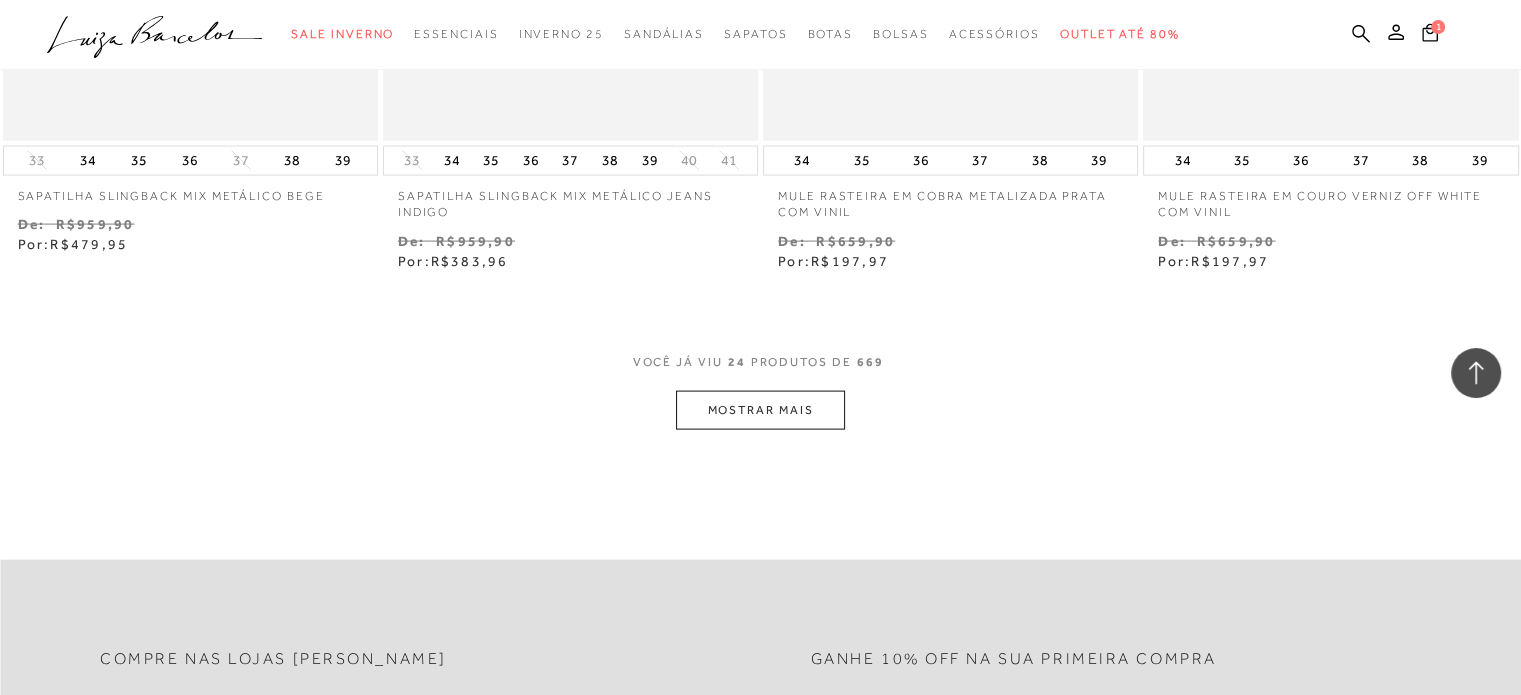 scroll, scrollTop: 4173, scrollLeft: 0, axis: vertical 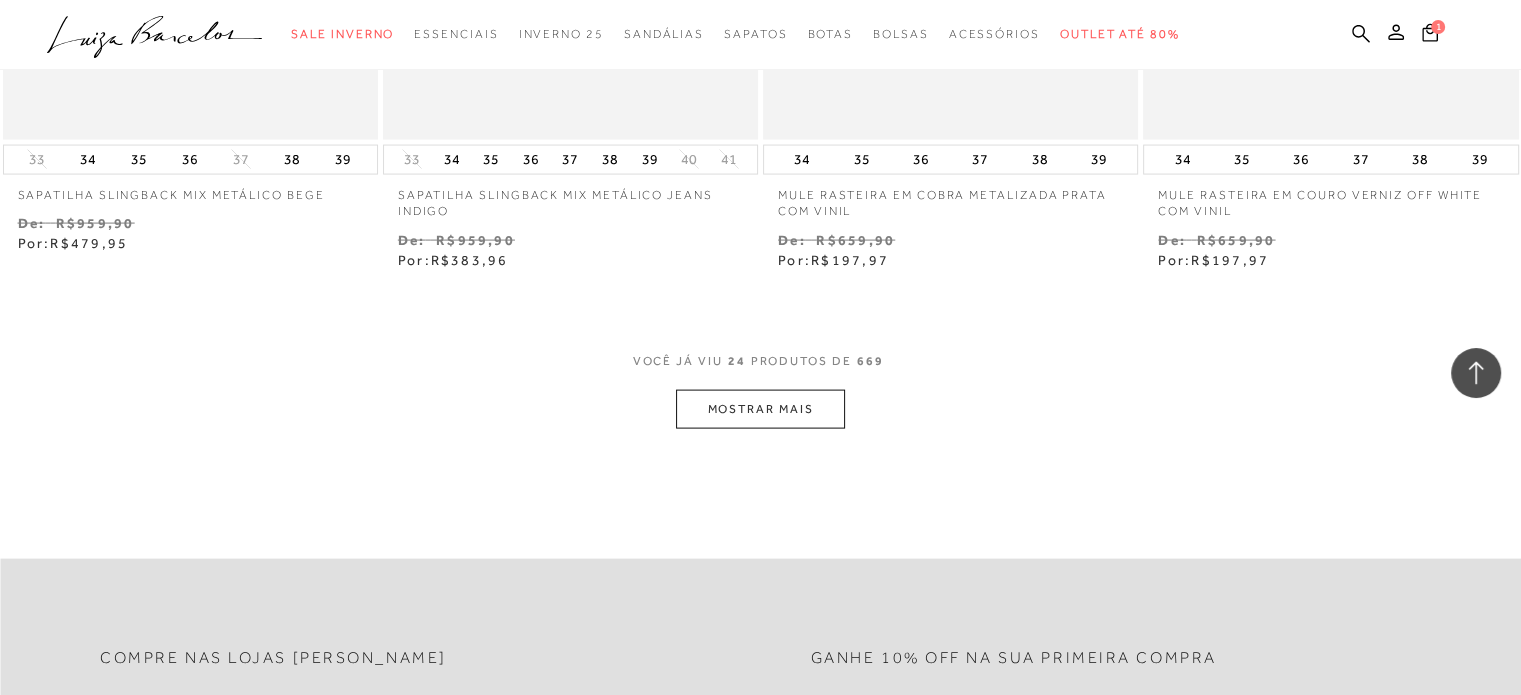 click on "MOSTRAR MAIS" at bounding box center (760, 409) 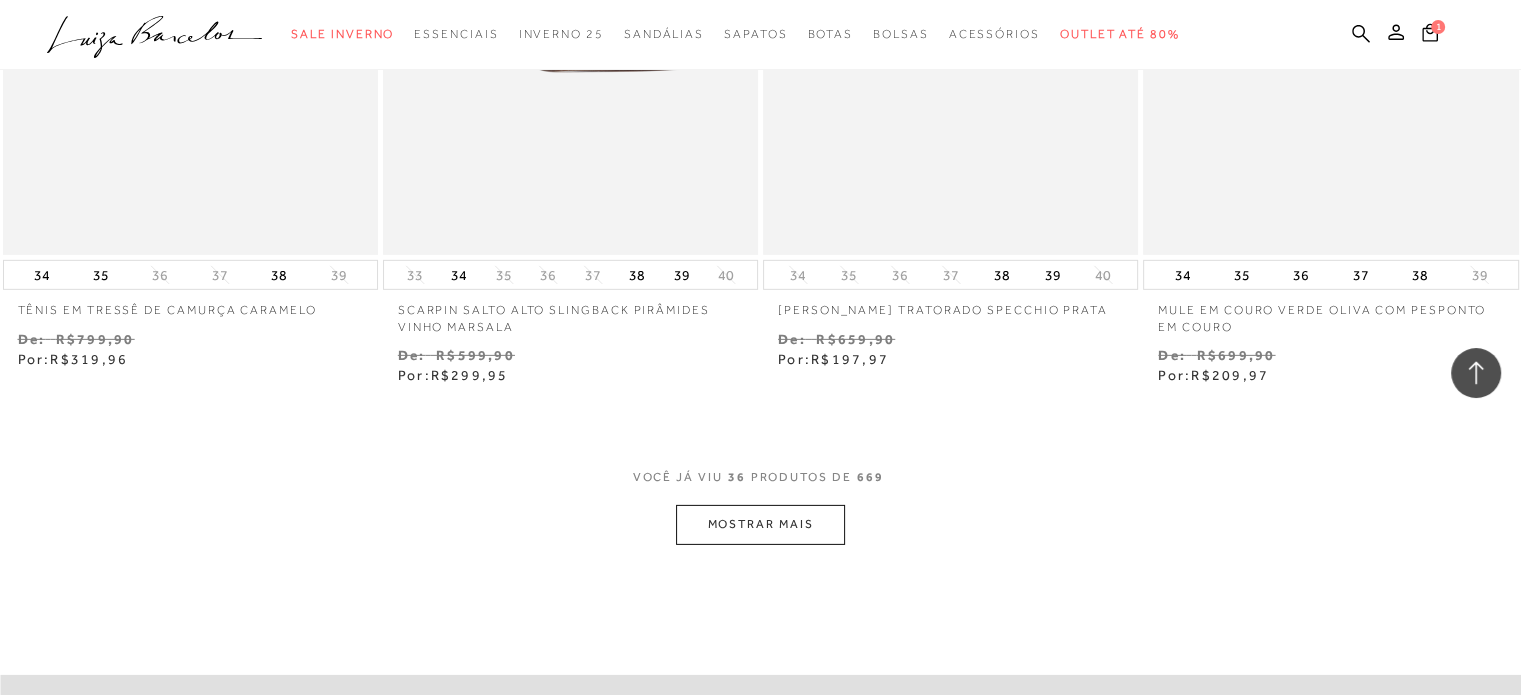scroll, scrollTop: 6206, scrollLeft: 0, axis: vertical 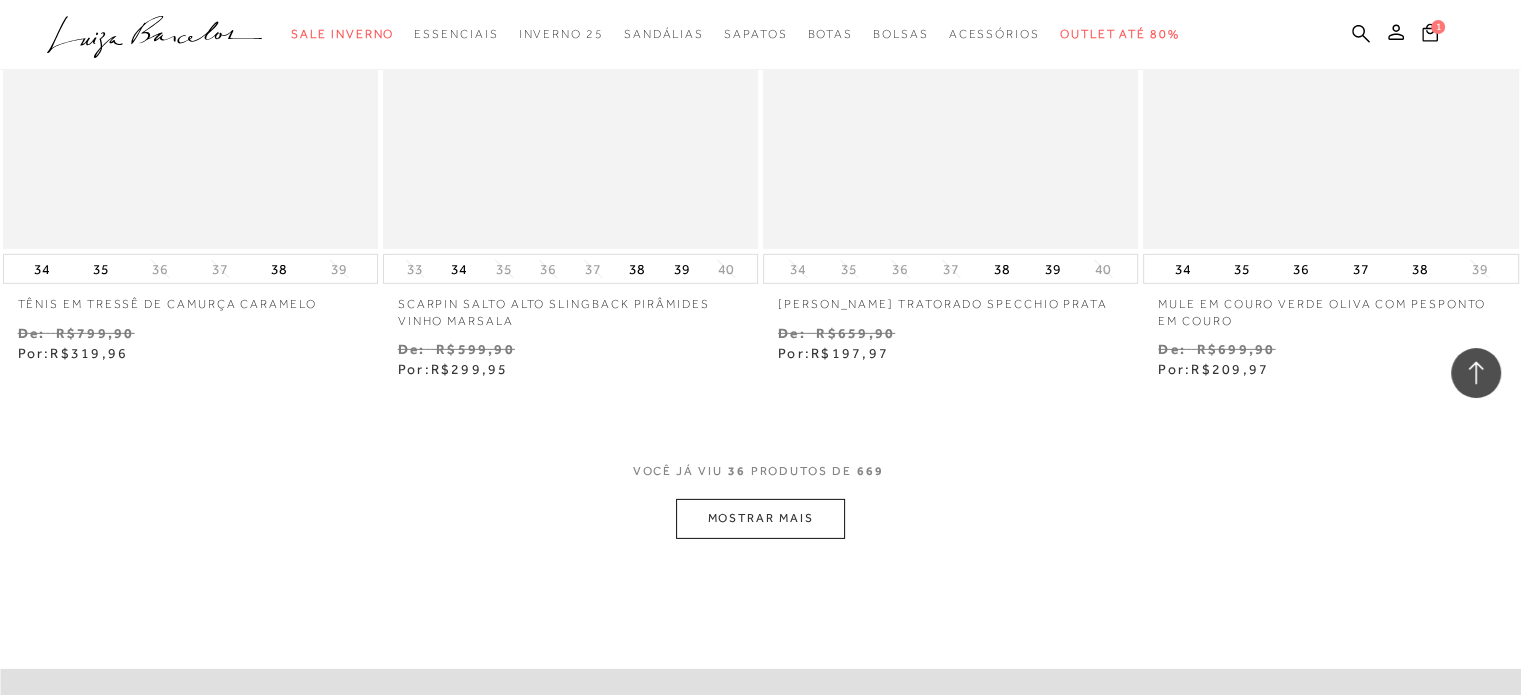 click on "MOSTRAR MAIS" at bounding box center (760, 518) 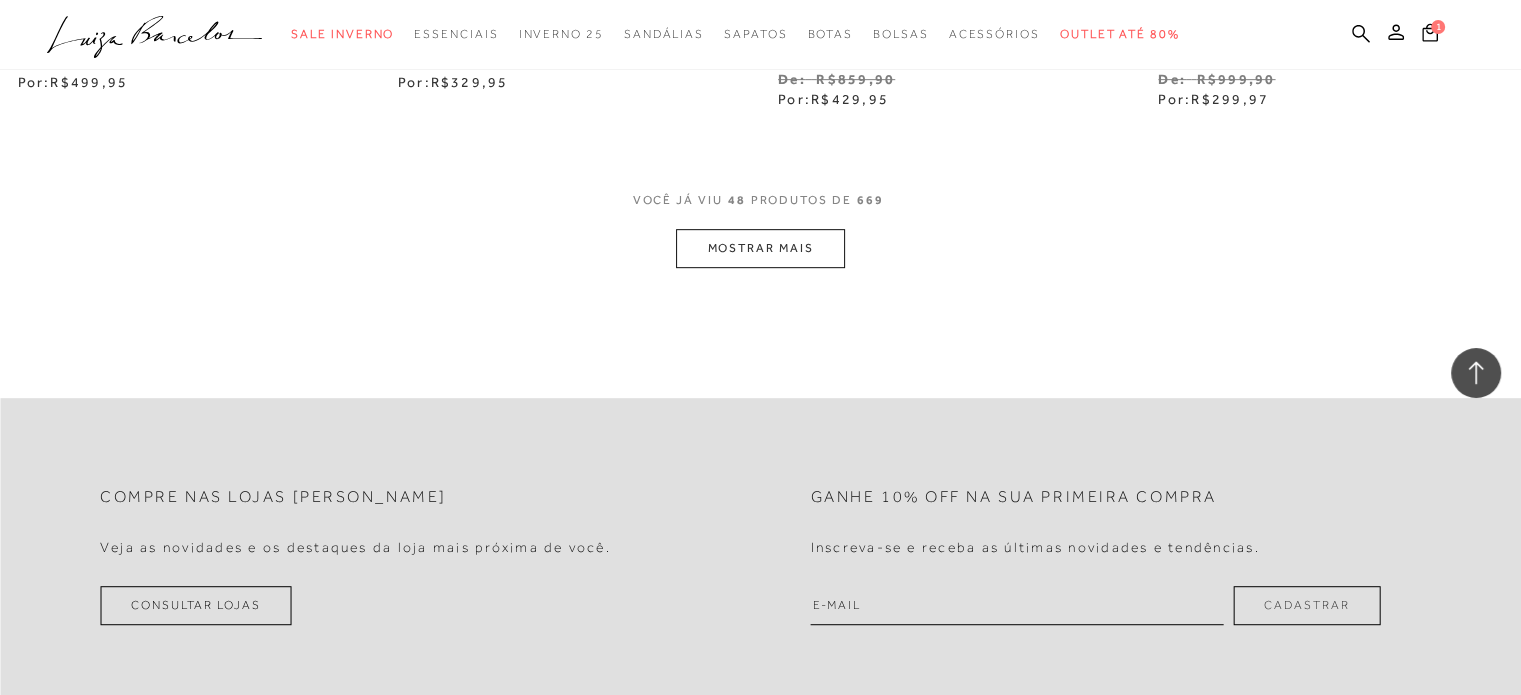 scroll, scrollTop: 8620, scrollLeft: 0, axis: vertical 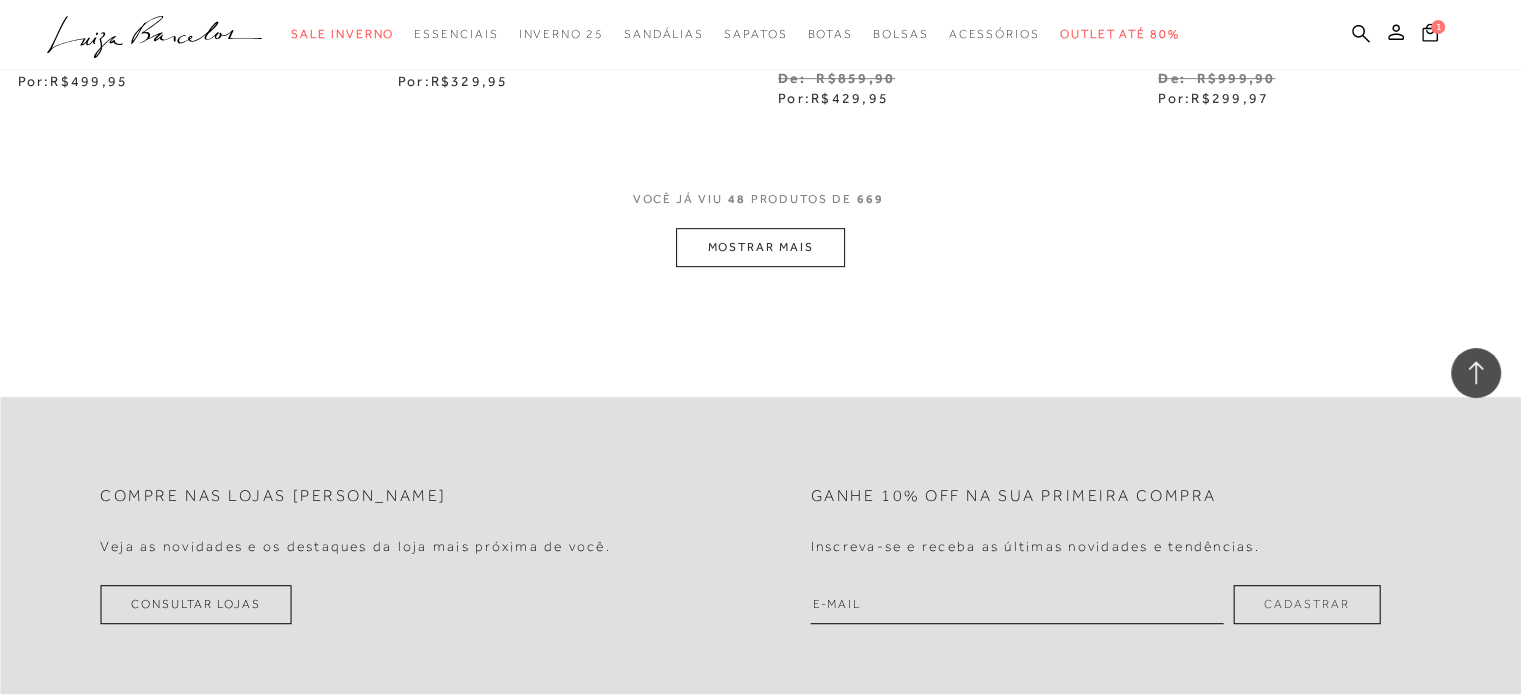 click on "MOSTRAR MAIS" at bounding box center (760, 247) 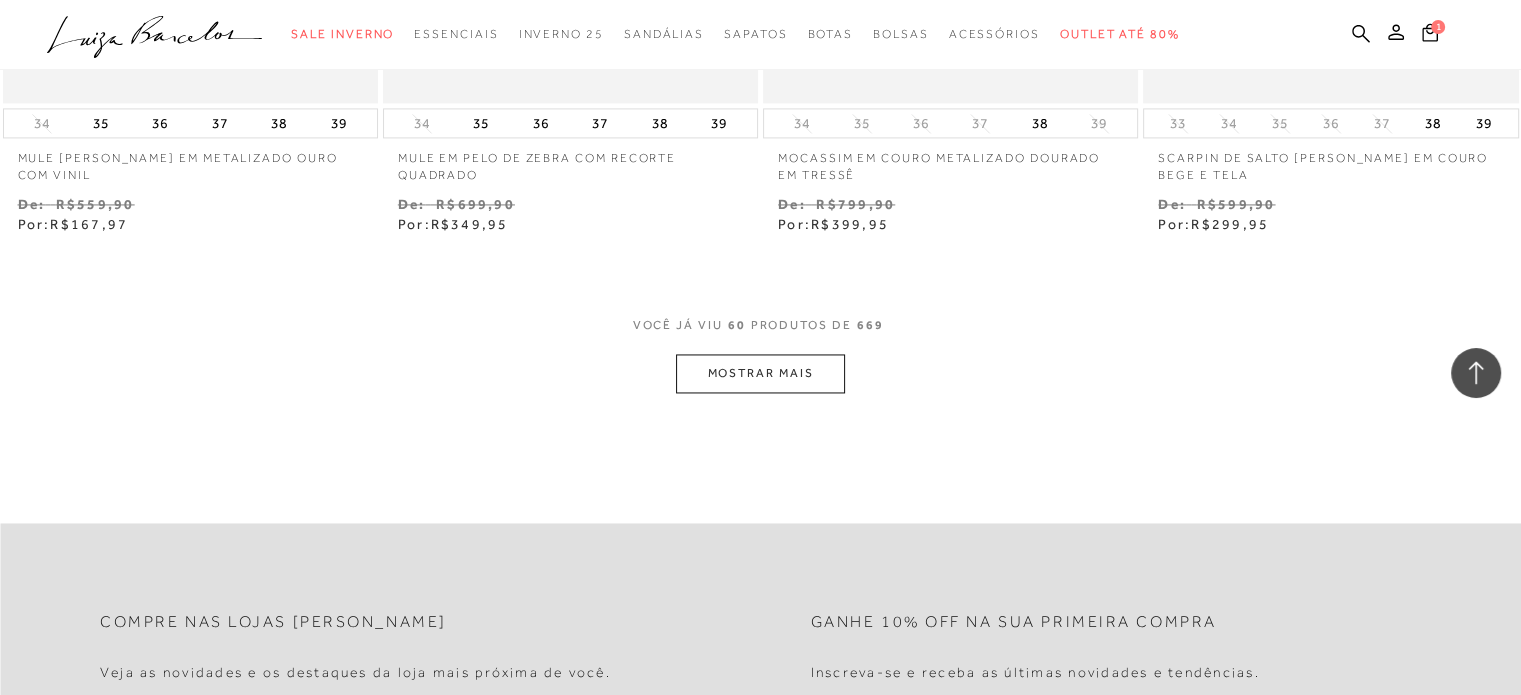 scroll, scrollTop: 10699, scrollLeft: 0, axis: vertical 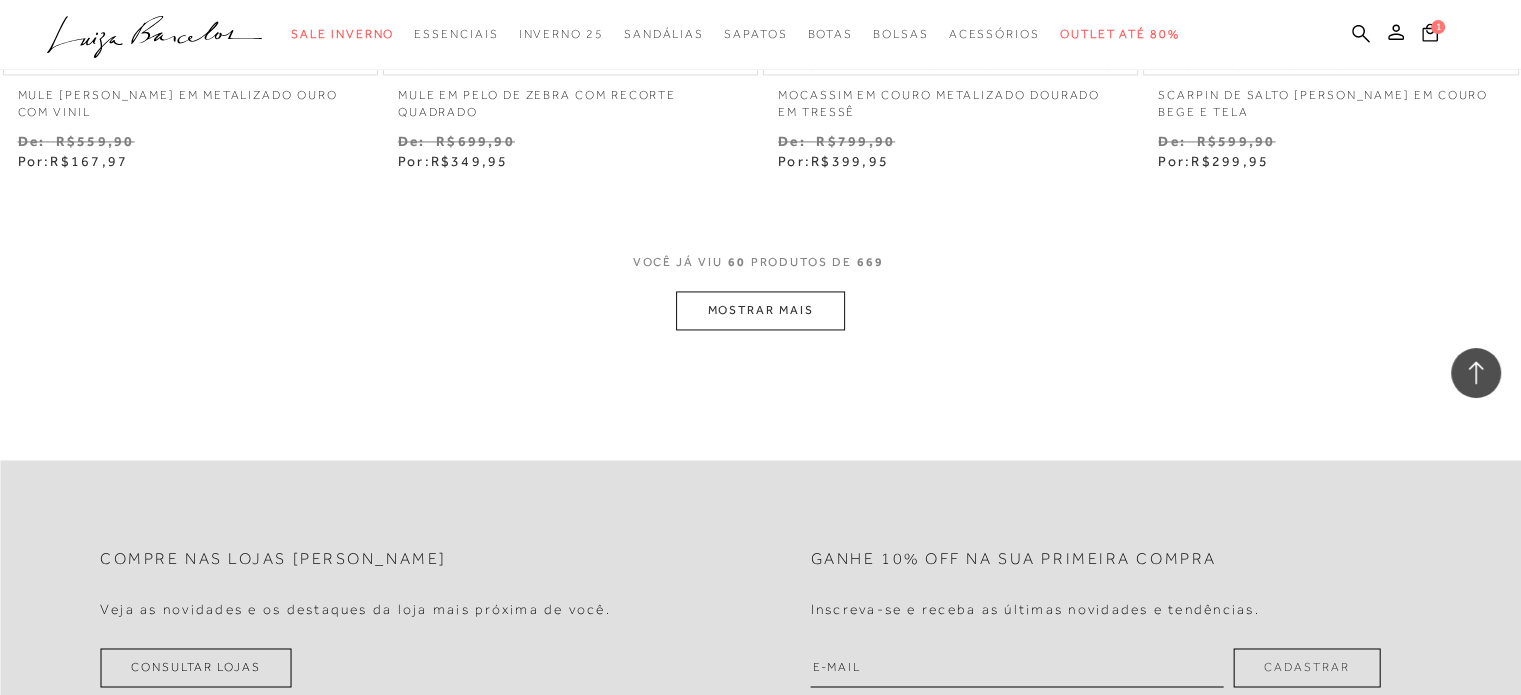 click on "MOSTRAR MAIS" at bounding box center (760, 310) 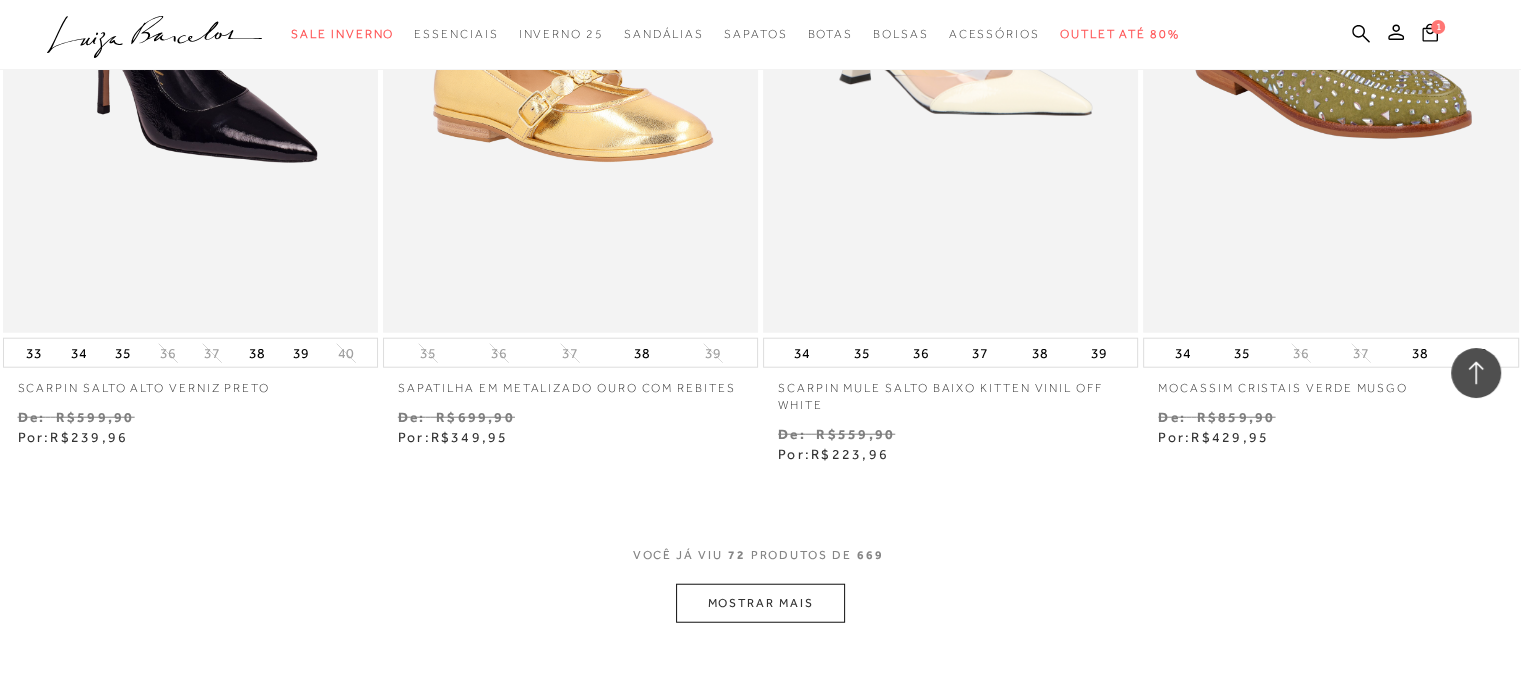 scroll, scrollTop: 12626, scrollLeft: 0, axis: vertical 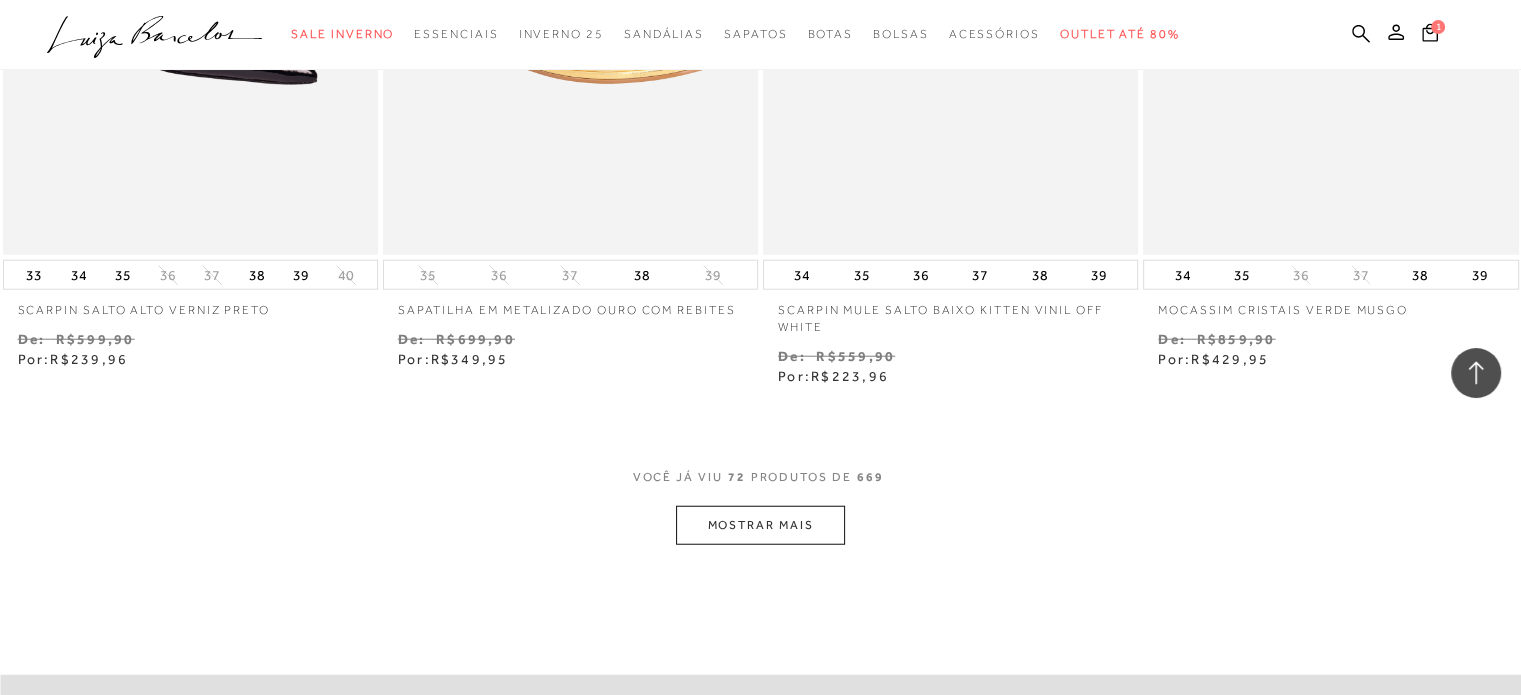 click on "MOSTRAR MAIS" at bounding box center (760, 525) 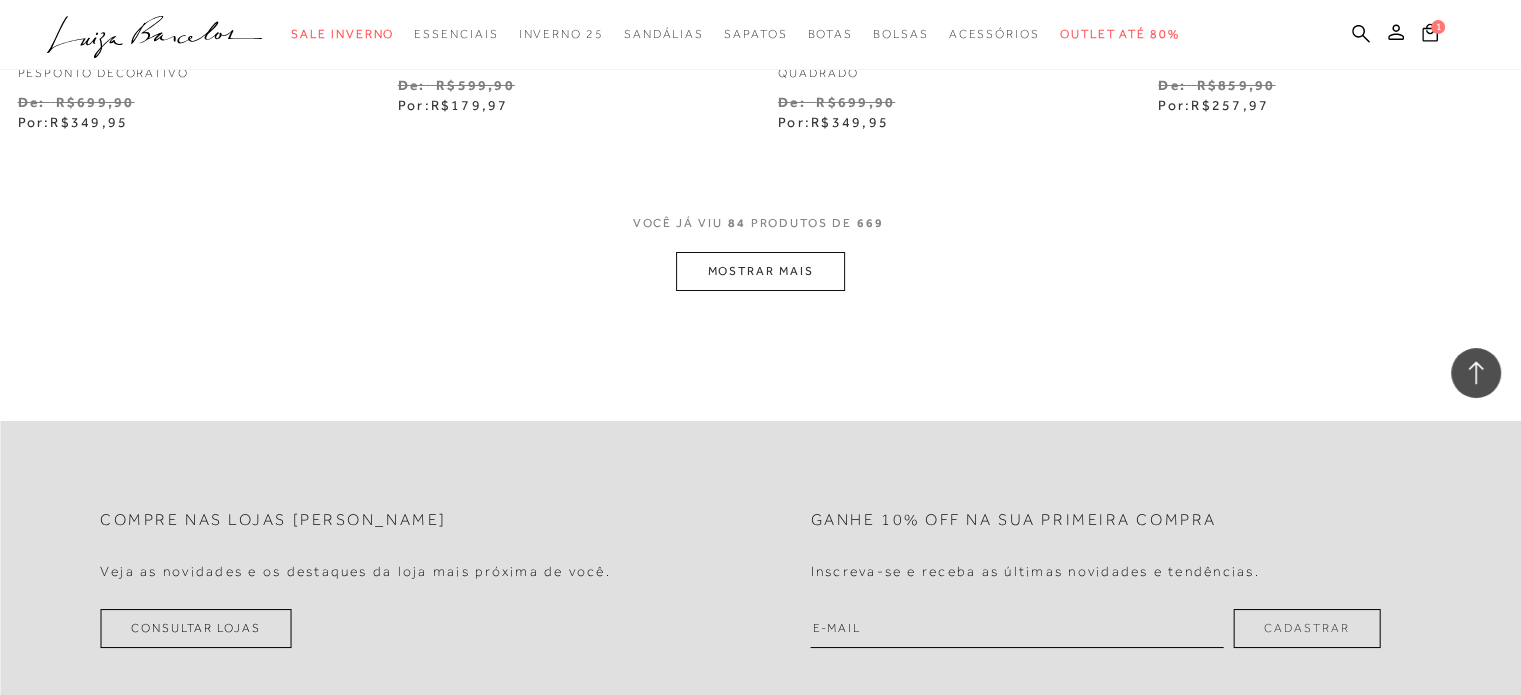 scroll, scrollTop: 15040, scrollLeft: 0, axis: vertical 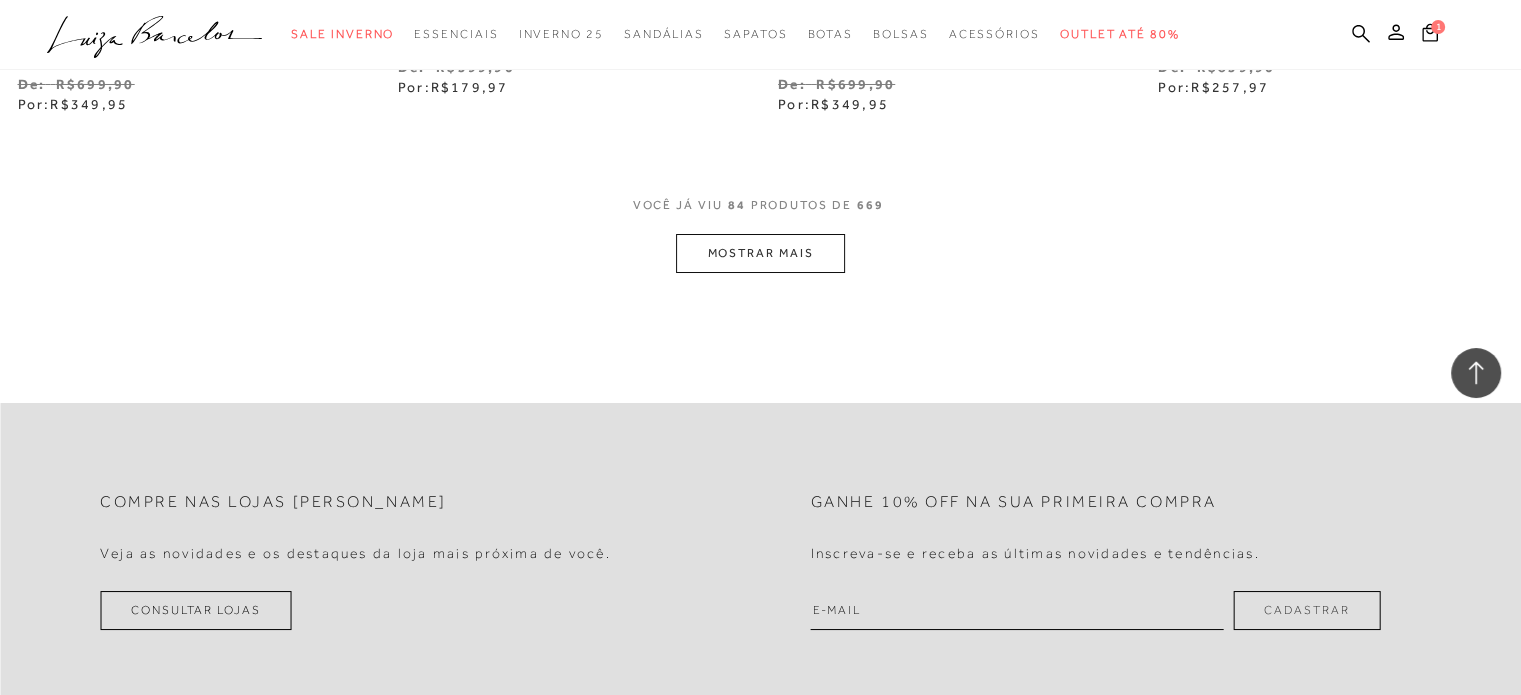 click on "MOSTRAR MAIS" at bounding box center [760, 253] 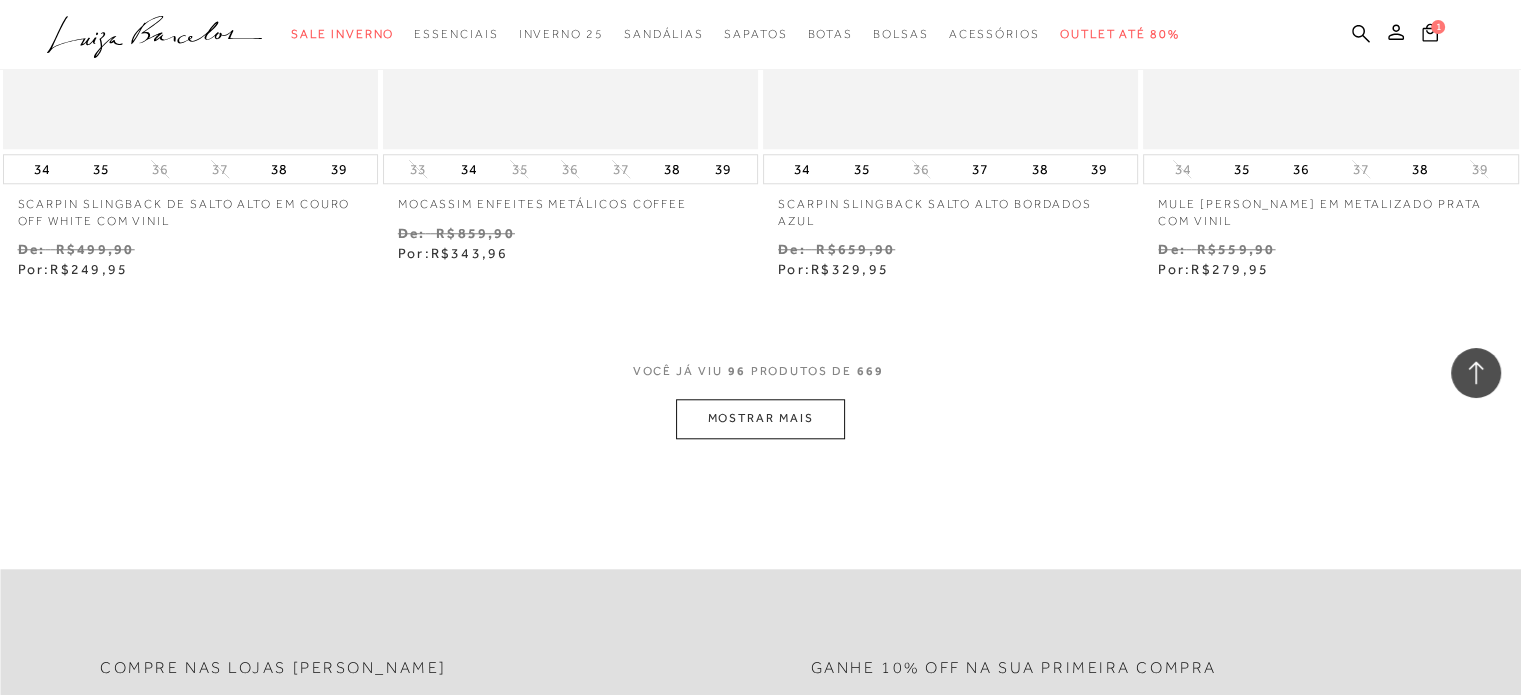 scroll, scrollTop: 17069, scrollLeft: 0, axis: vertical 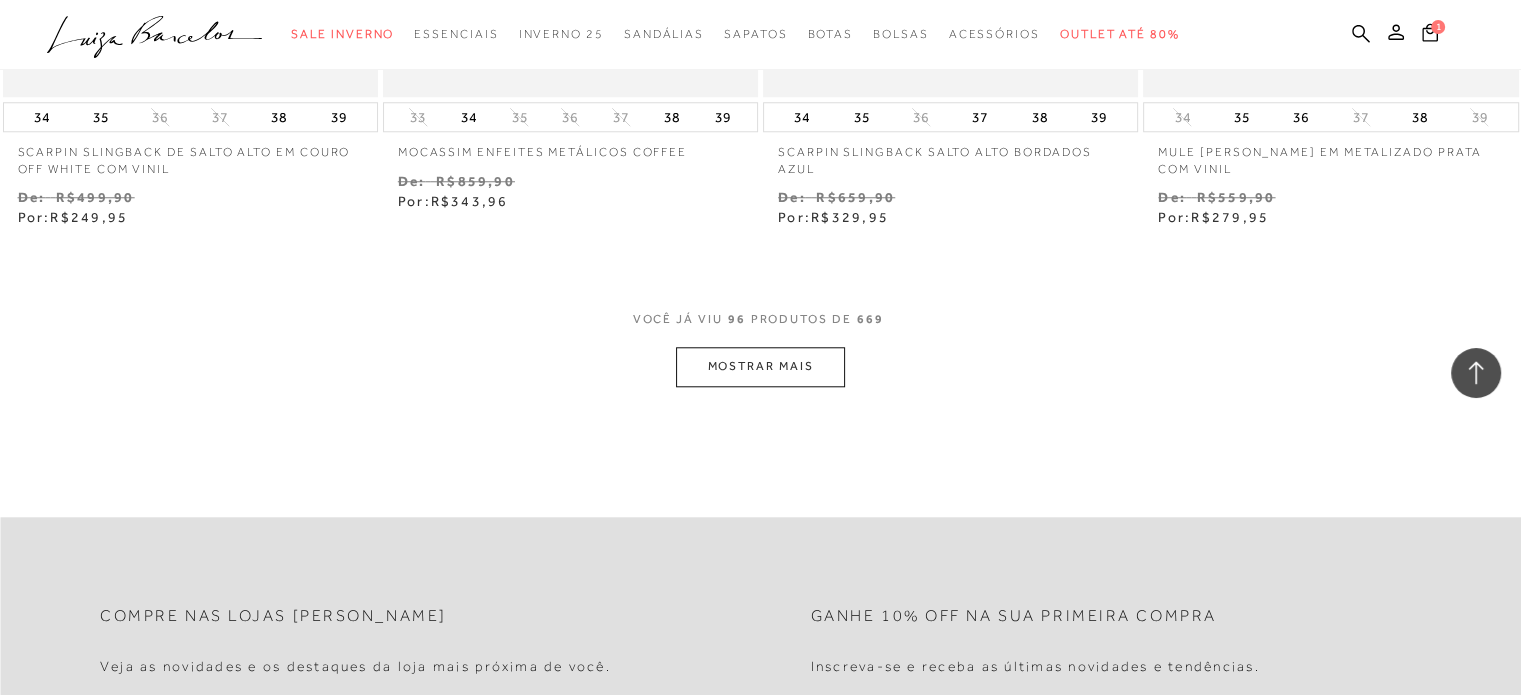 click on "MOSTRAR MAIS" at bounding box center (760, 366) 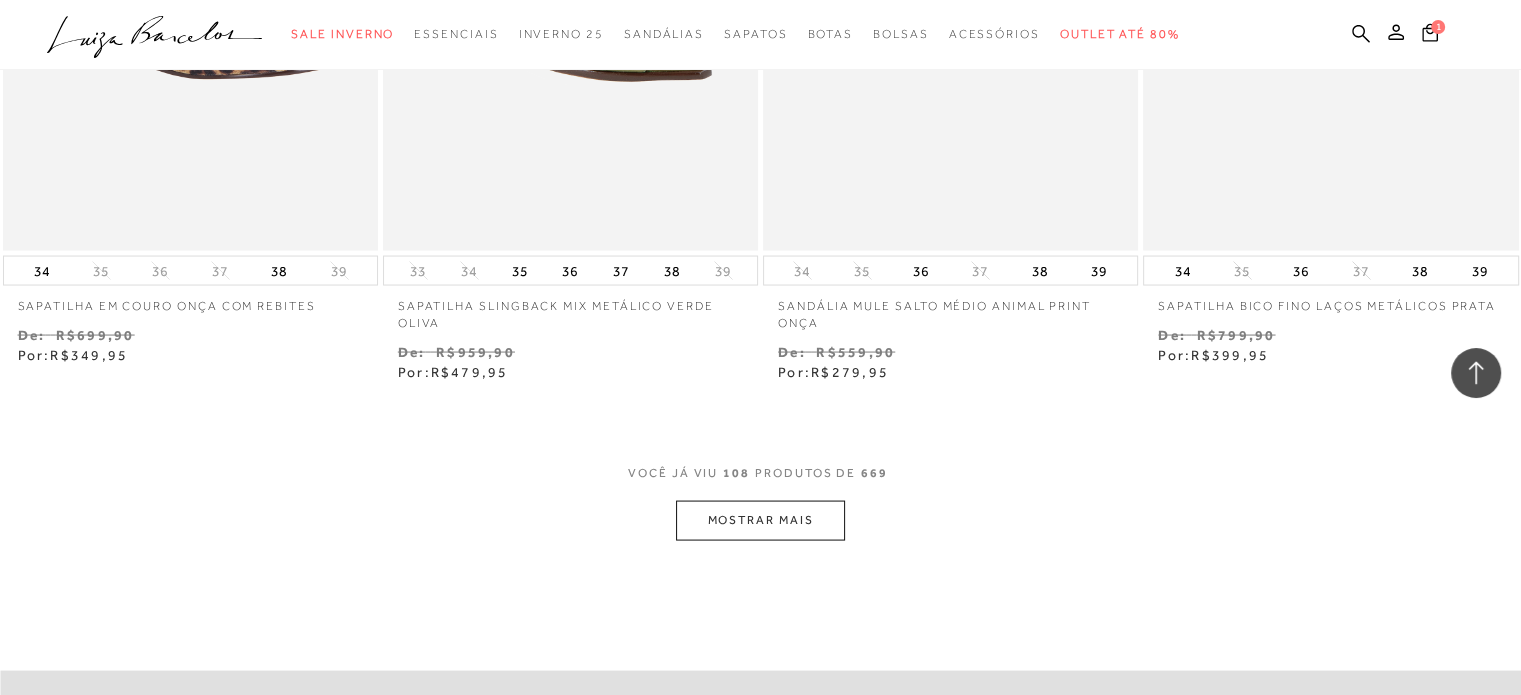 scroll, scrollTop: 19114, scrollLeft: 0, axis: vertical 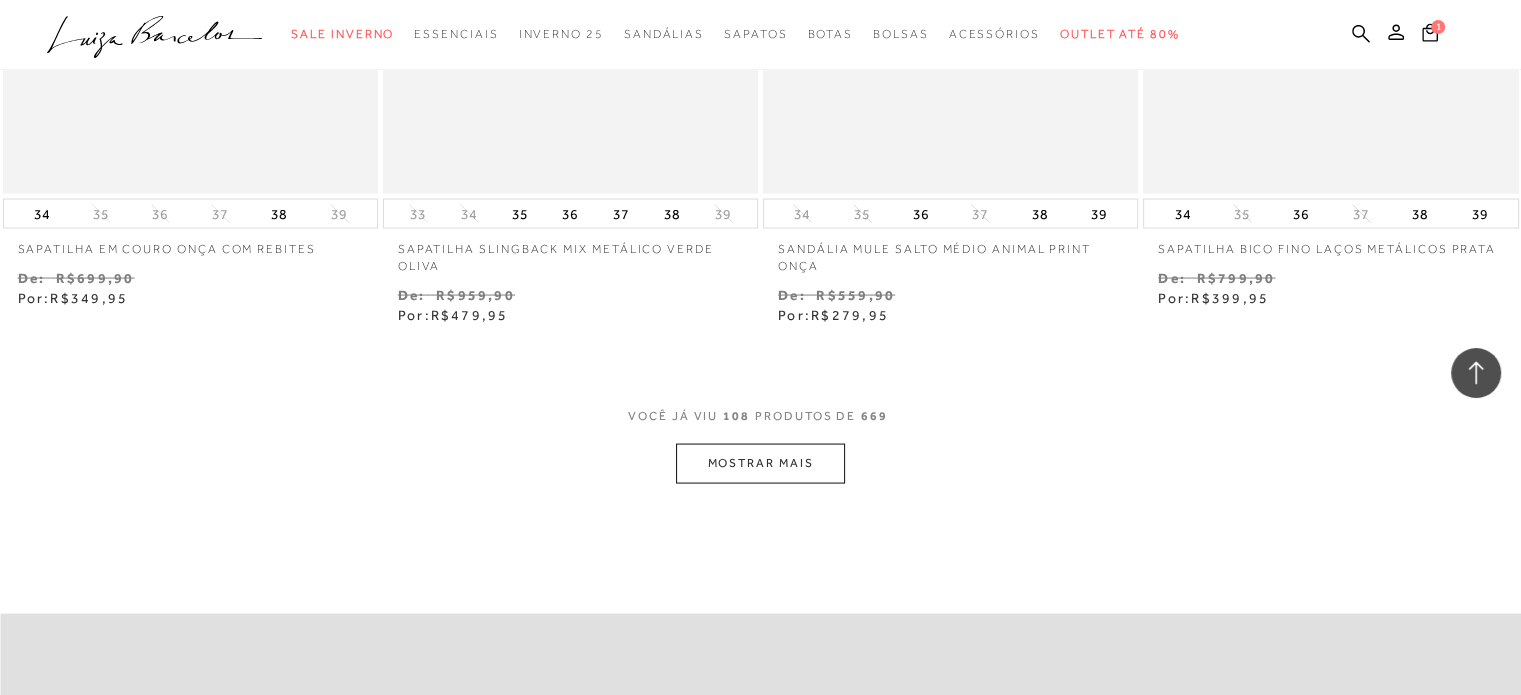 click on "MOSTRAR MAIS" at bounding box center (760, 463) 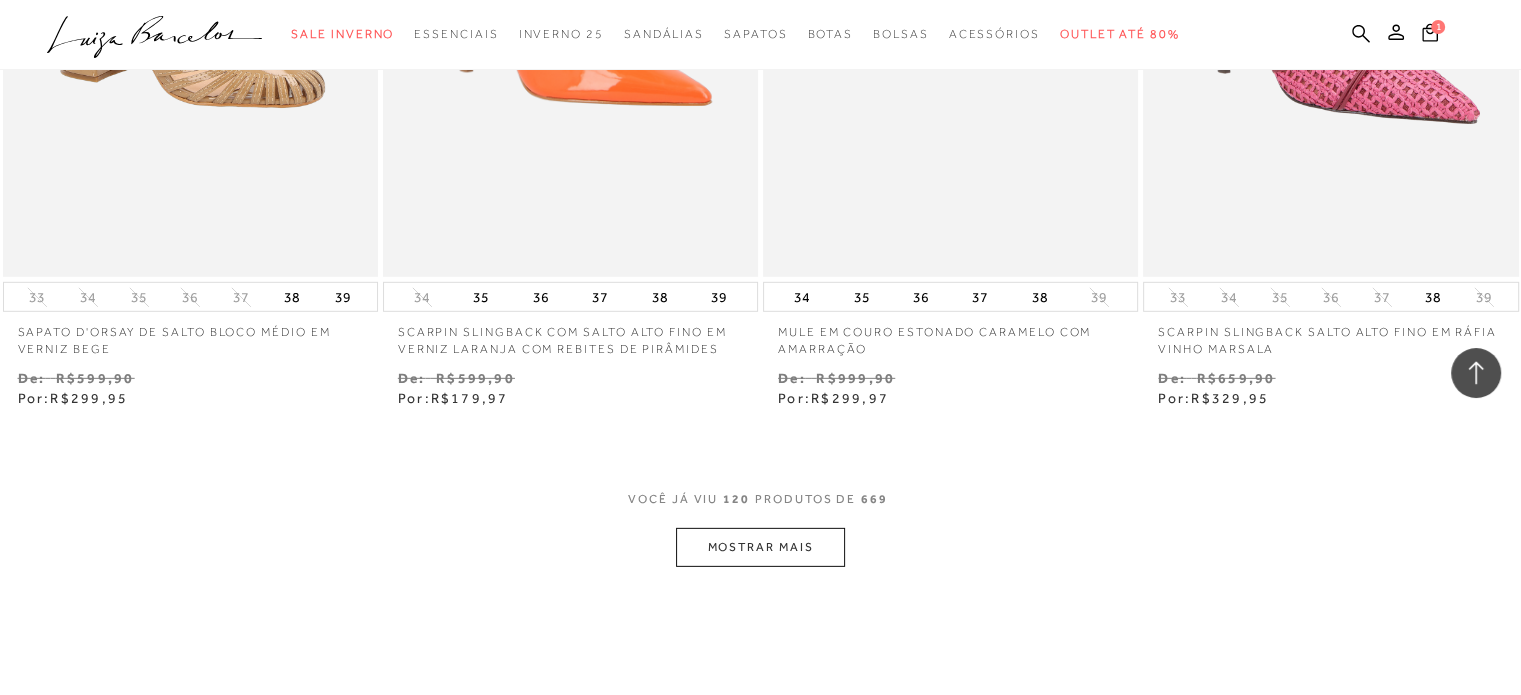 scroll, scrollTop: 21180, scrollLeft: 0, axis: vertical 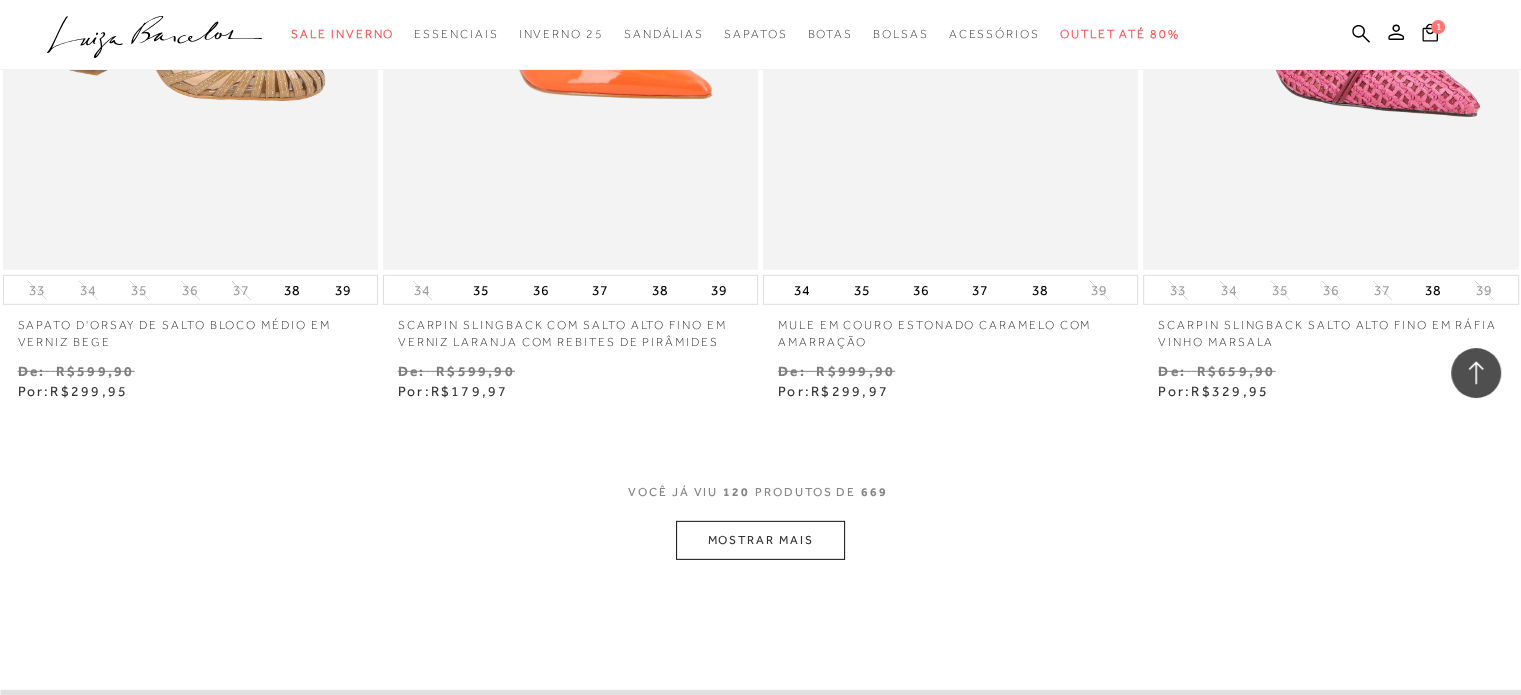 click on "MOSTRAR MAIS" at bounding box center (760, 540) 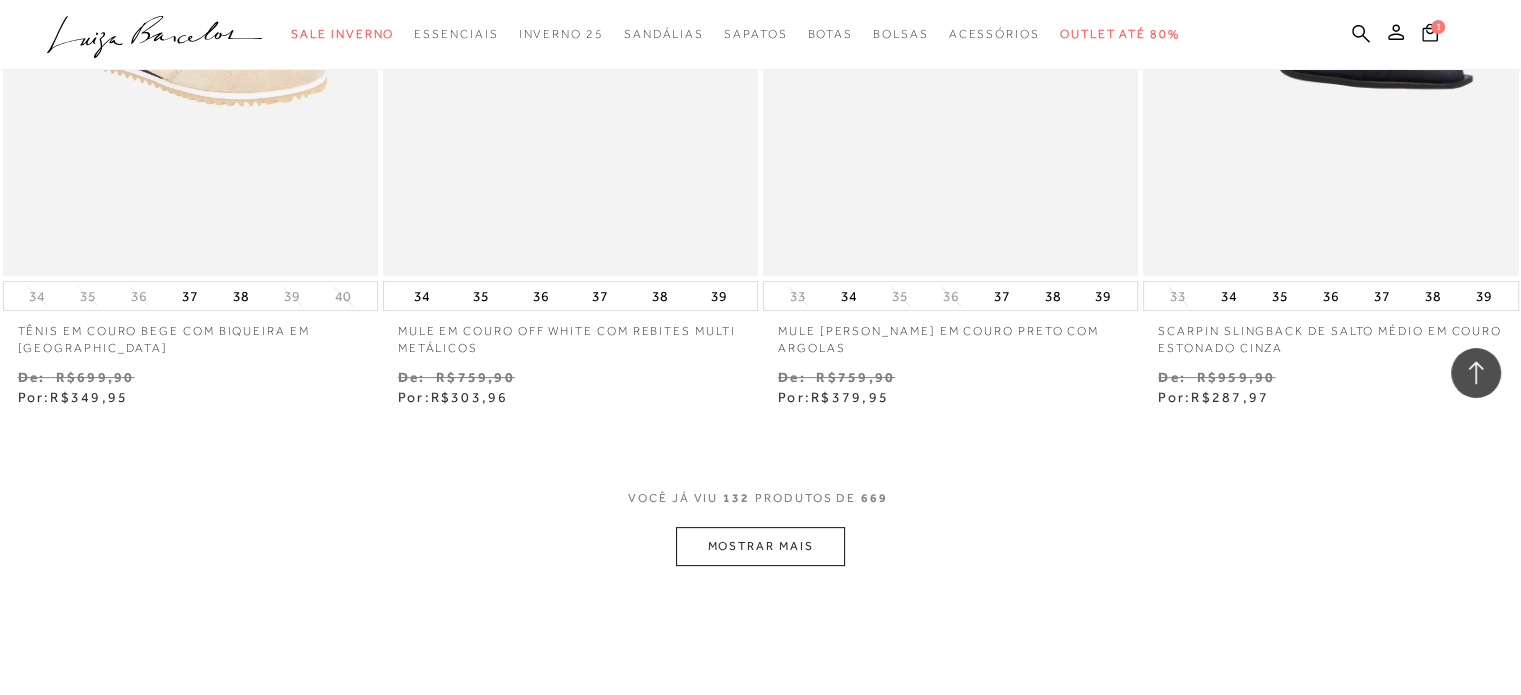 scroll, scrollTop: 23323, scrollLeft: 0, axis: vertical 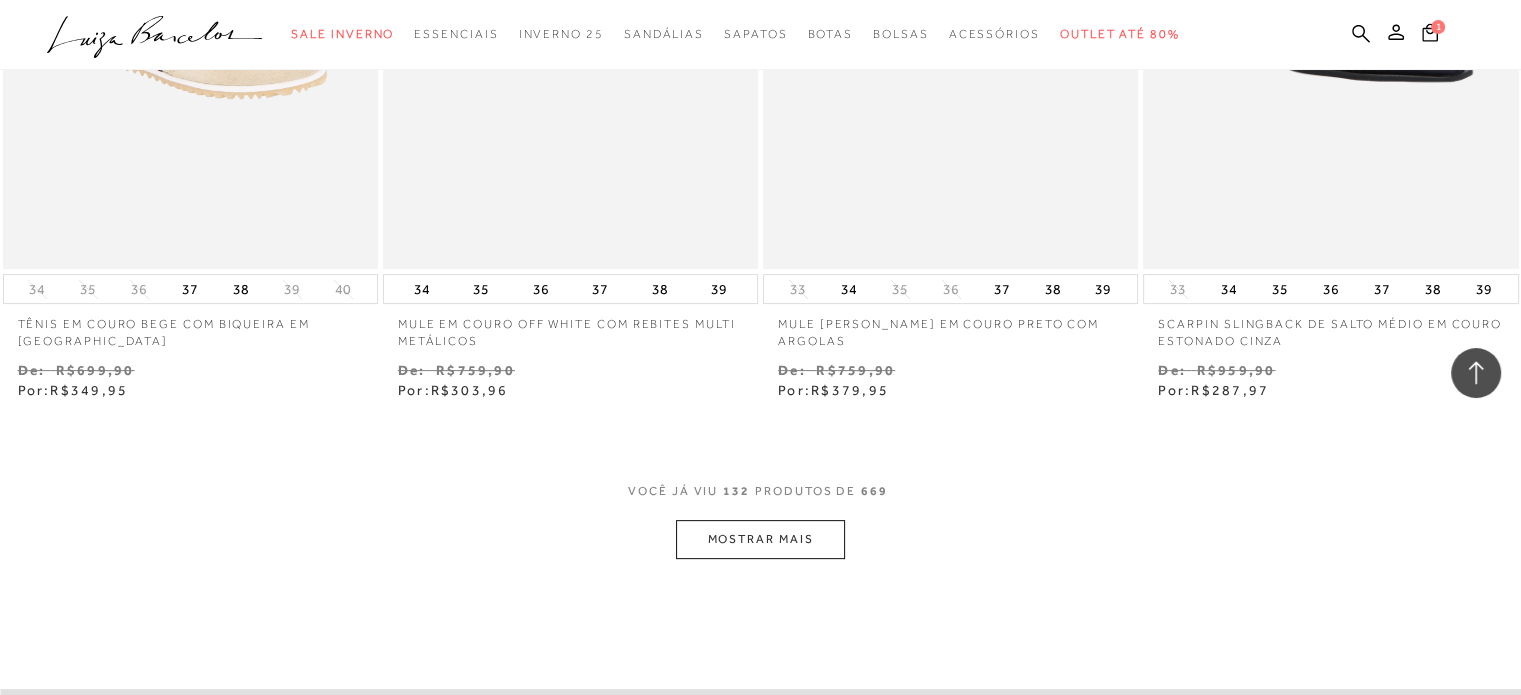 click on "MOSTRAR MAIS" at bounding box center [760, 539] 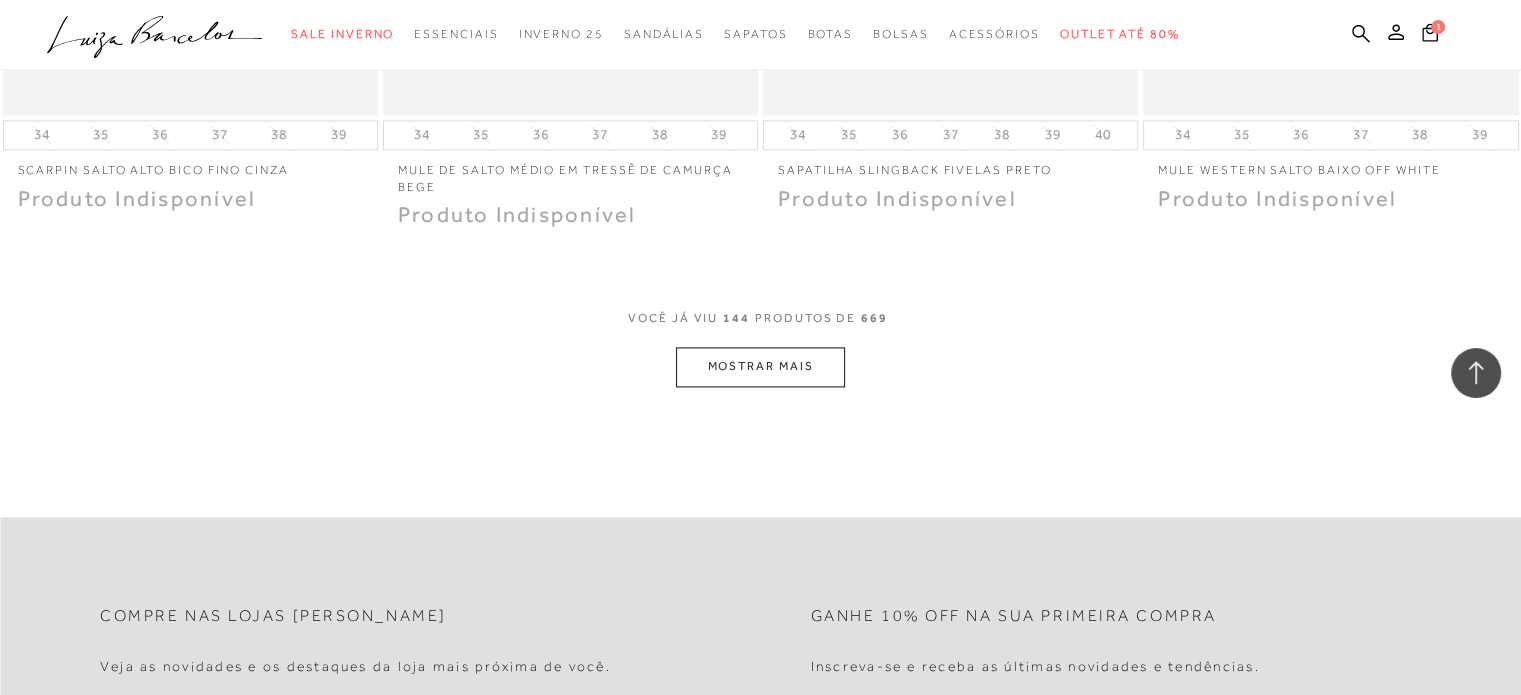 scroll, scrollTop: 25605, scrollLeft: 0, axis: vertical 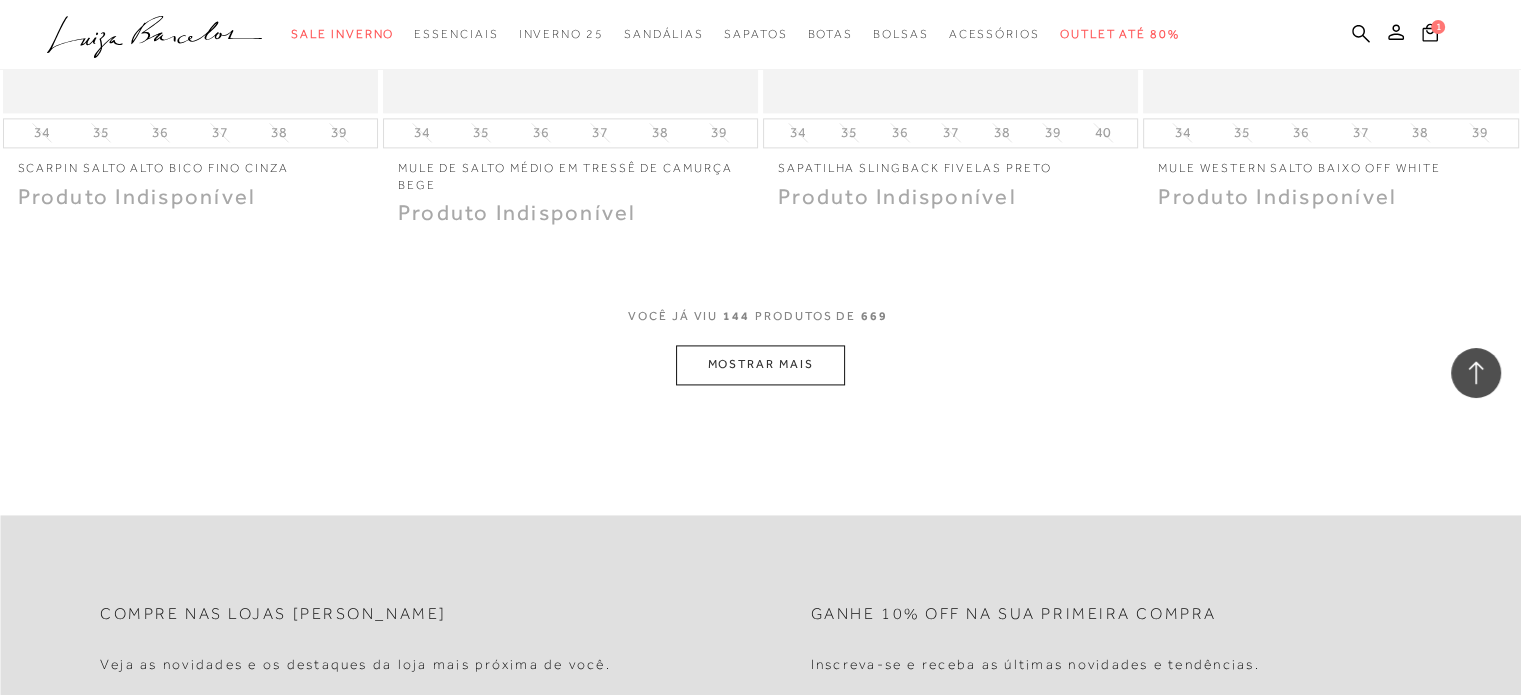 click on "MOSTRAR MAIS" at bounding box center [760, 364] 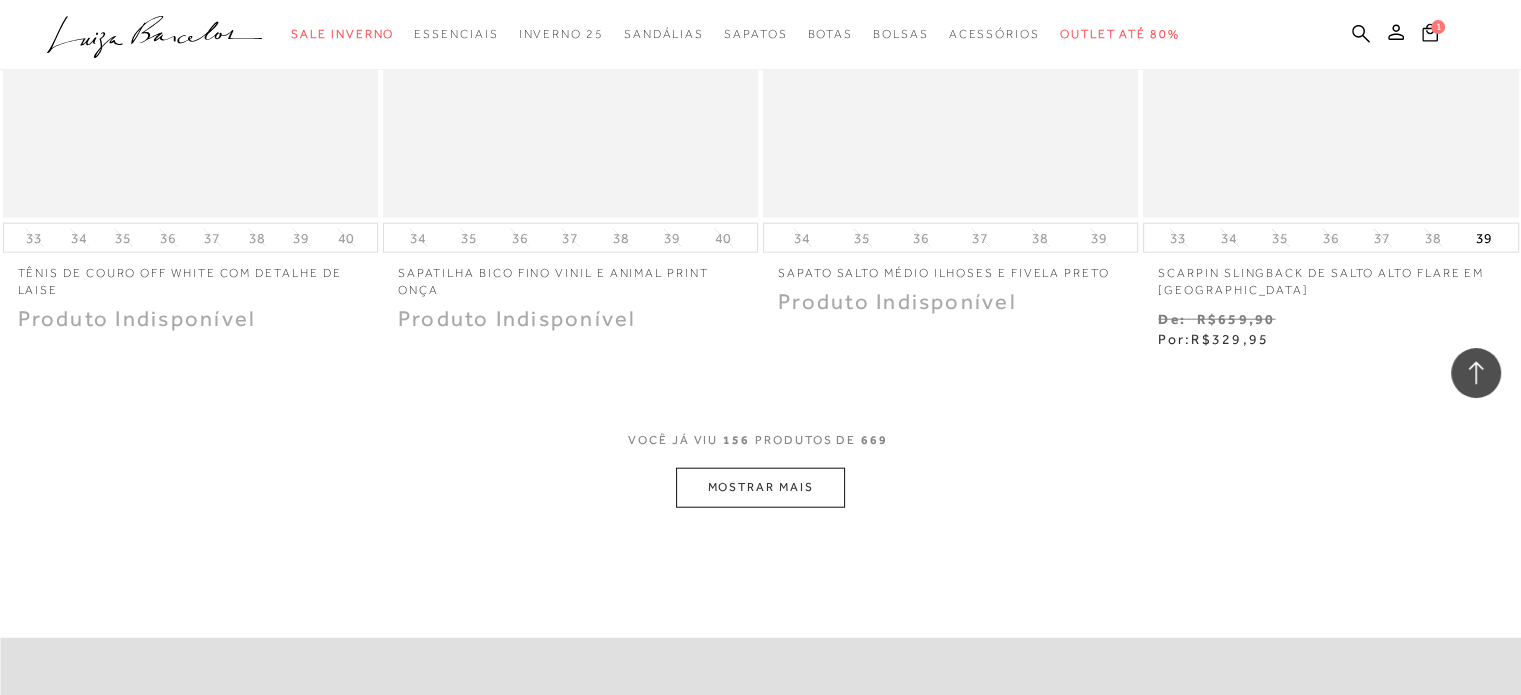 scroll, scrollTop: 27658, scrollLeft: 0, axis: vertical 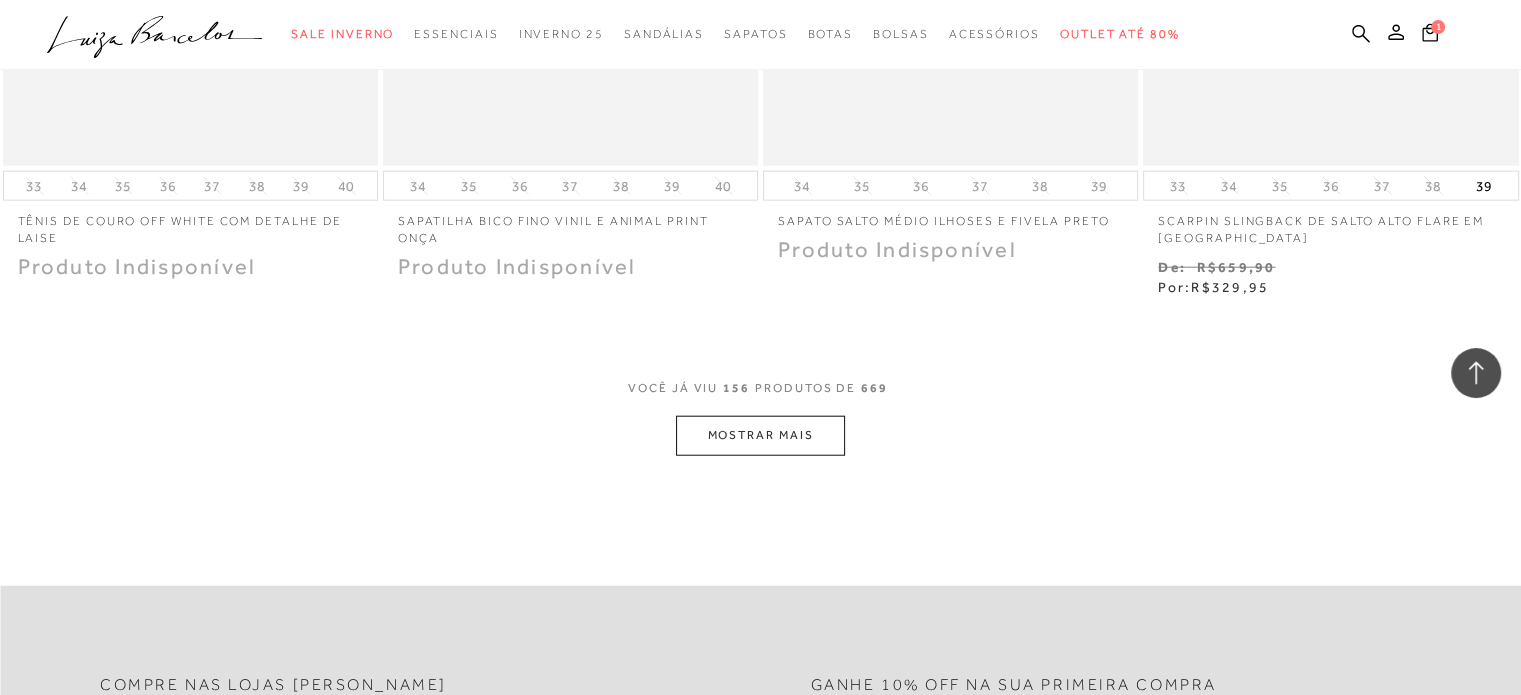 click on "MOSTRAR MAIS" at bounding box center (760, 435) 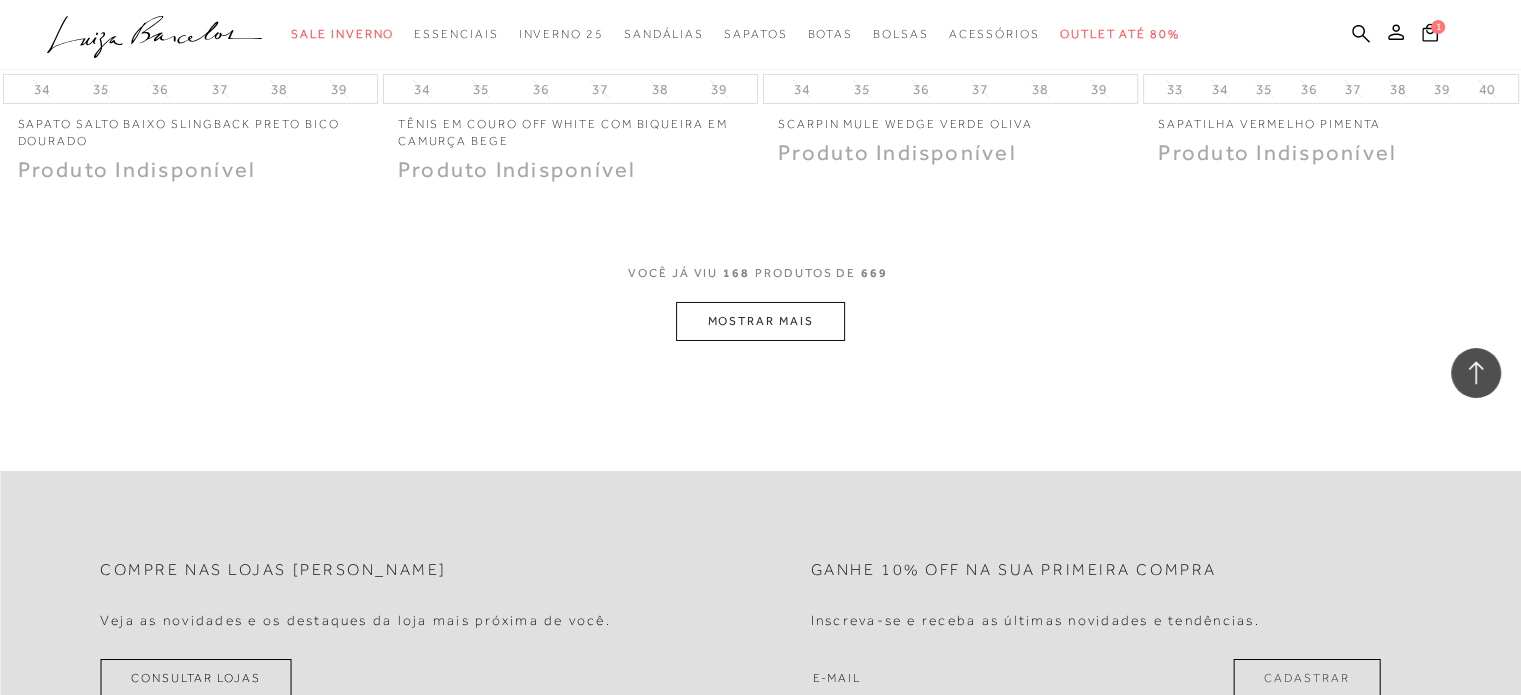 scroll, scrollTop: 29882, scrollLeft: 0, axis: vertical 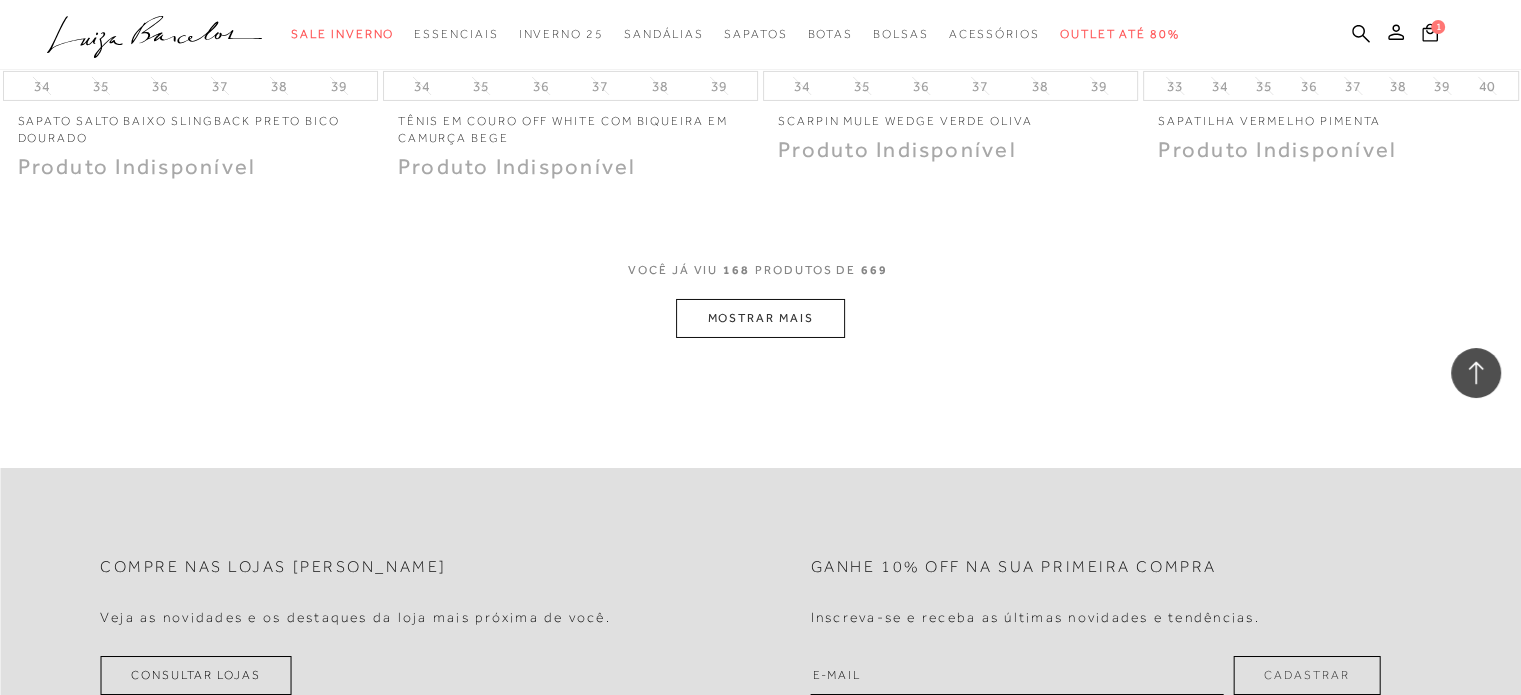 click on "MOSTRAR MAIS" at bounding box center [760, 318] 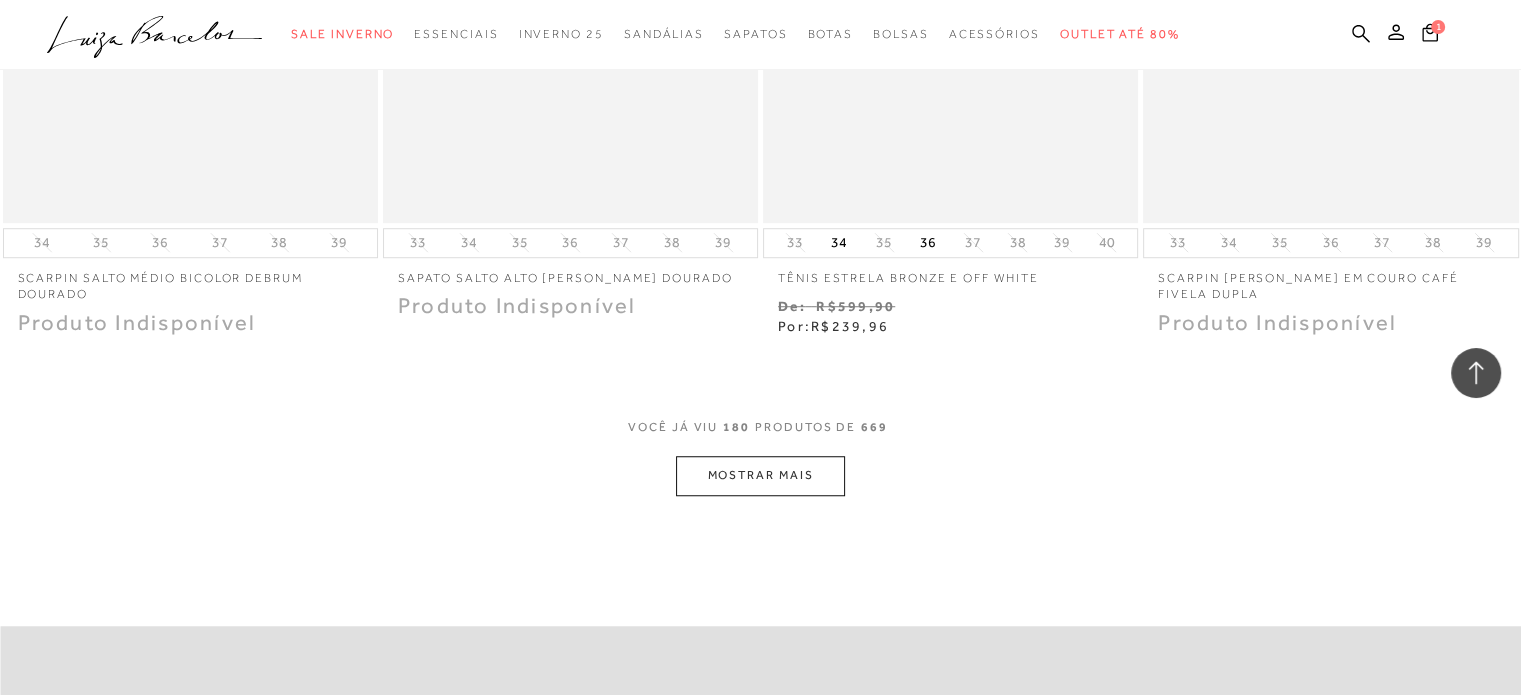 scroll, scrollTop: 31878, scrollLeft: 0, axis: vertical 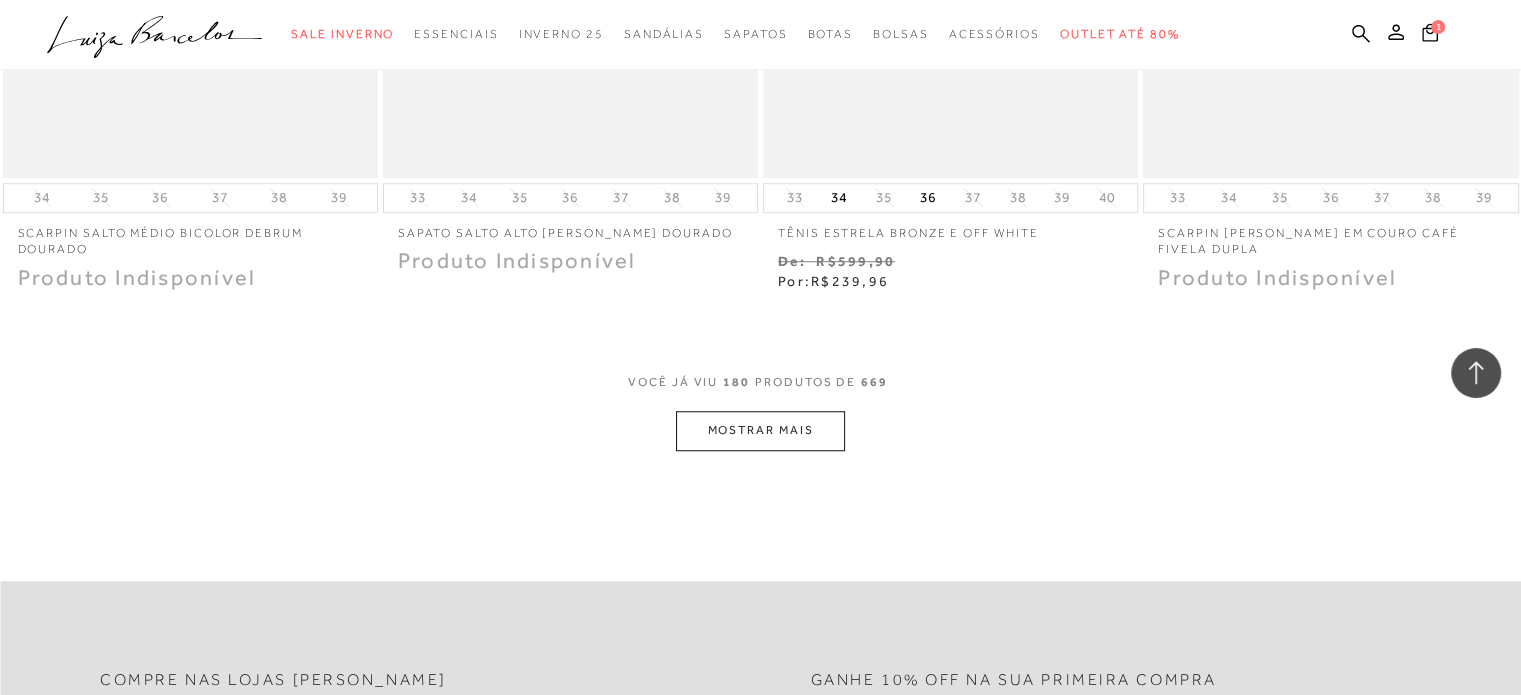 click on "MOSTRAR MAIS" at bounding box center [760, 430] 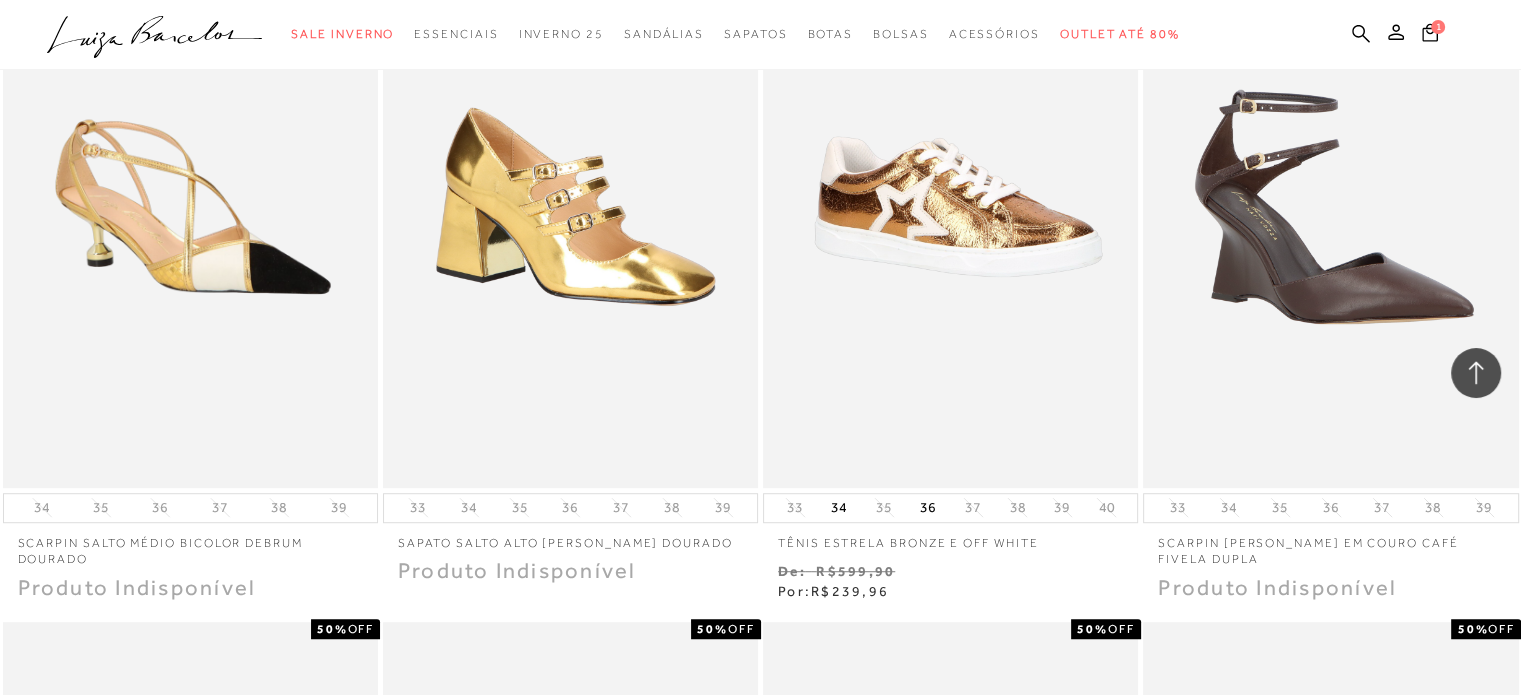 scroll, scrollTop: 31568, scrollLeft: 0, axis: vertical 